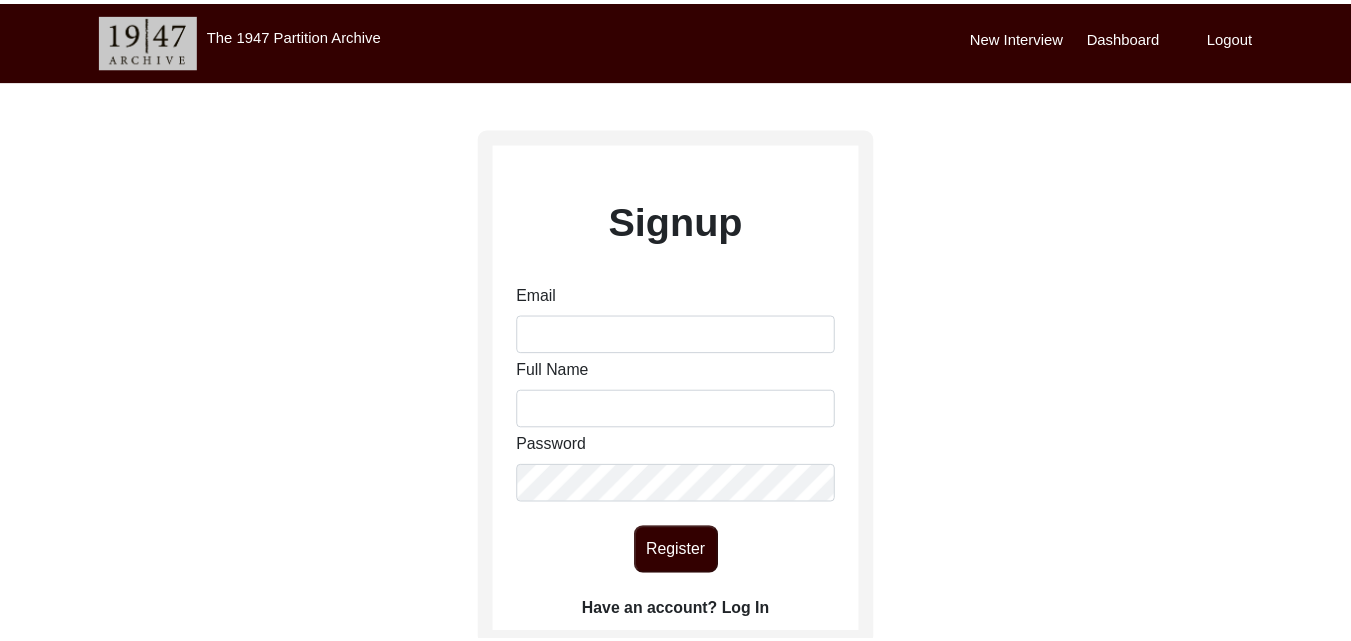 scroll, scrollTop: 0, scrollLeft: 0, axis: both 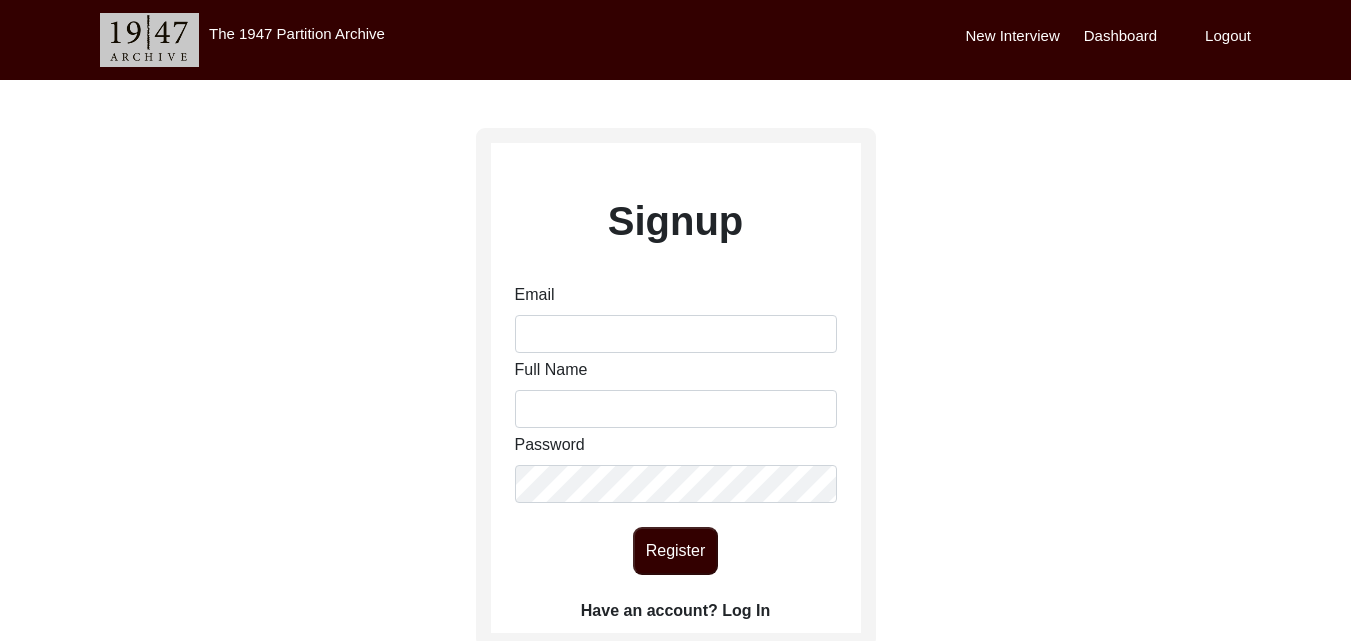 click on "New Interview" at bounding box center [1013, 36] 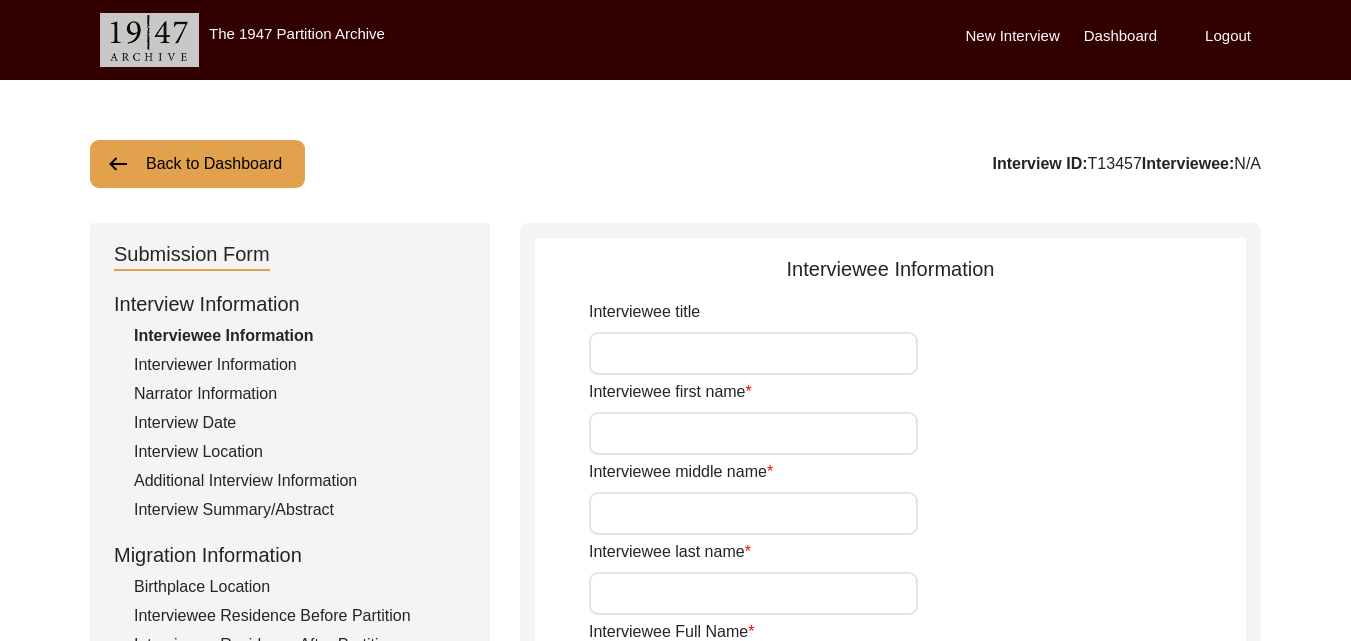 click on "Dashboard" at bounding box center [1120, 36] 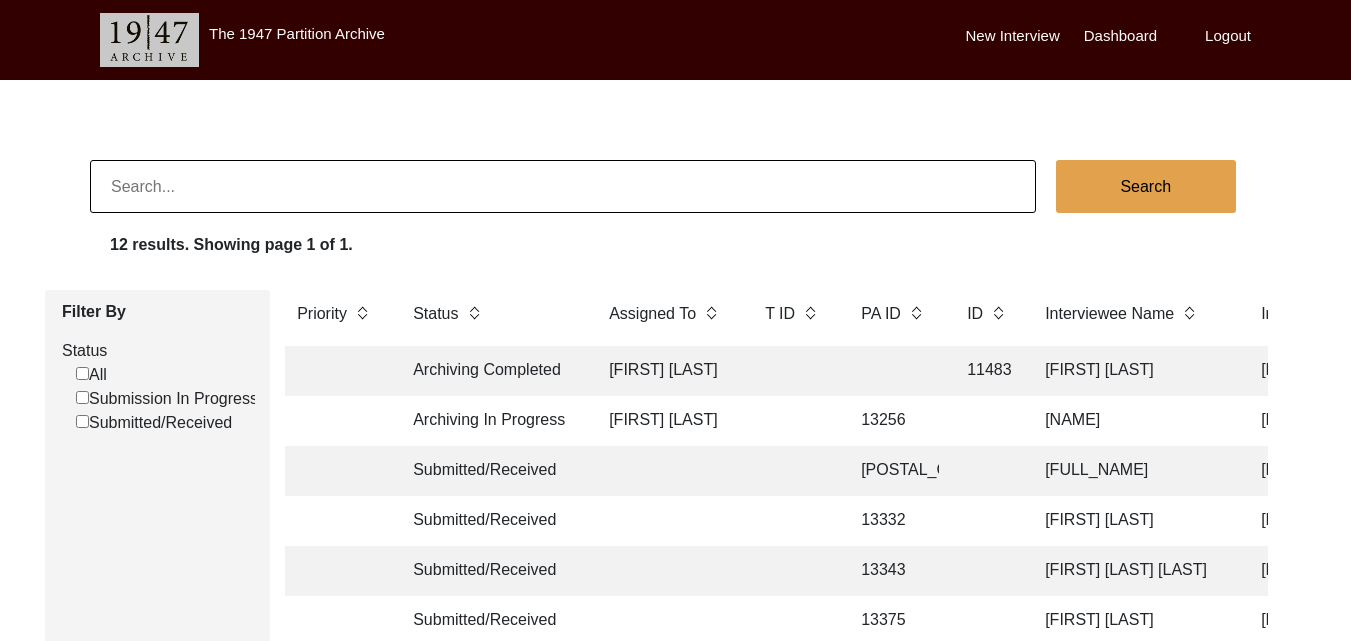 scroll, scrollTop: 488, scrollLeft: 0, axis: vertical 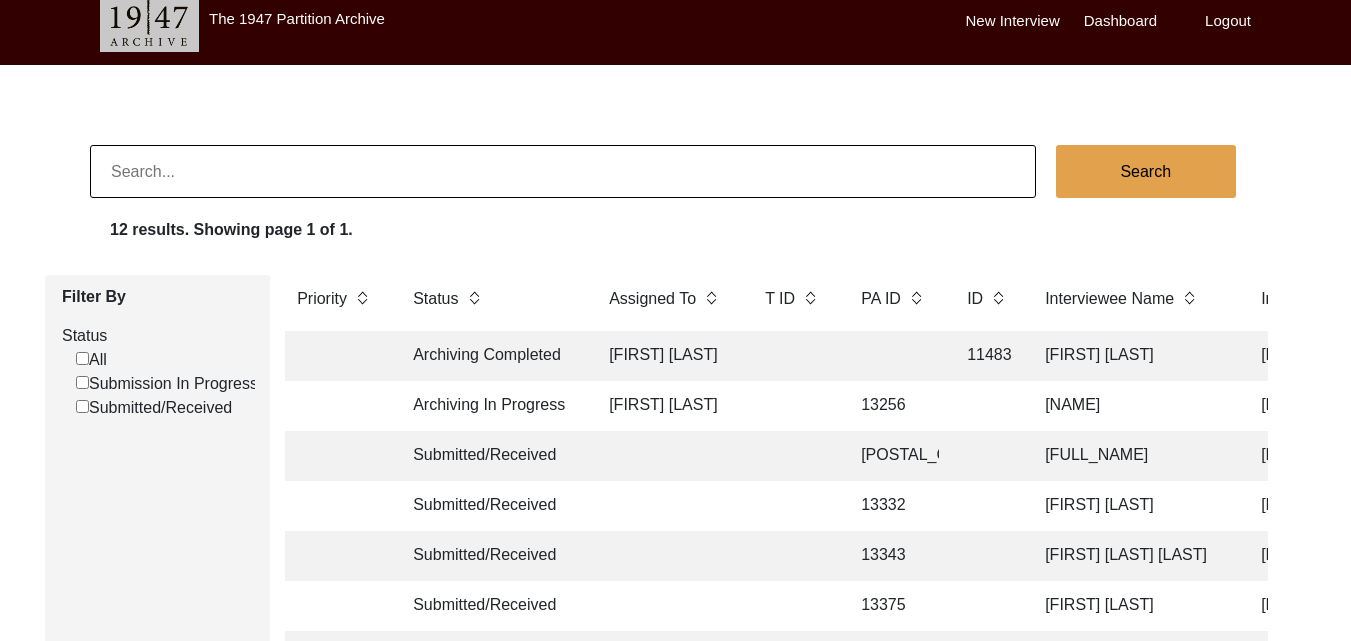 click on "New Interview" at bounding box center [1013, 21] 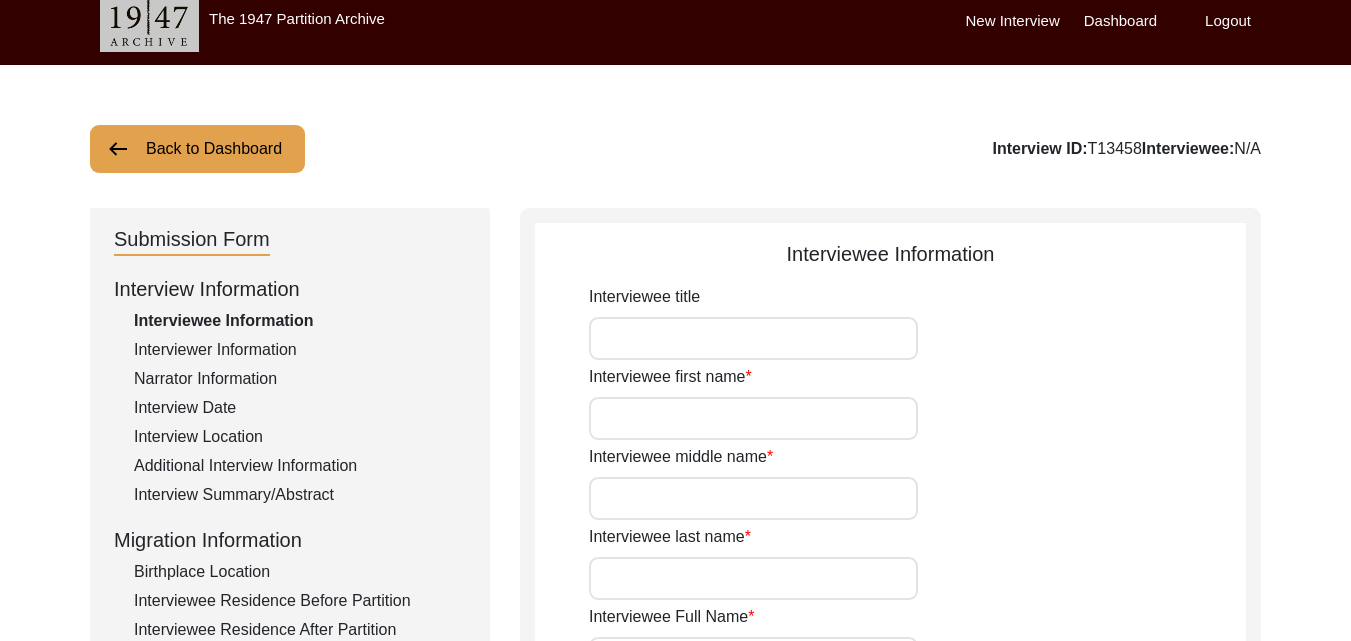 click on "Interviewee title" at bounding box center [753, 338] 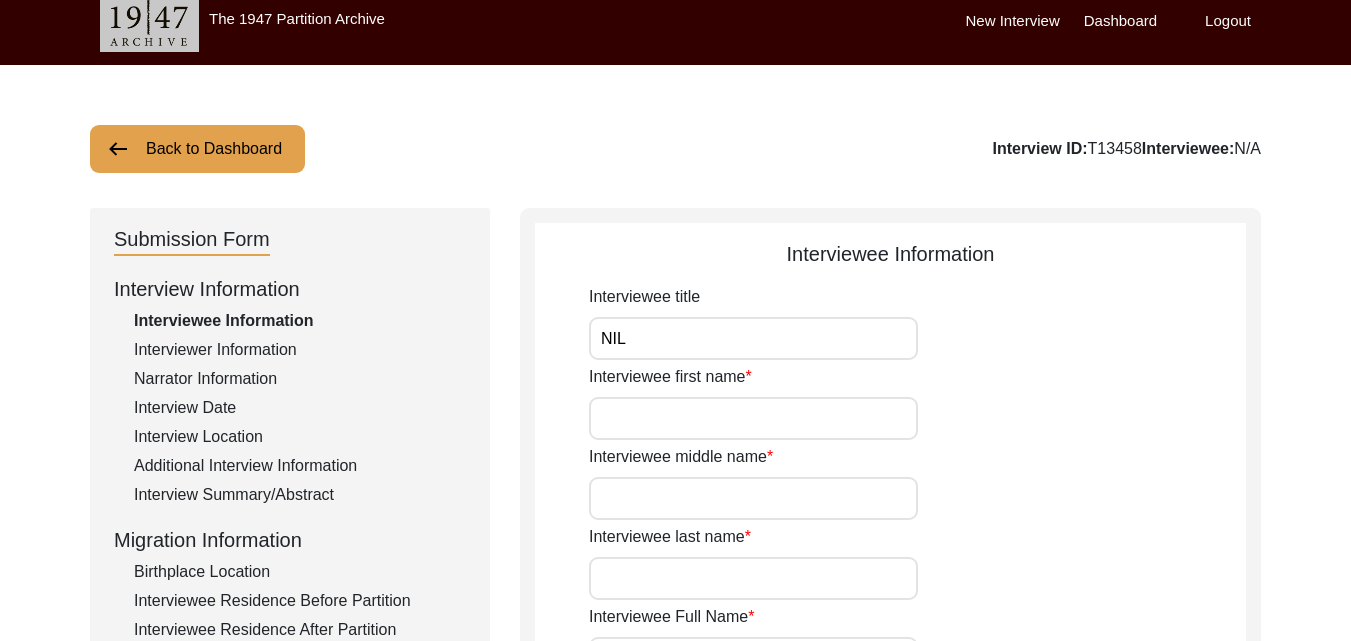 click on "Interviewee first name" at bounding box center [753, 418] 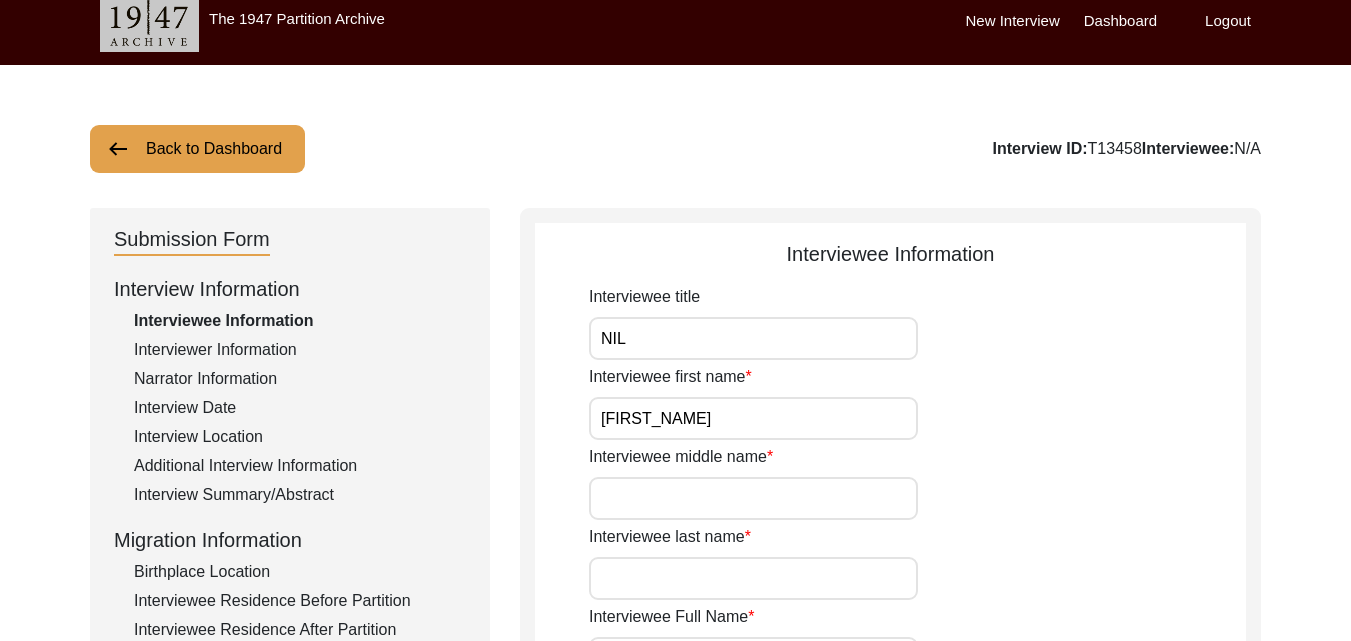 type on "[FIRST_NAME]" 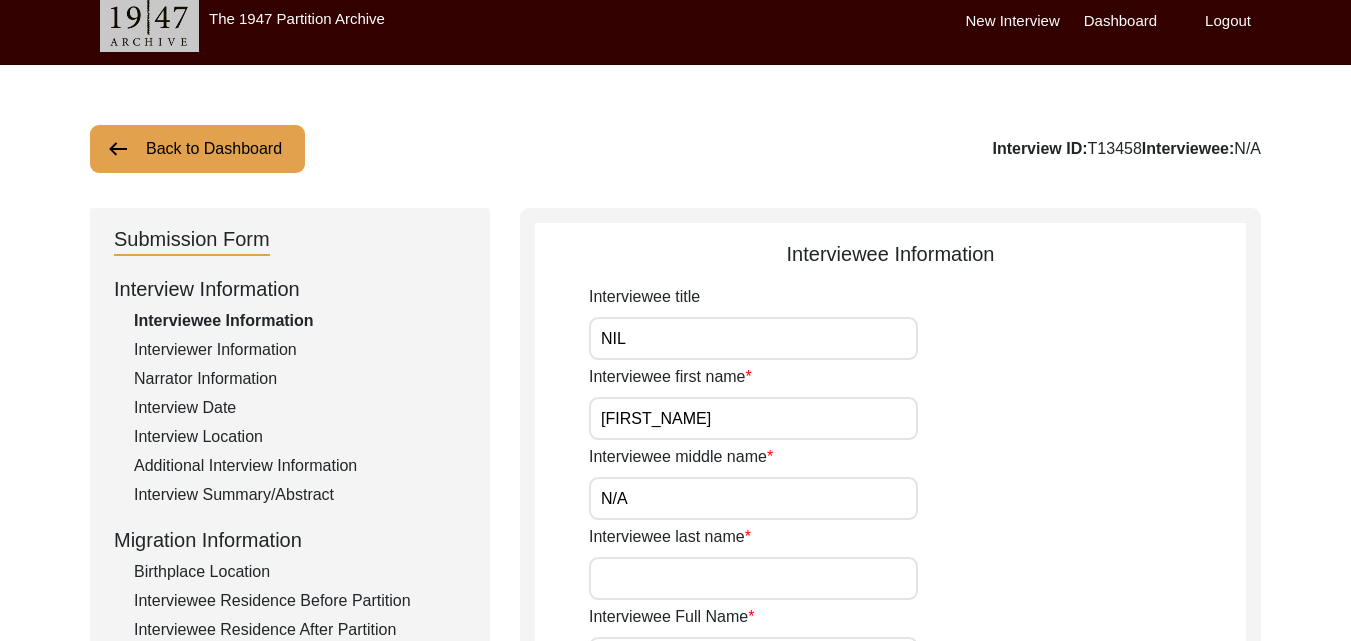 scroll, scrollTop: 55, scrollLeft: 0, axis: vertical 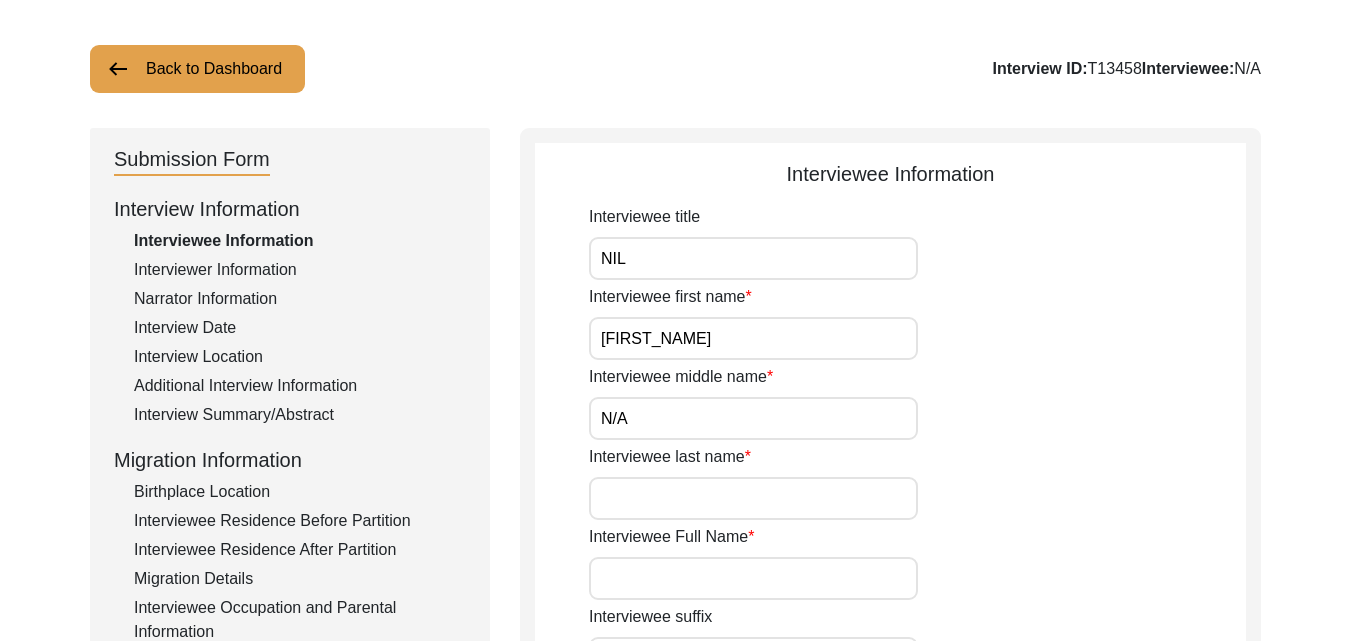 click on "Interviewee last name" at bounding box center [753, 498] 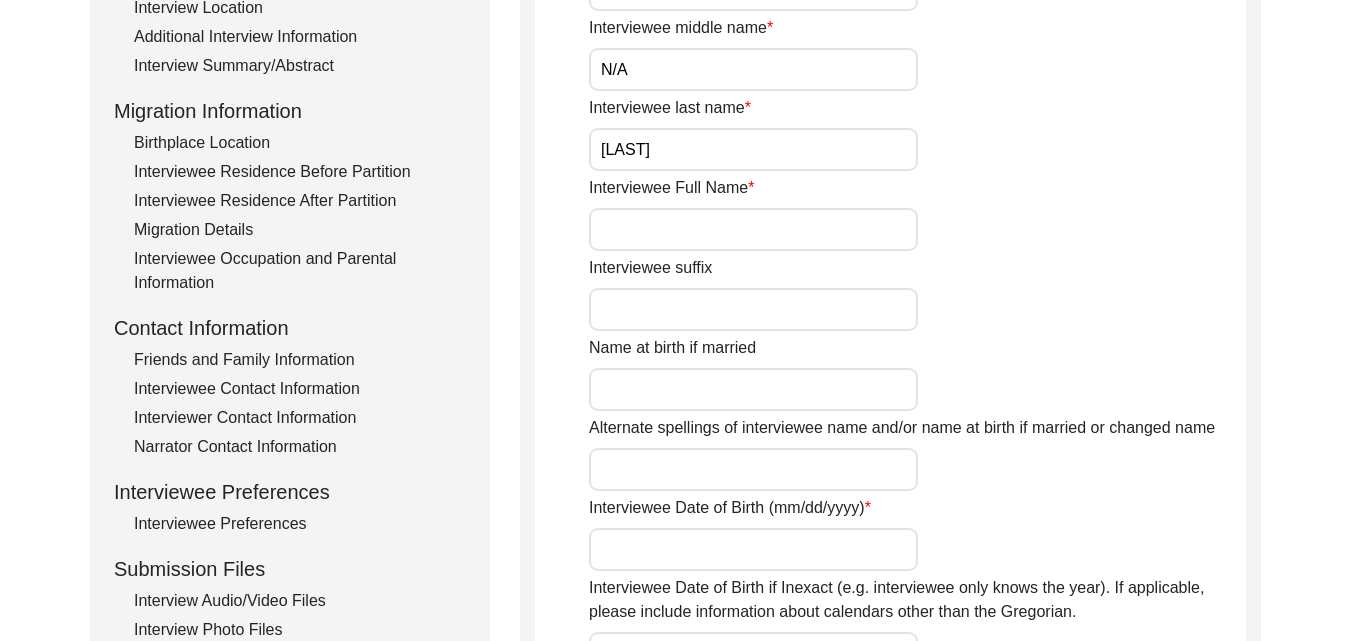 scroll, scrollTop: 455, scrollLeft: 0, axis: vertical 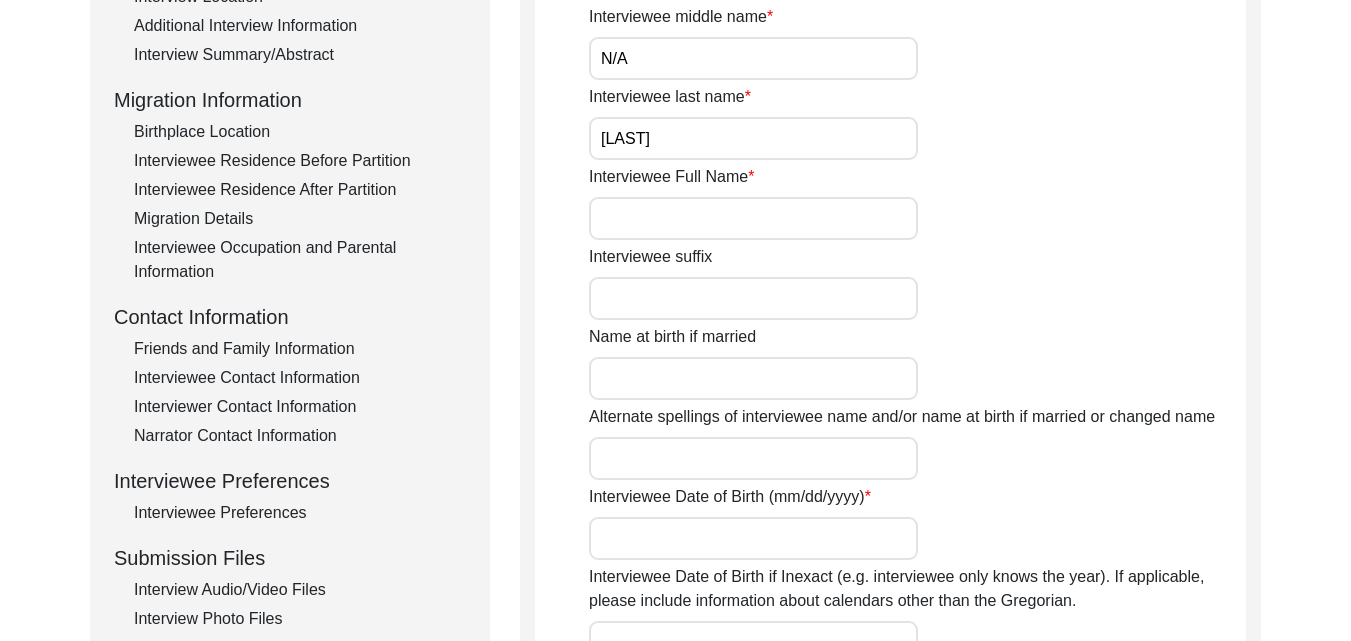type on "[LAST]" 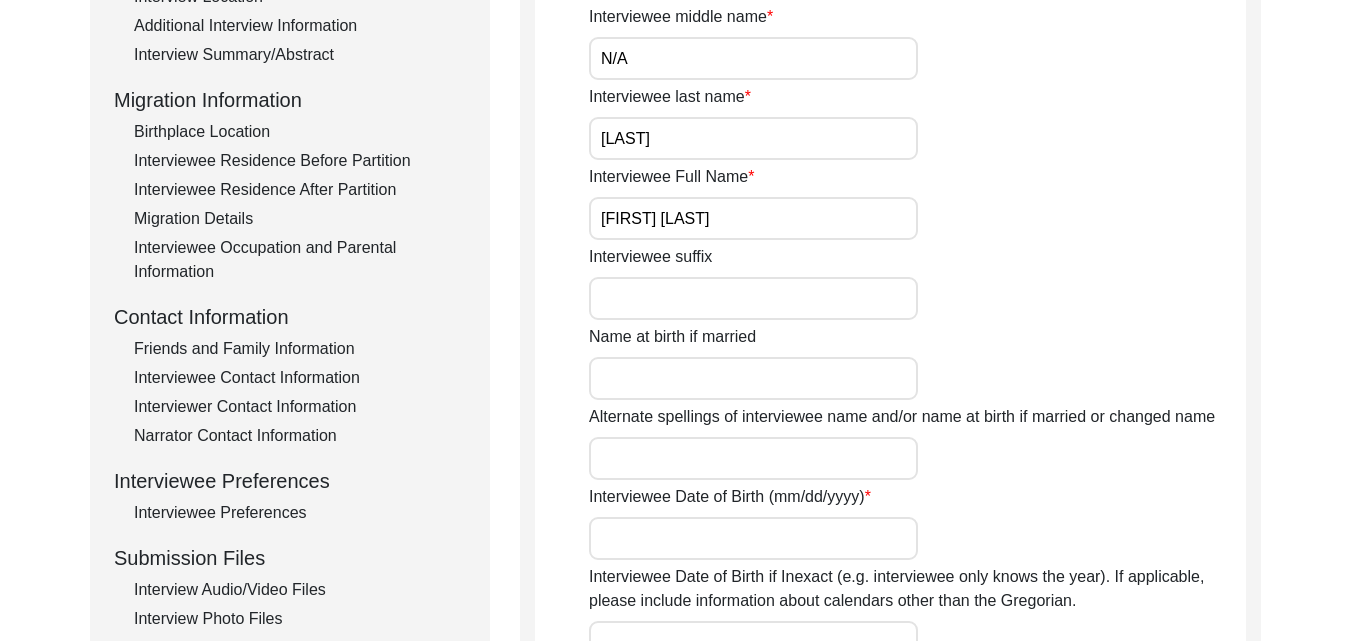 type on "[FIRST] [LAST]" 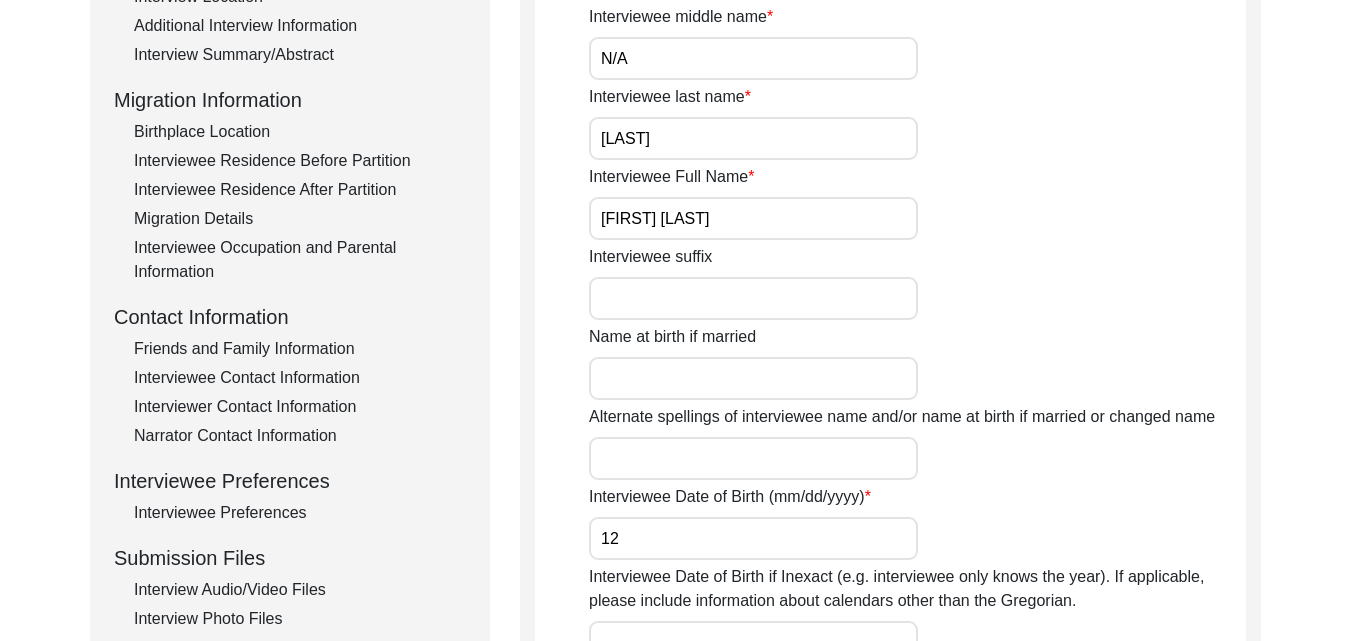 type on "1" 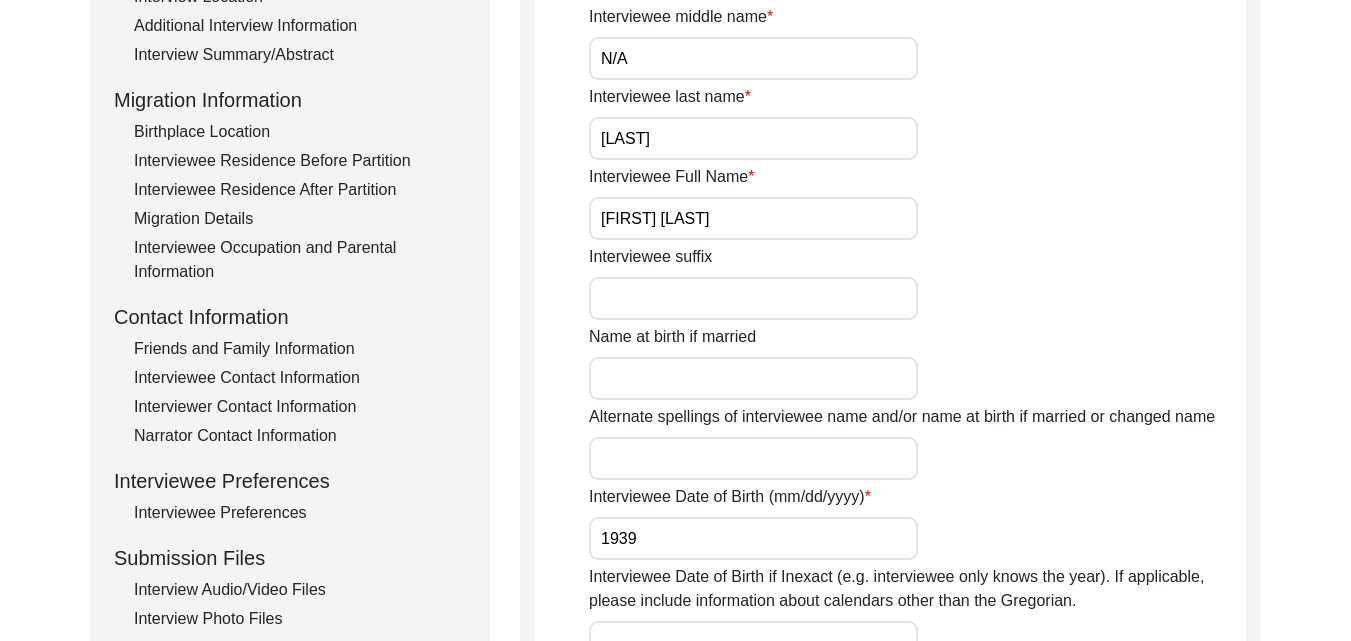 click on "1939" at bounding box center [753, 538] 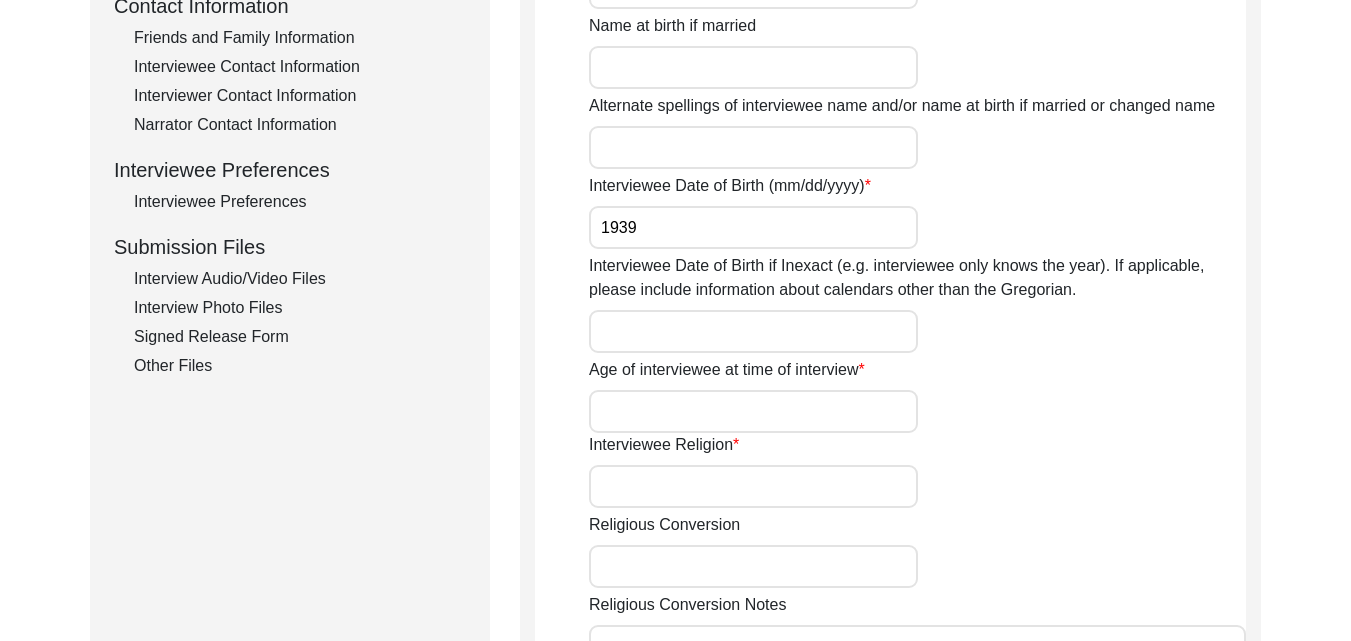 scroll, scrollTop: 775, scrollLeft: 0, axis: vertical 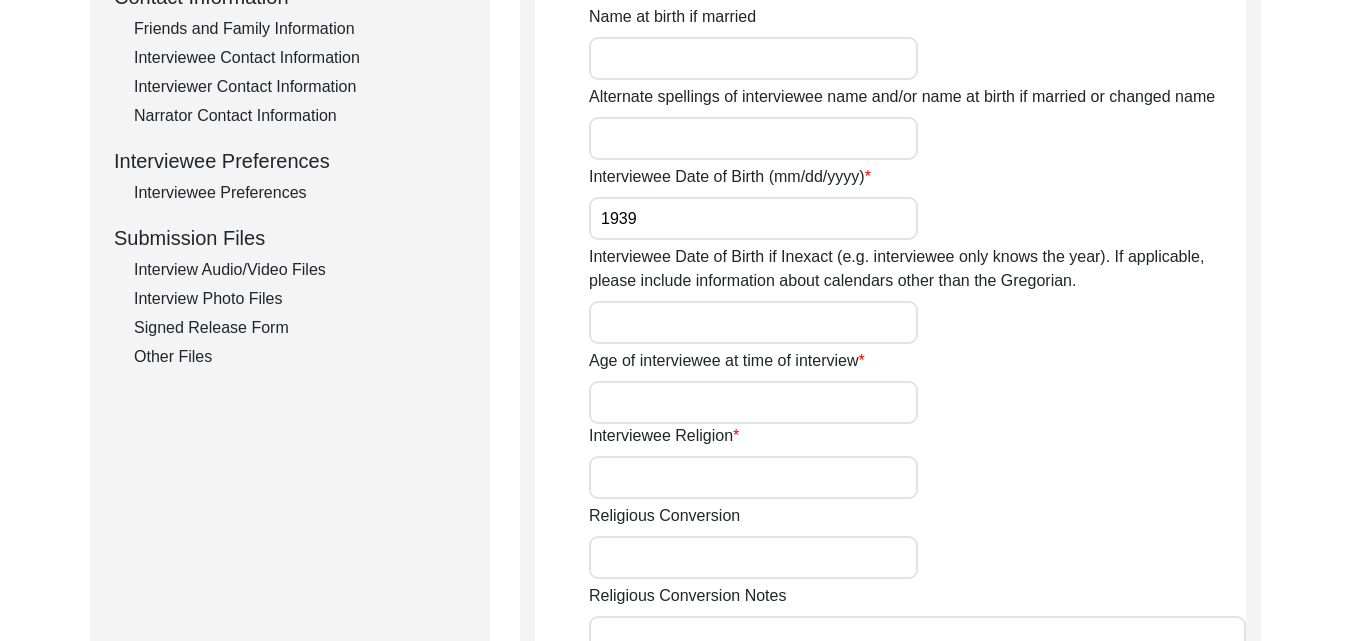 type on "1939" 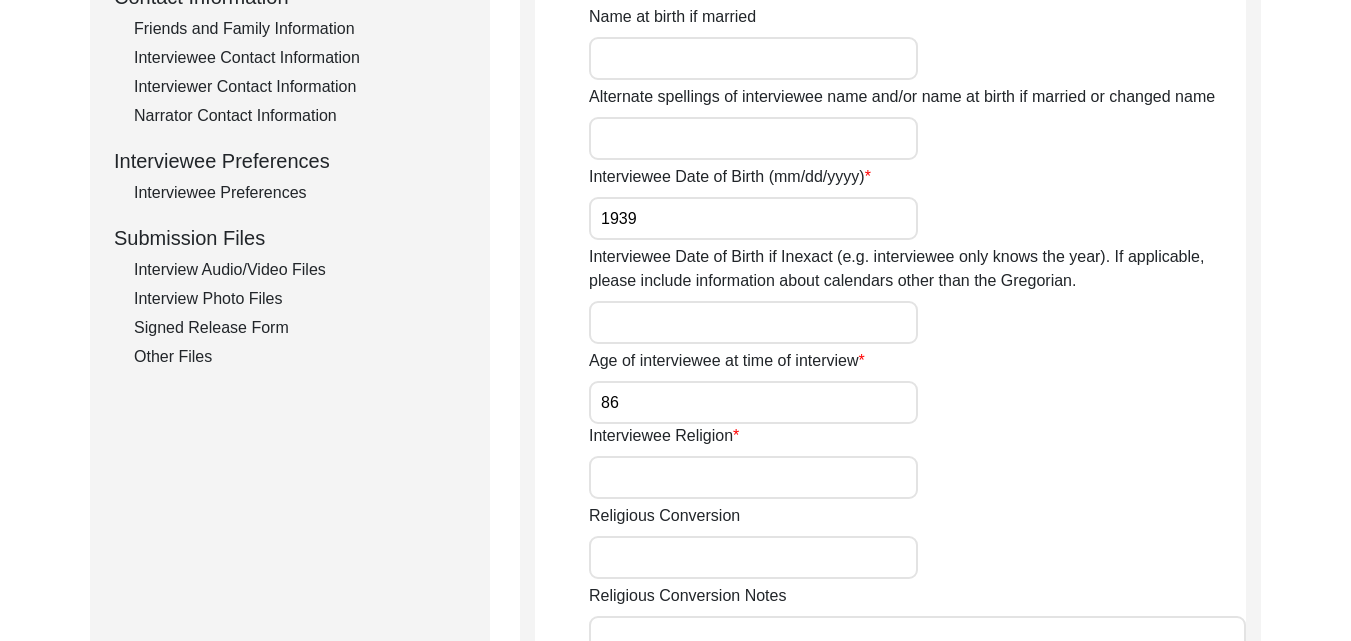 type on "86" 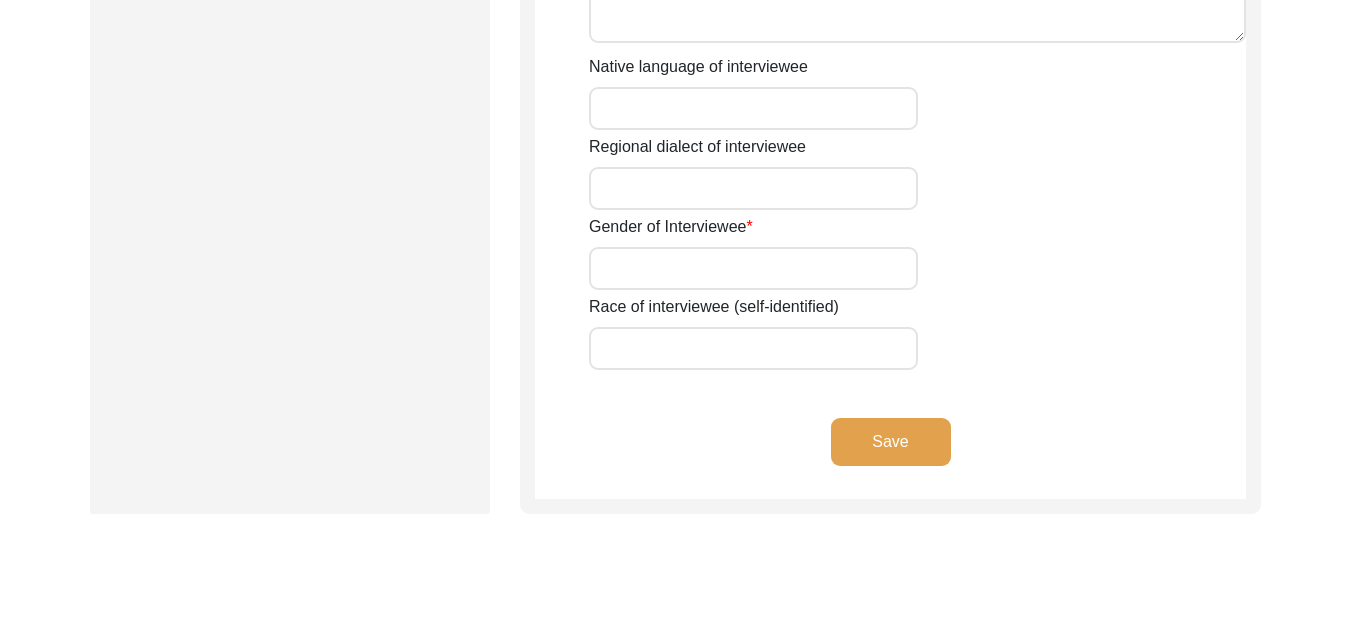 scroll, scrollTop: 1495, scrollLeft: 0, axis: vertical 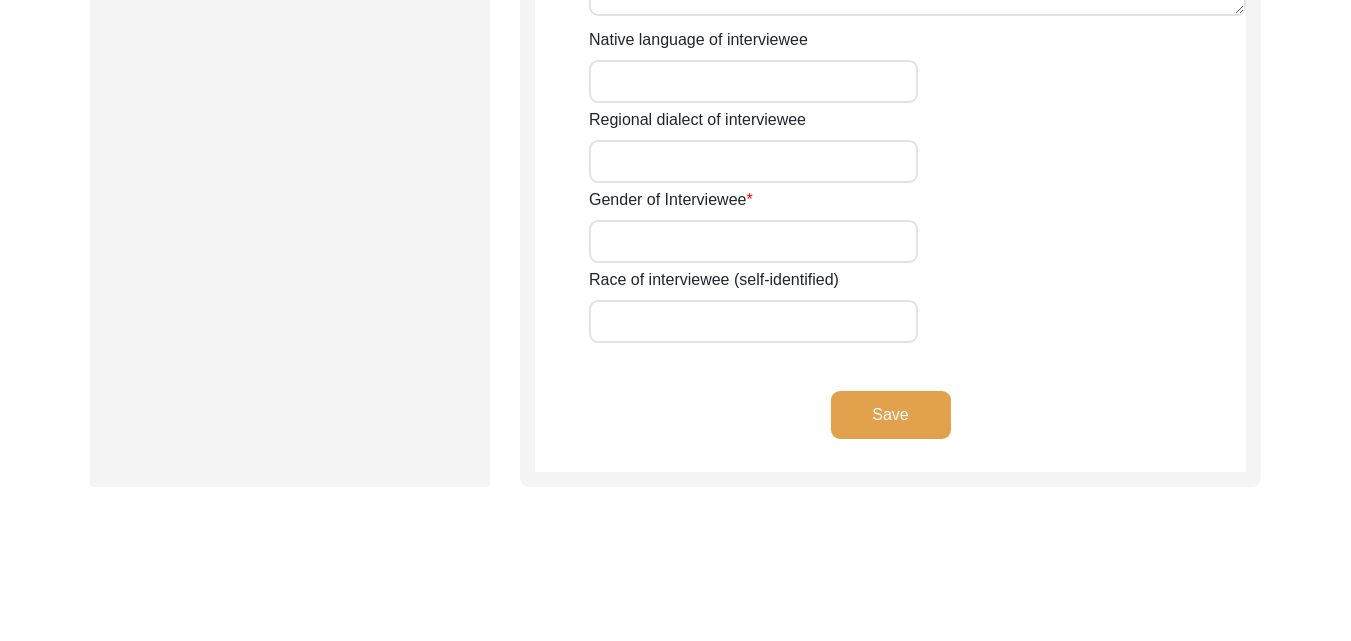 click on "Native language of interviewee" at bounding box center (753, 81) 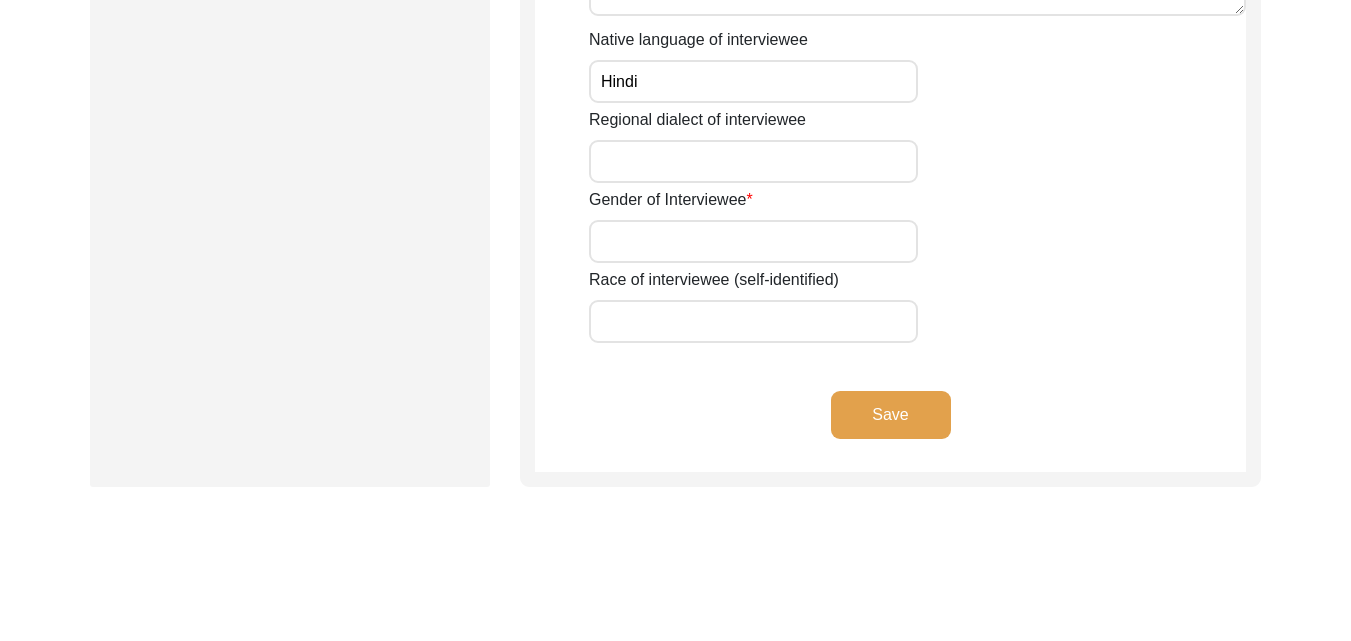 click on "Regional dialect of interviewee" at bounding box center [753, 161] 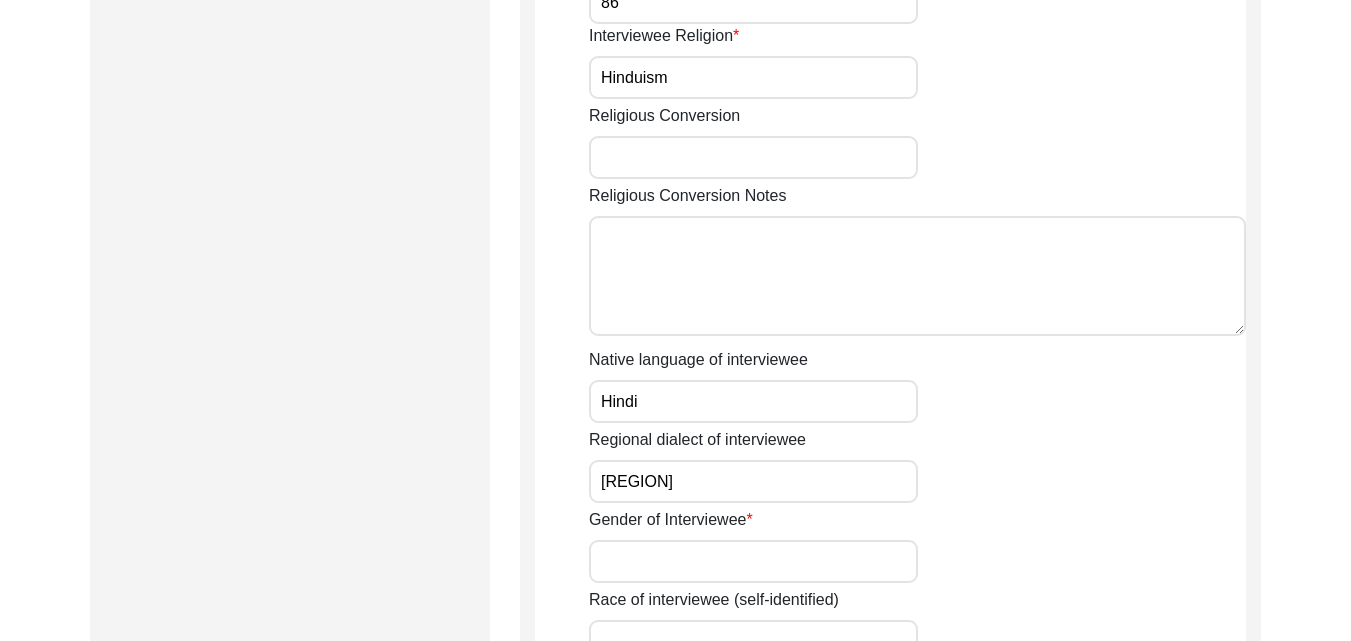 scroll, scrollTop: 1627, scrollLeft: 0, axis: vertical 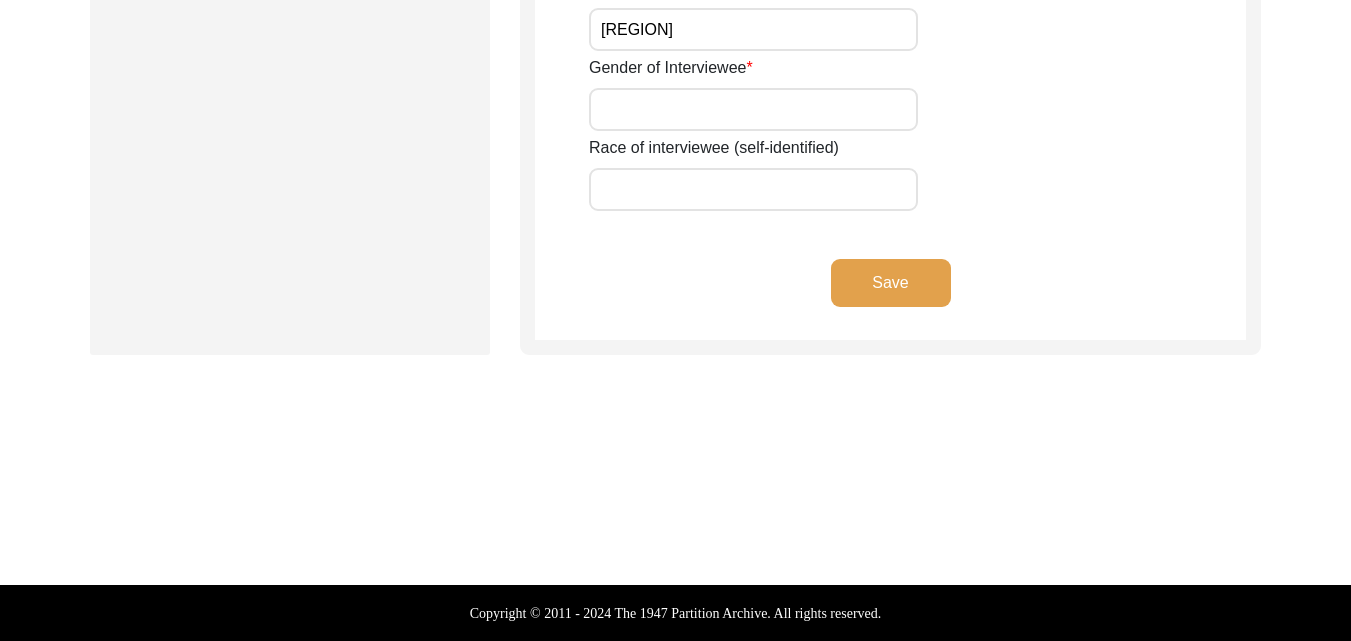 type on "[REGION]" 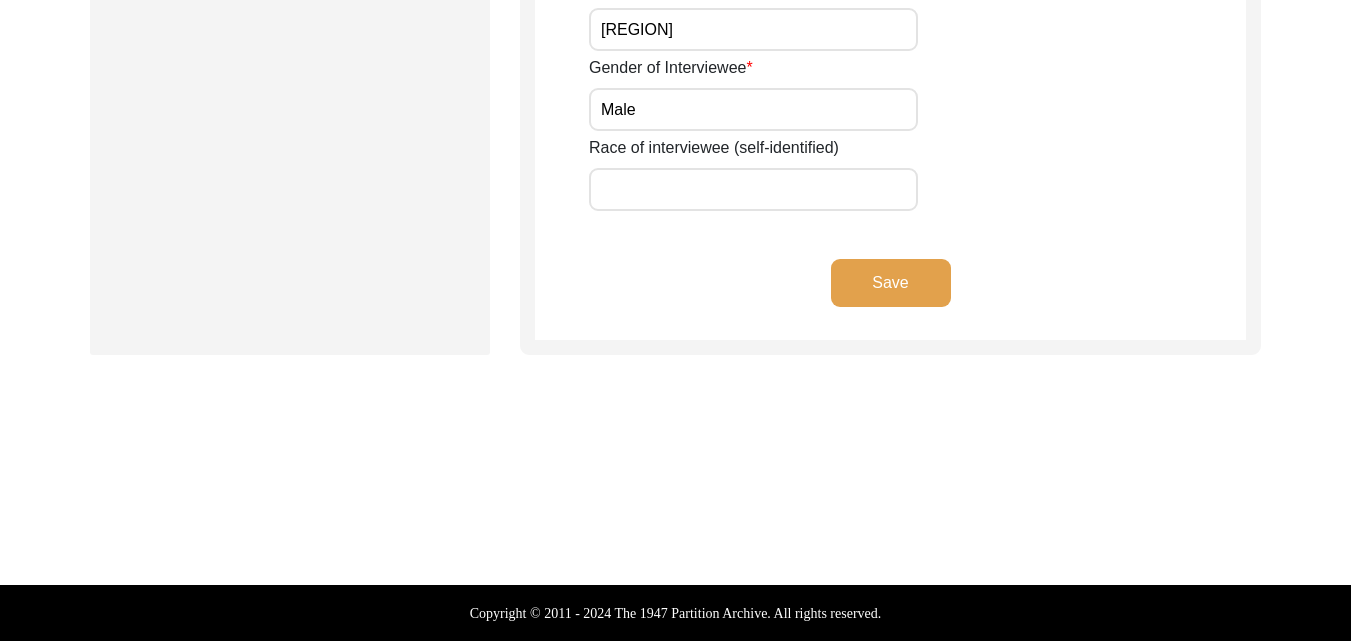 click on "Race of interviewee (self-identified)" at bounding box center [753, 189] 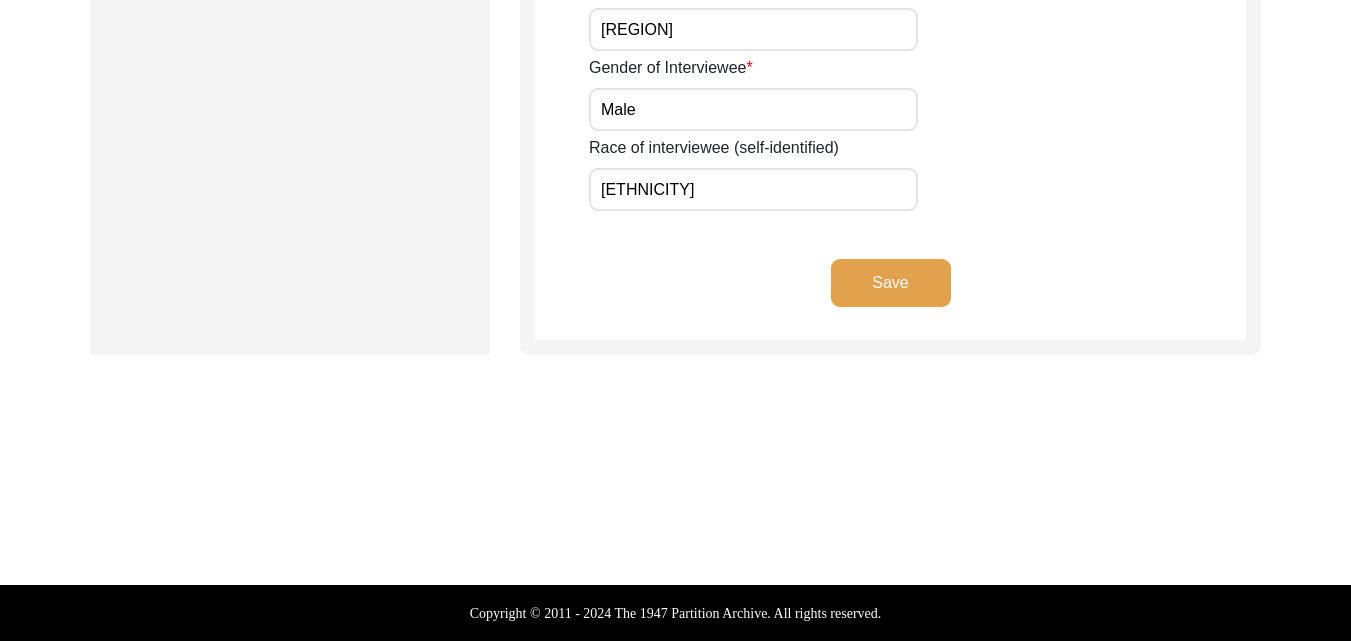 click on "Save" 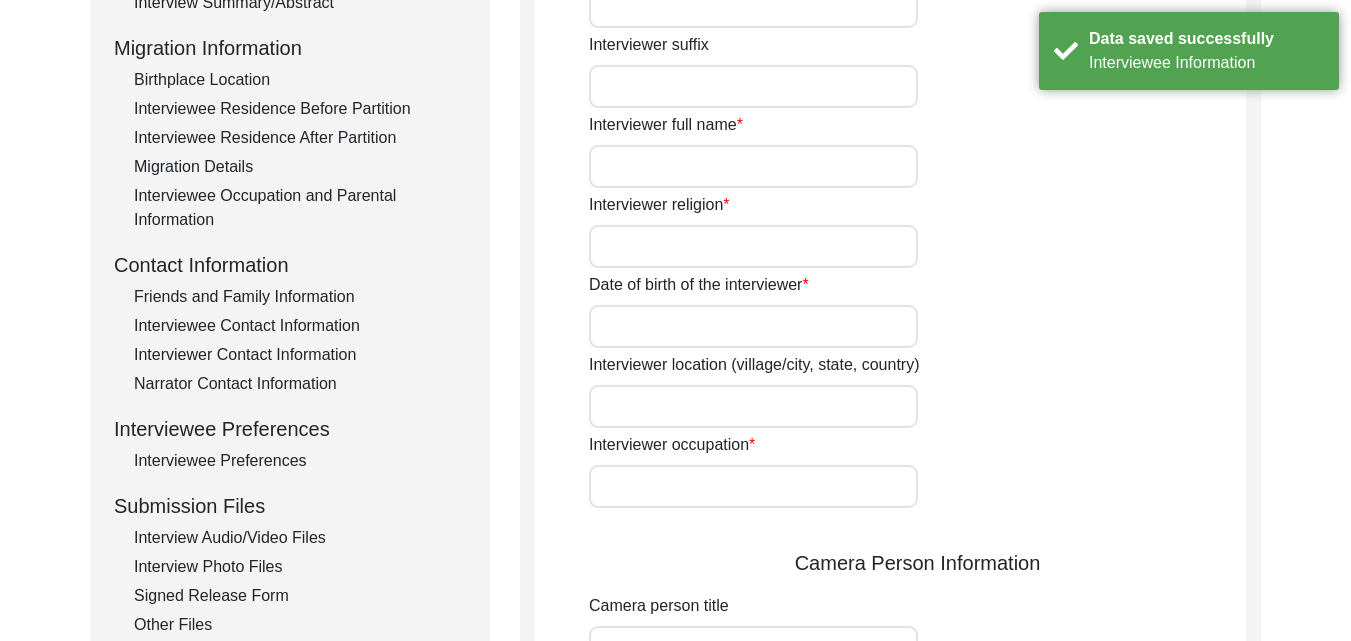 scroll, scrollTop: 0, scrollLeft: 0, axis: both 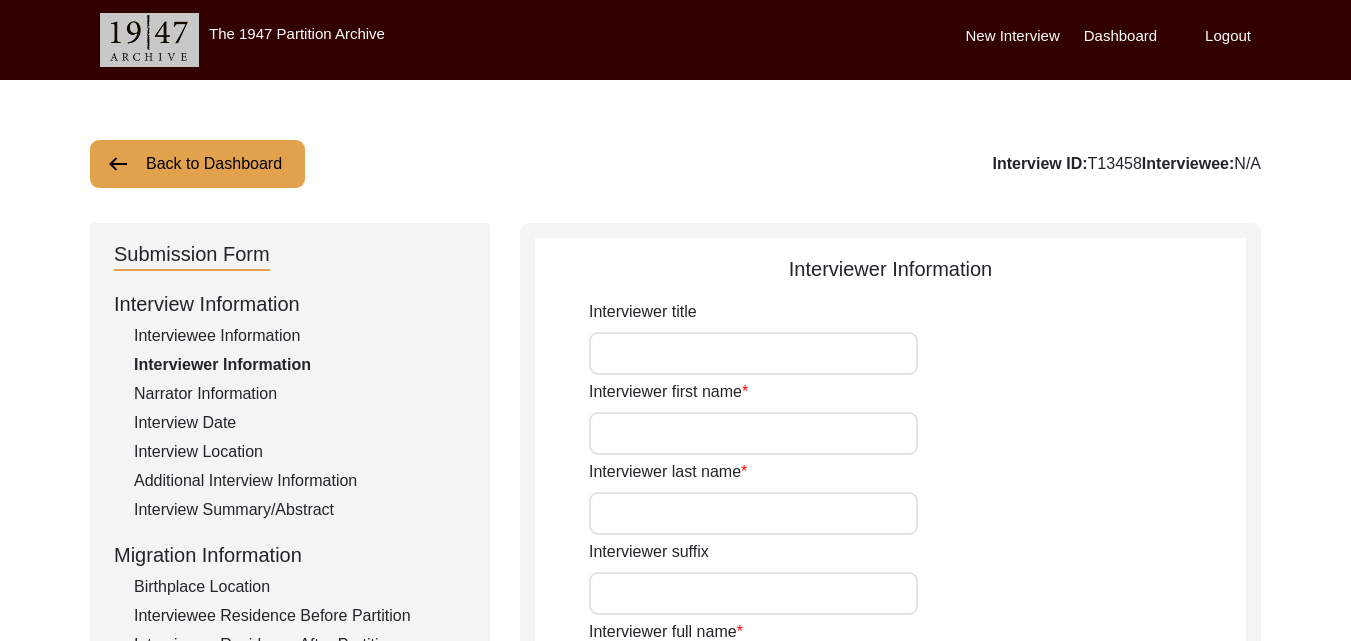 click on "Interviewer title" at bounding box center (753, 353) 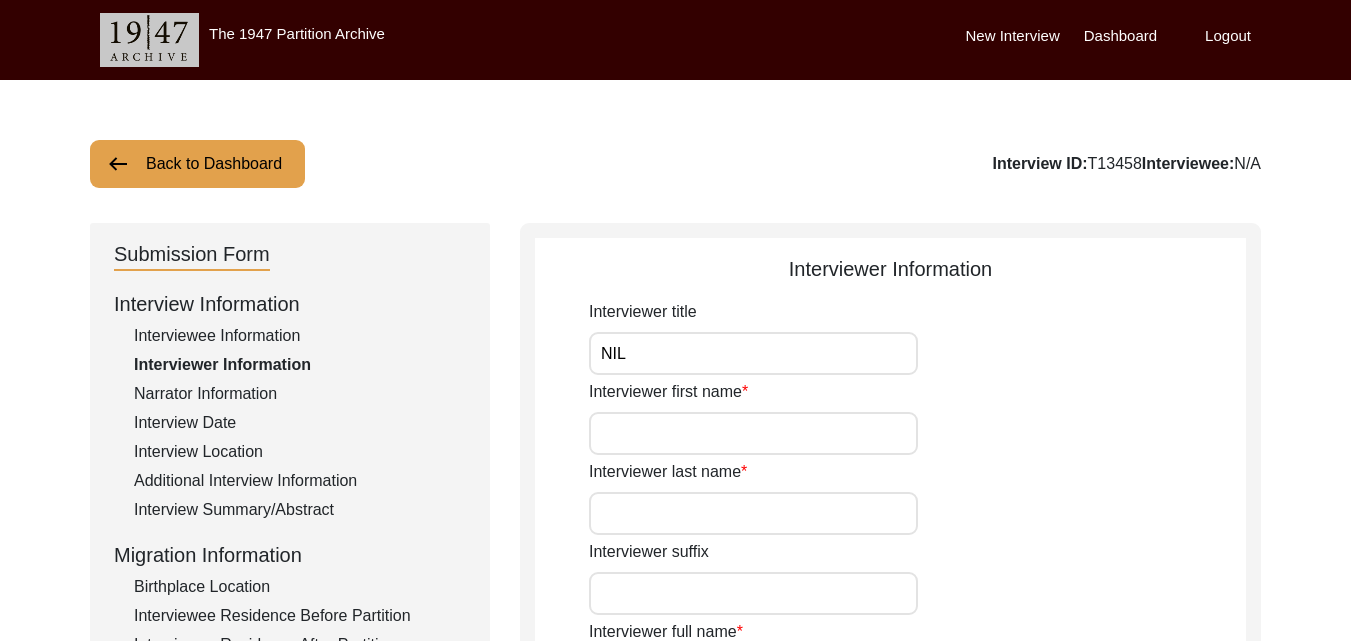 click on "Interviewer first name" at bounding box center (753, 433) 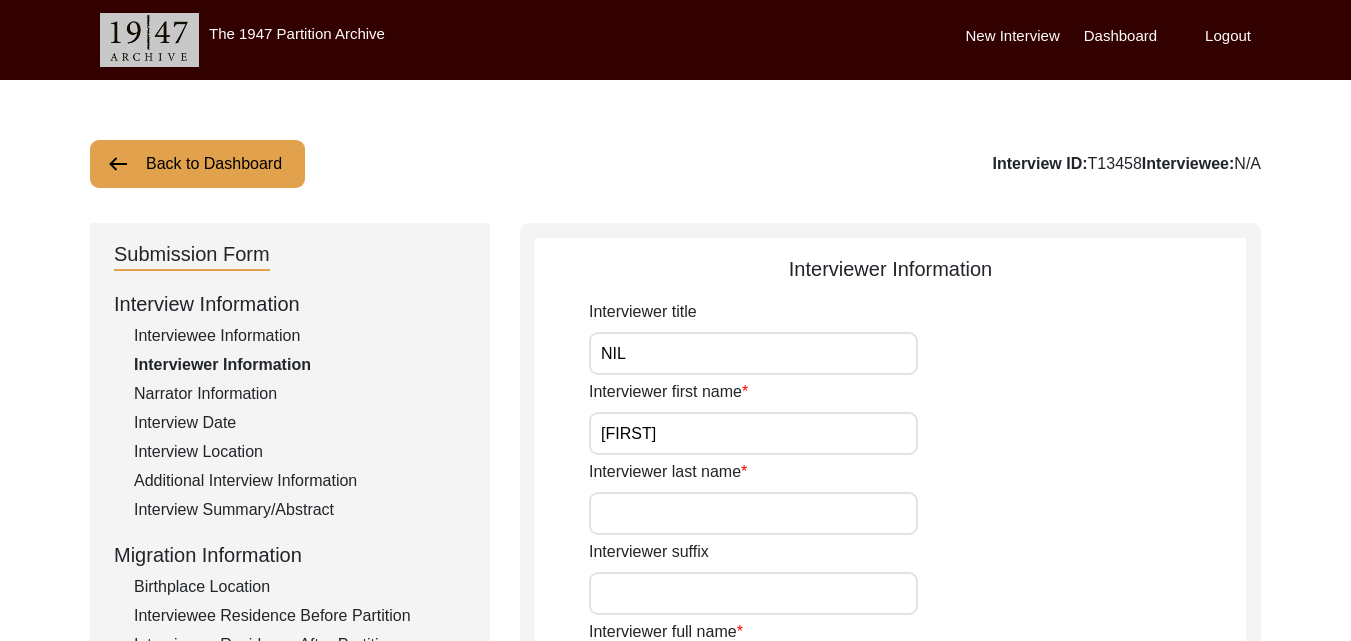 type on "Sakargayen" 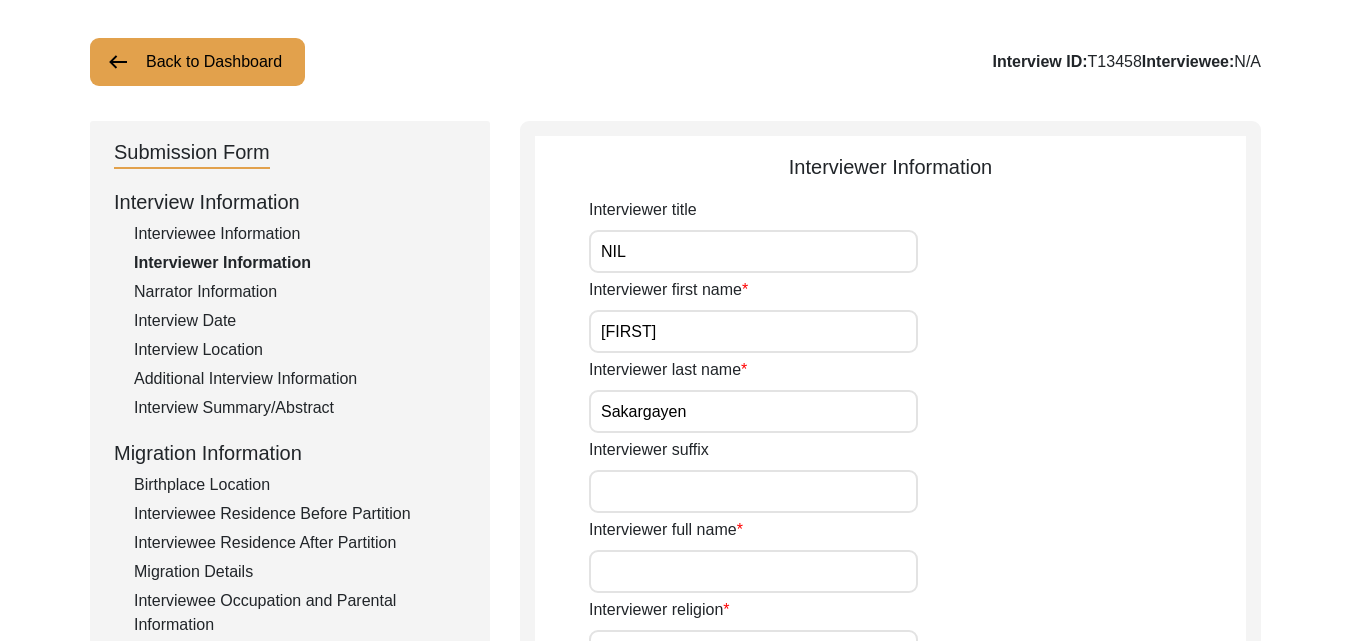 scroll, scrollTop: 120, scrollLeft: 0, axis: vertical 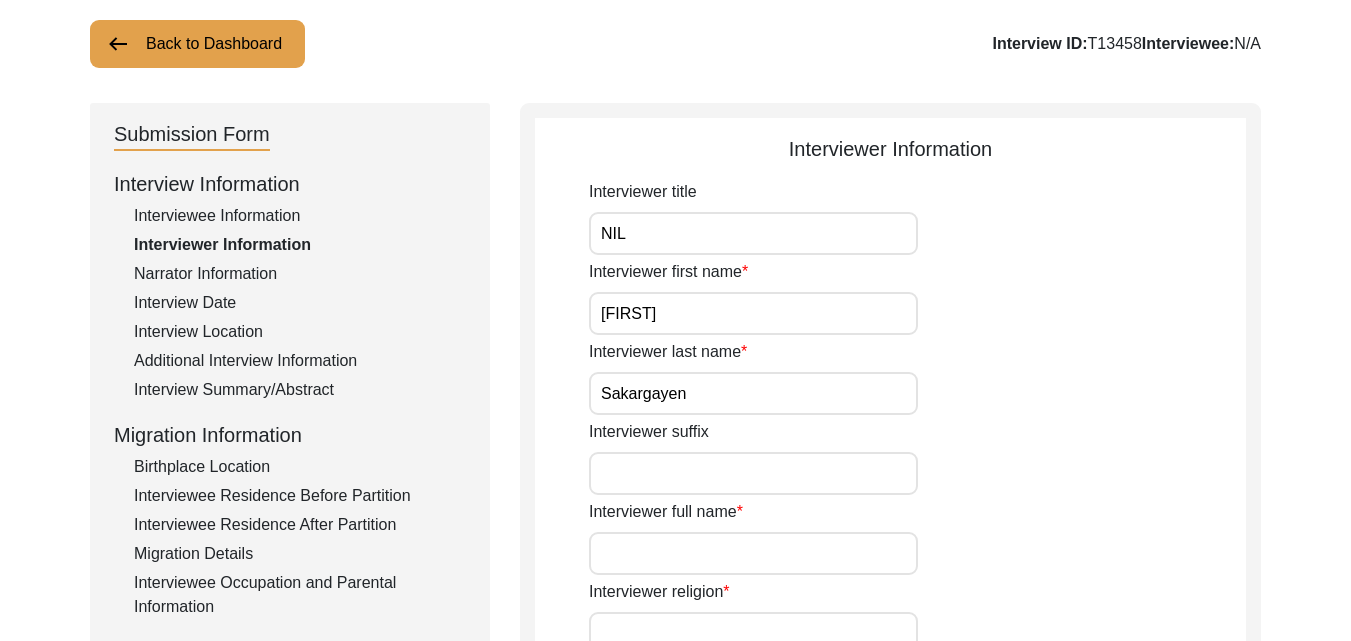 click on "Interviewer full name" at bounding box center [753, 553] 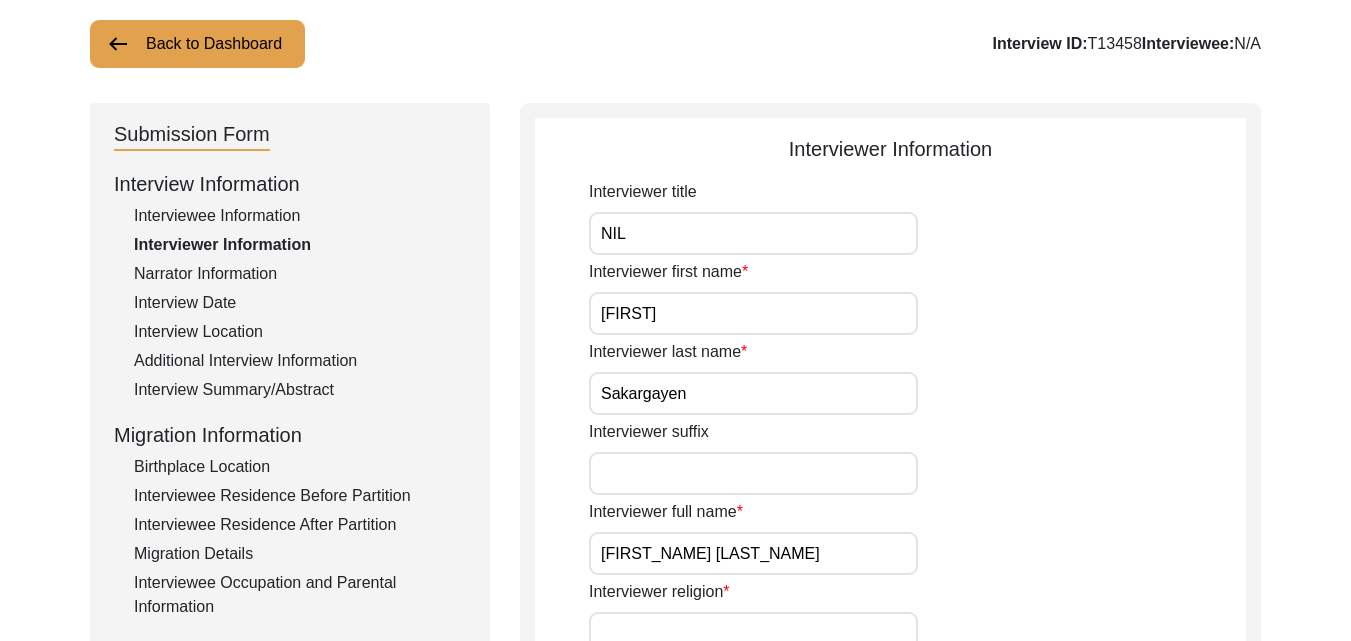 type on "[LOCATION]" 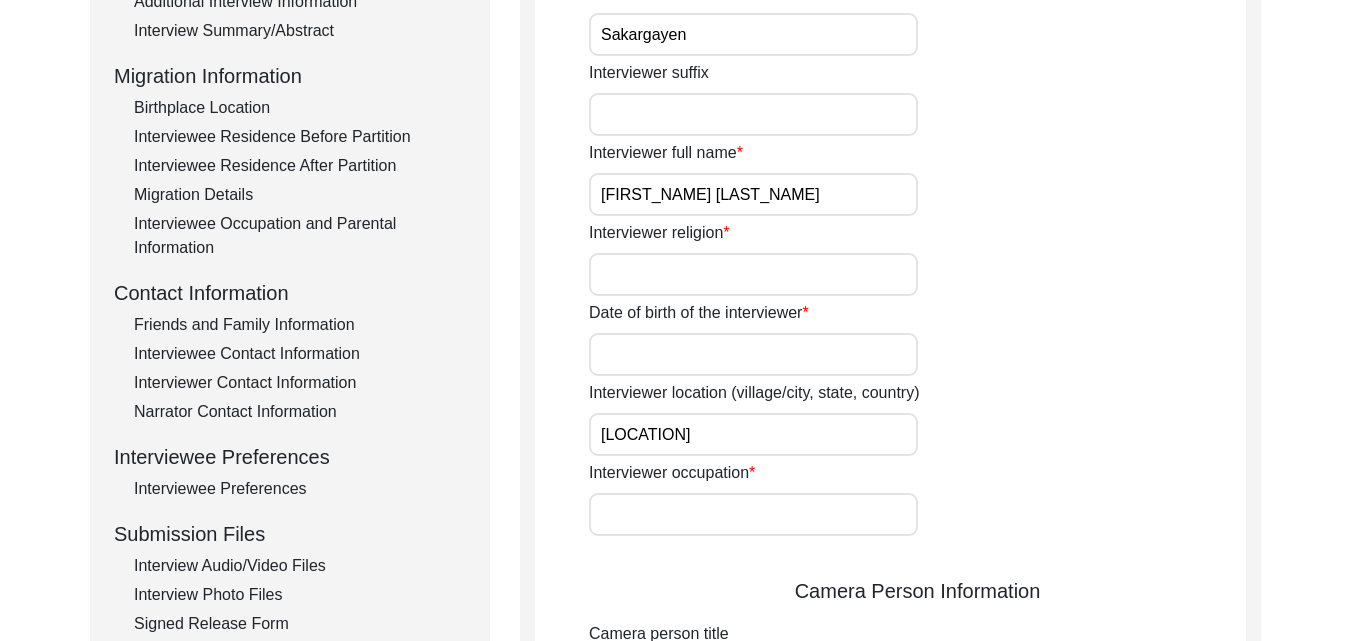 scroll, scrollTop: 480, scrollLeft: 0, axis: vertical 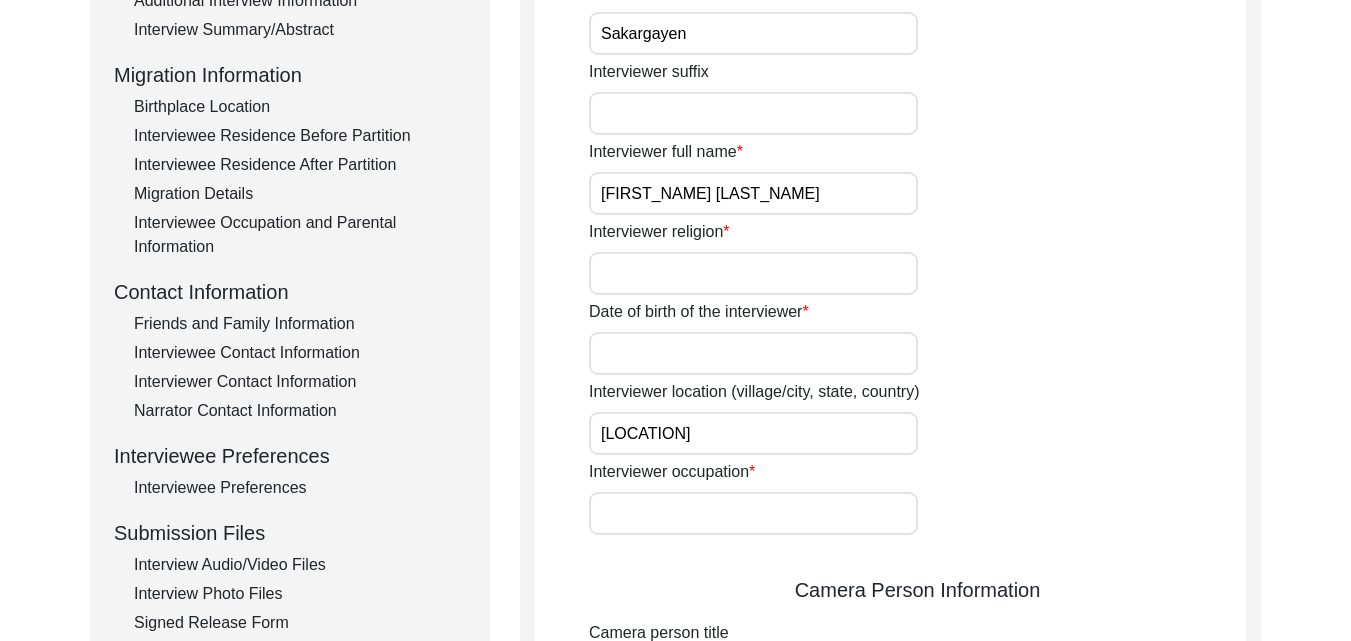 click on "Interviewer religion" at bounding box center (753, 273) 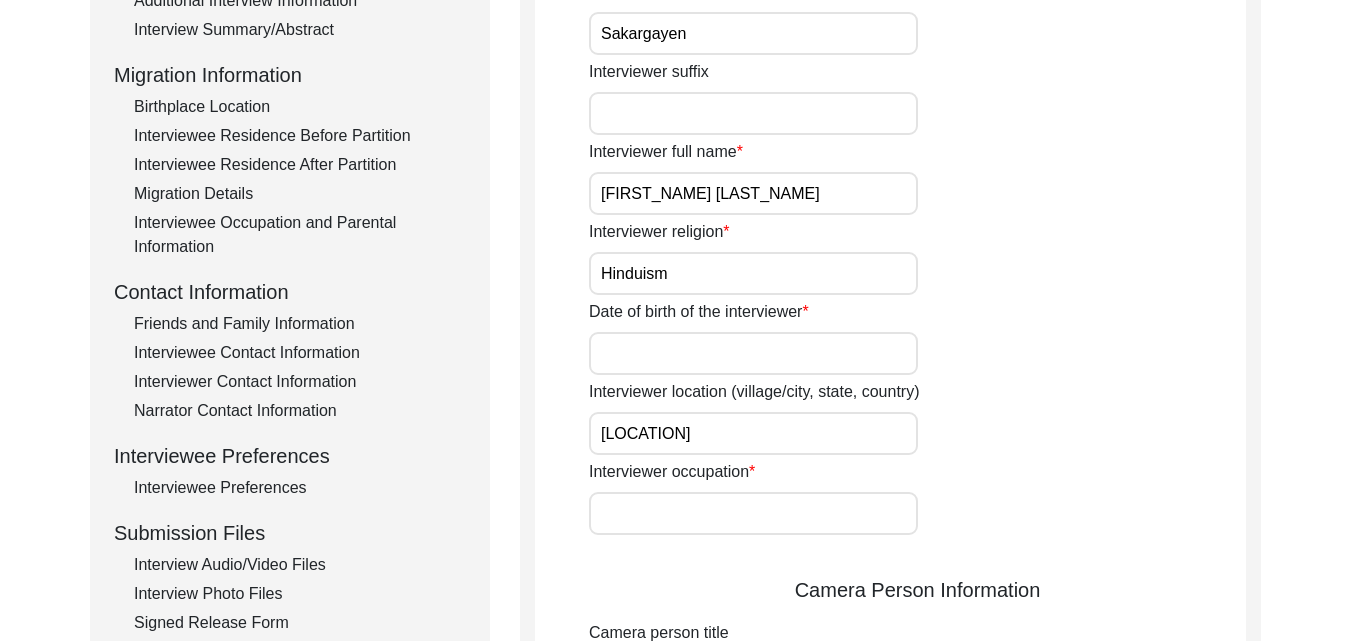 click on "Date of birth of the interviewer" at bounding box center (753, 353) 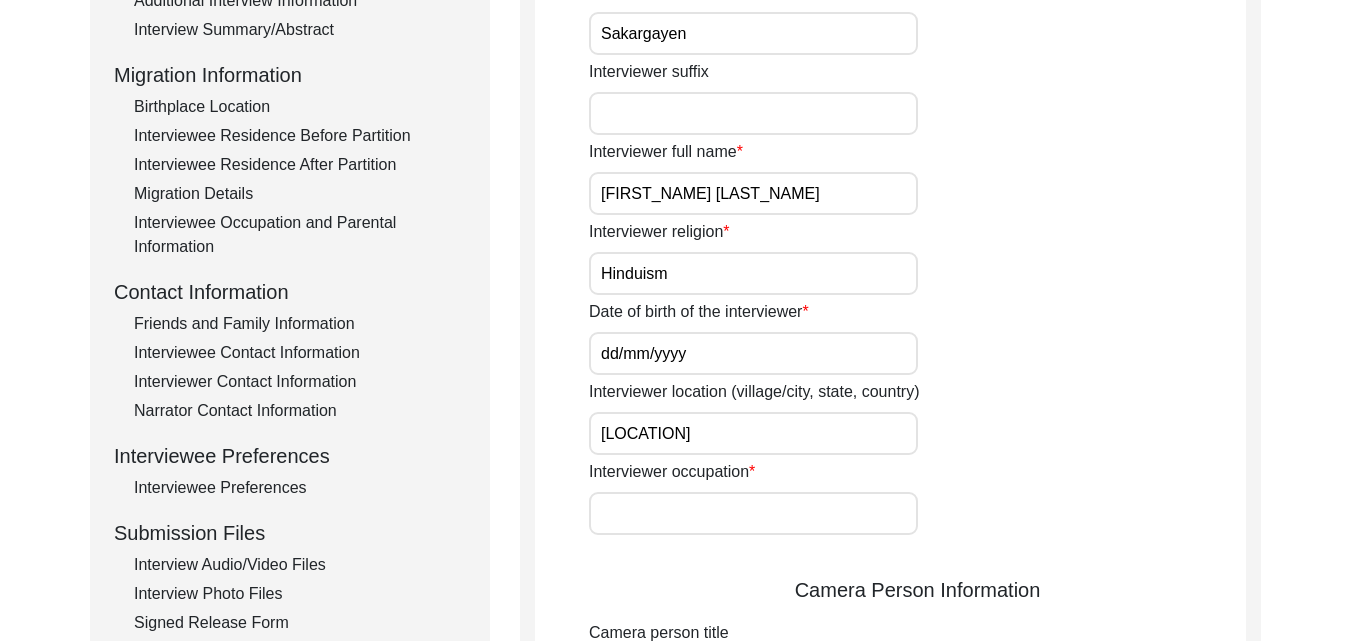 click on "[LOCATION]" at bounding box center [753, 433] 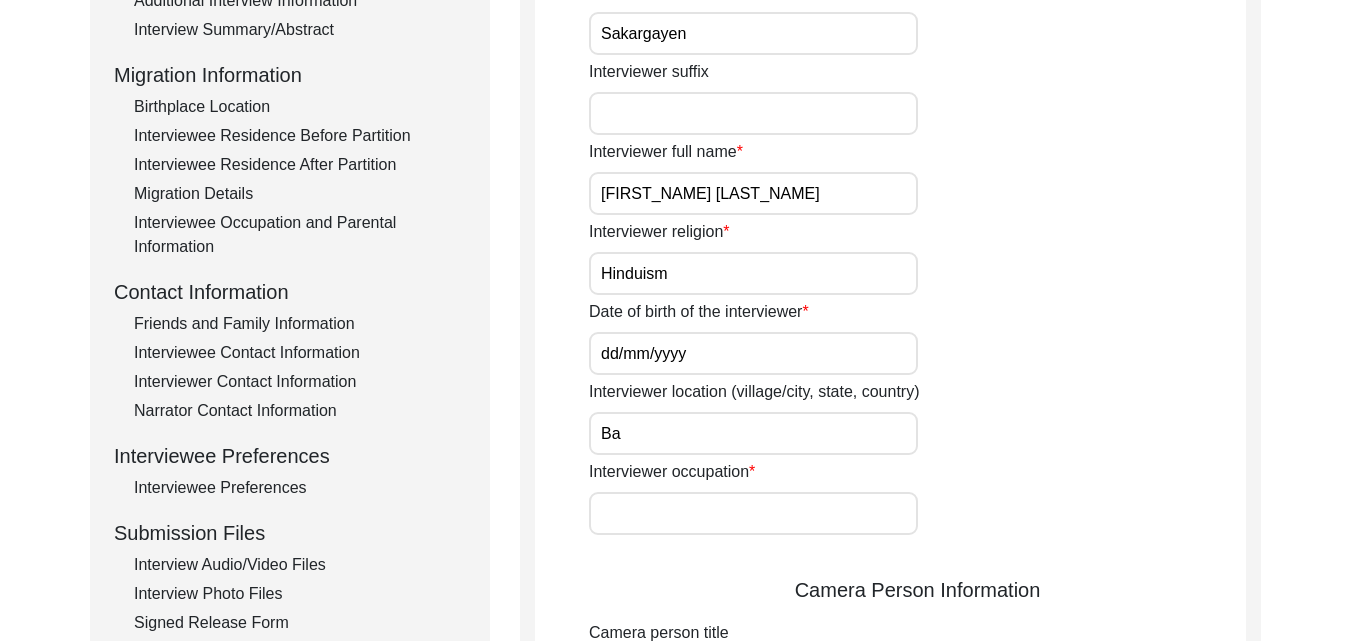 type on "B" 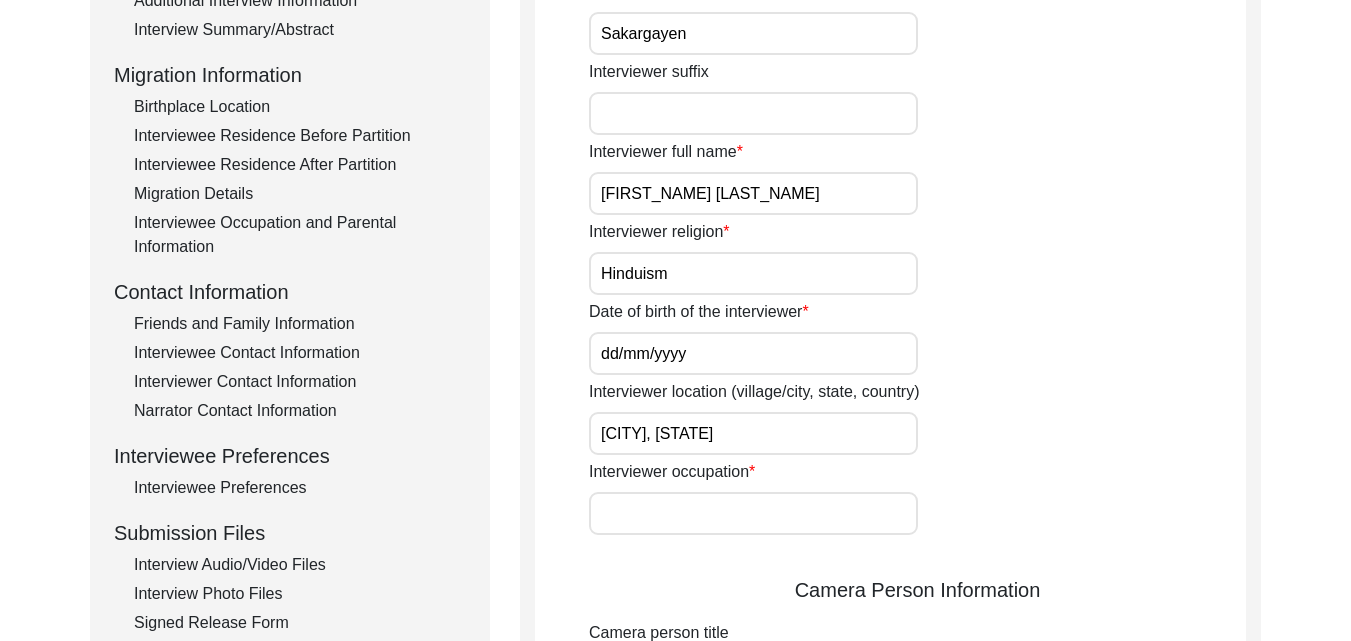 type on "[CITY], [STATE], [COUNTRY]" 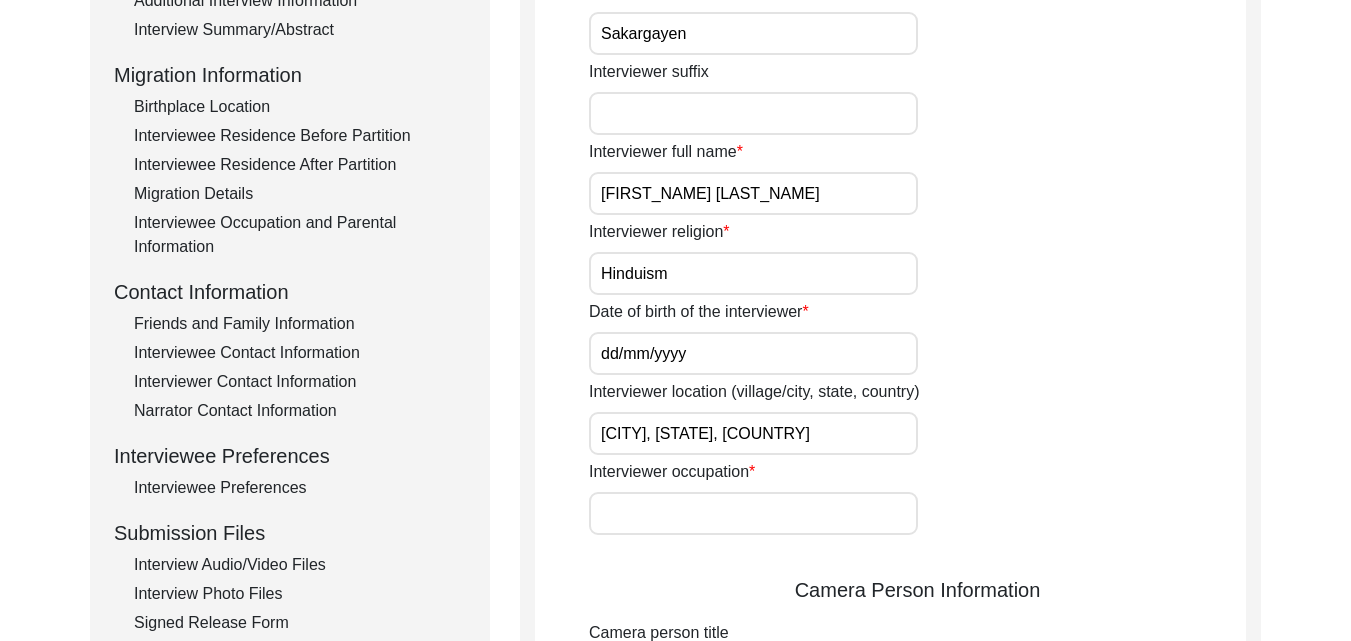click on "Interviewer occupation" at bounding box center (753, 513) 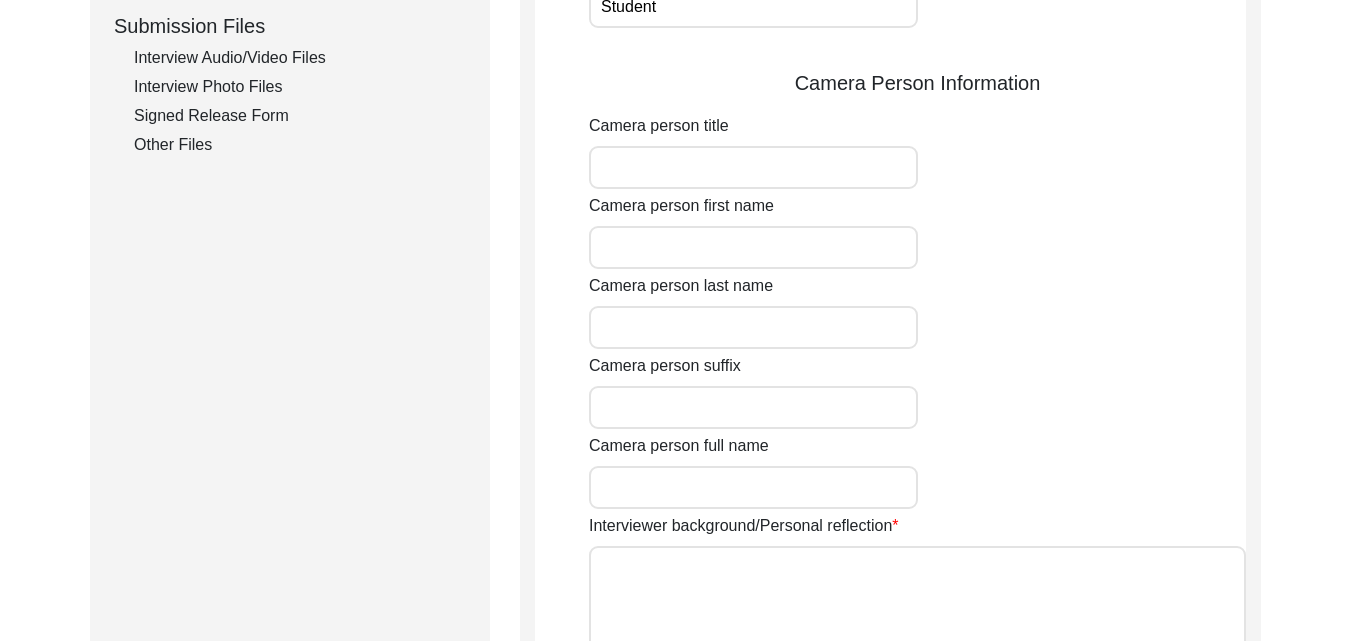 scroll, scrollTop: 1053, scrollLeft: 0, axis: vertical 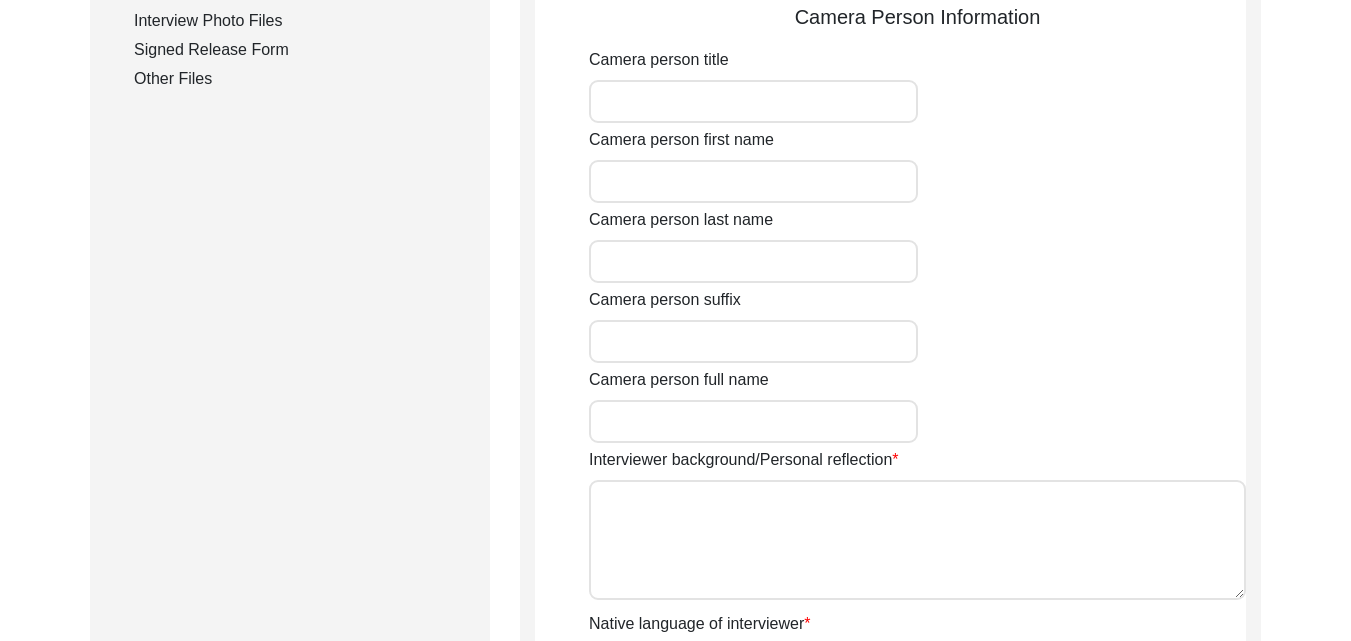 click on "Camera person title" at bounding box center (753, 101) 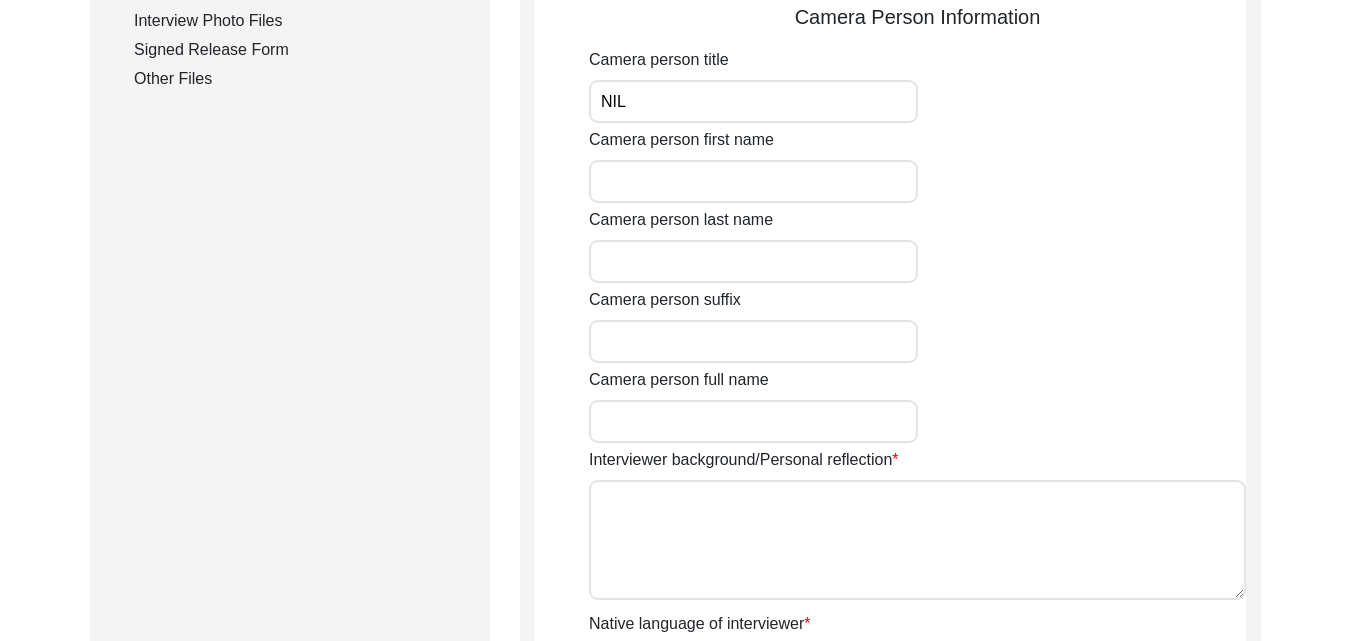 click on "Camera person first name" at bounding box center [753, 181] 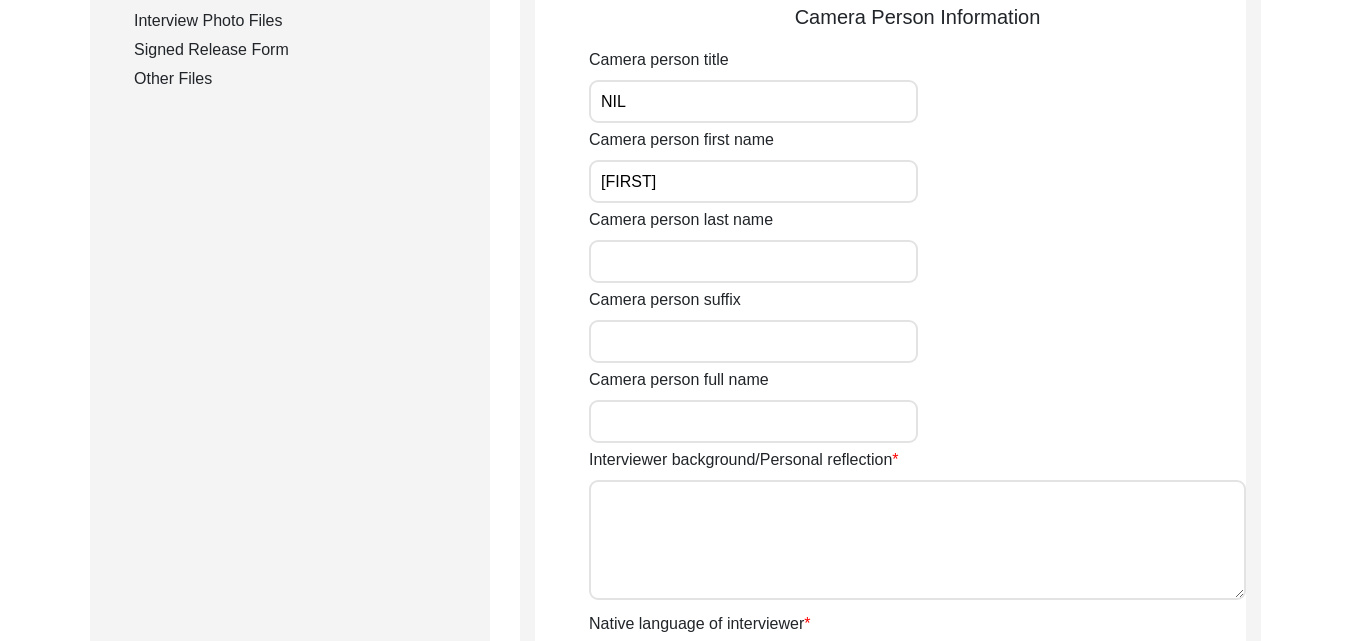type on "Sakargayen" 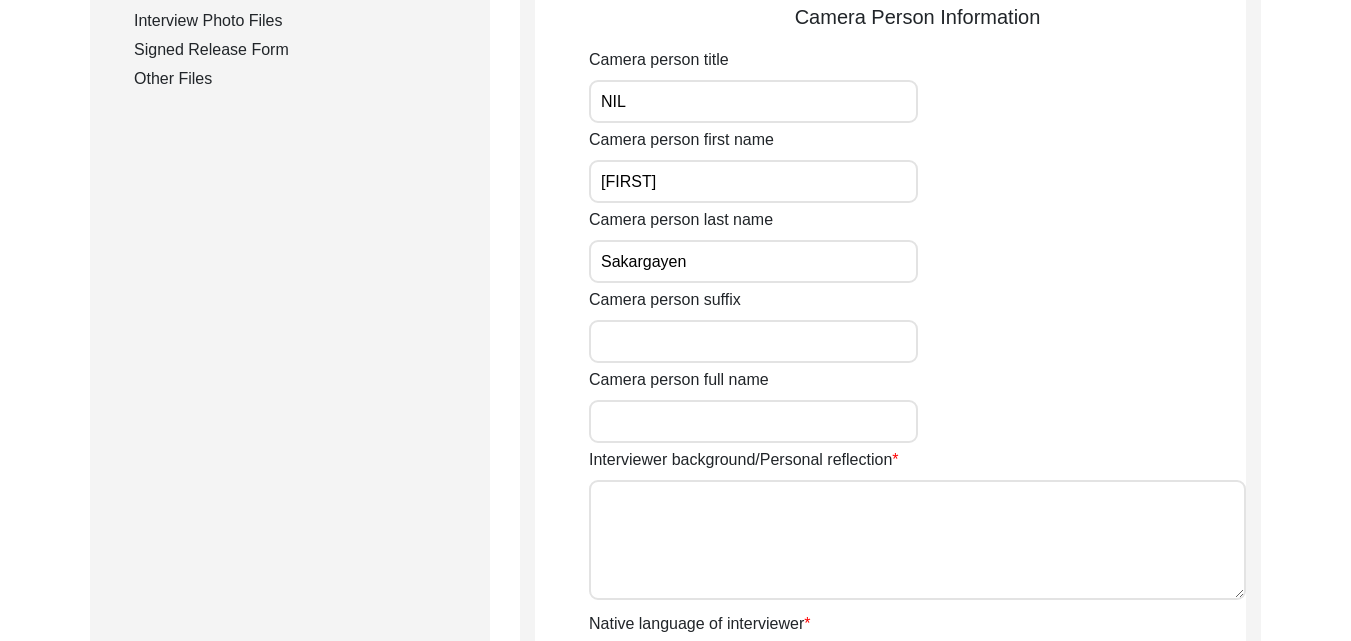 click on "Camera person full name" at bounding box center [753, 421] 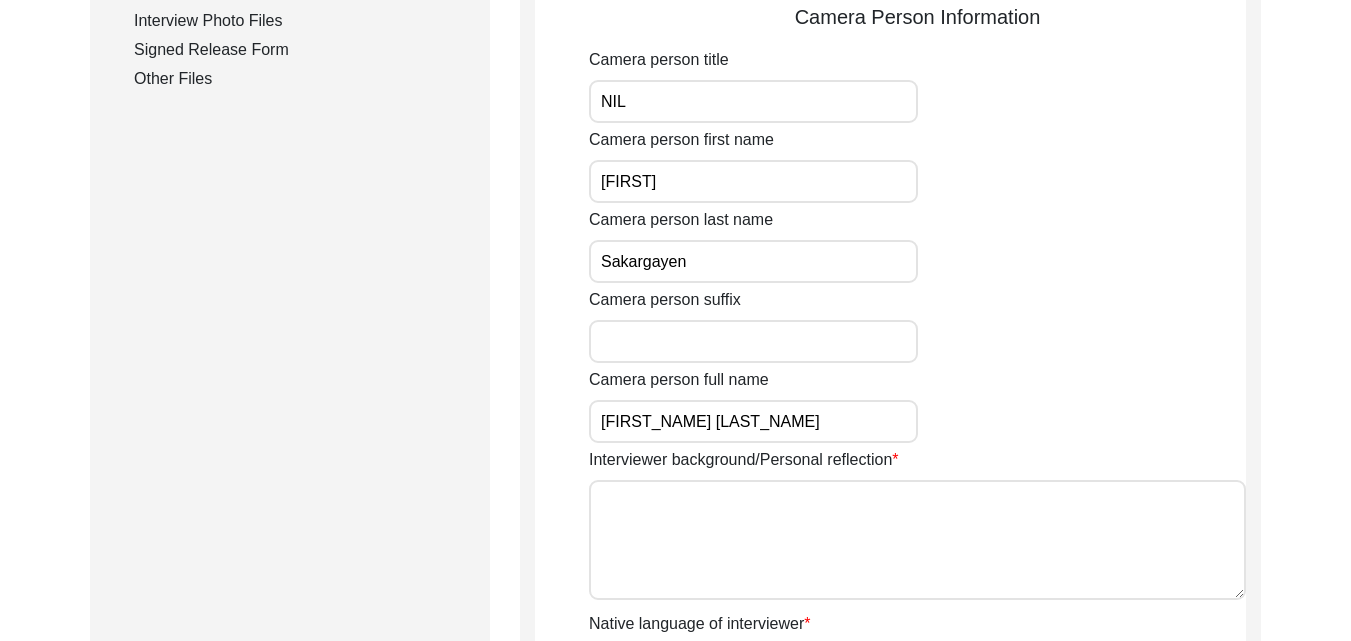 click on "Interviewer background/Personal reflection" at bounding box center [917, 540] 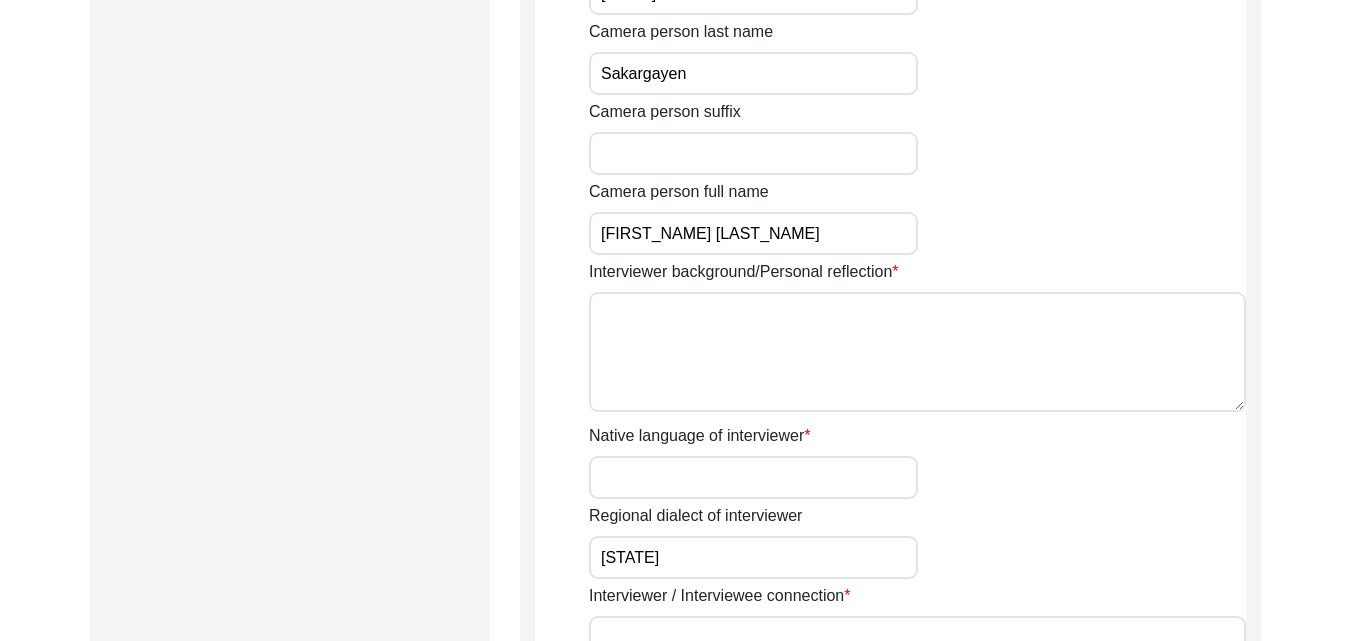scroll, scrollTop: 1281, scrollLeft: 0, axis: vertical 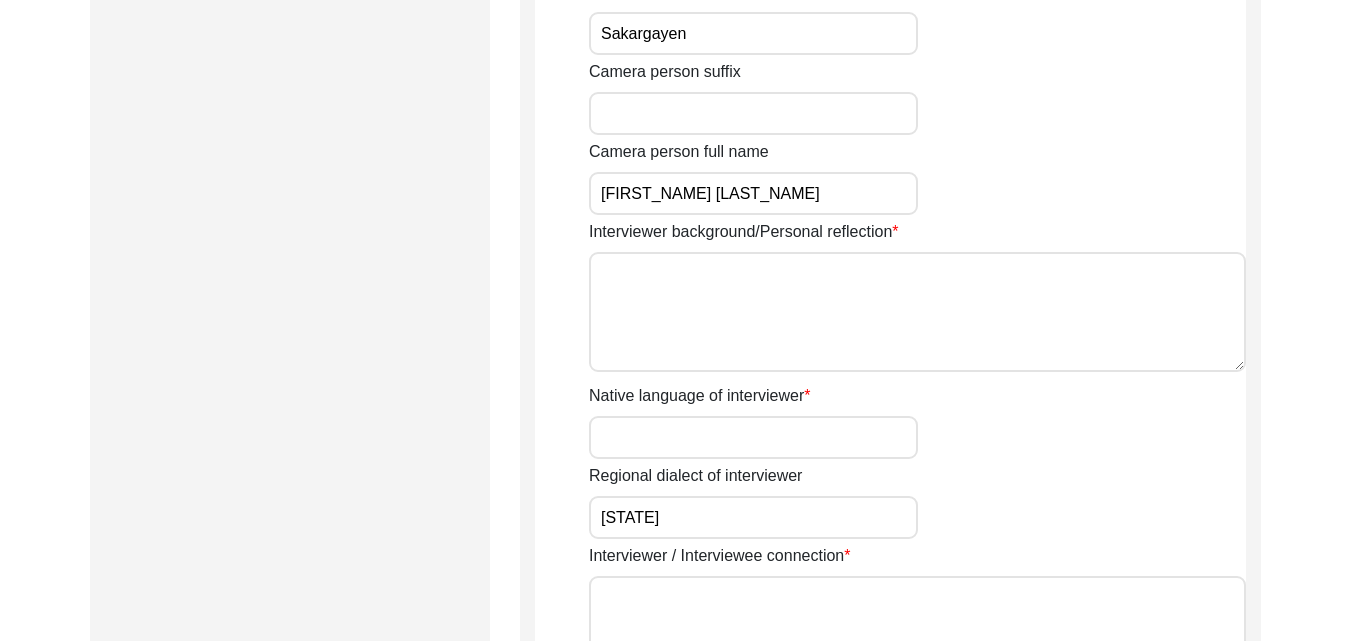 click on "[STATE]" at bounding box center (753, 517) 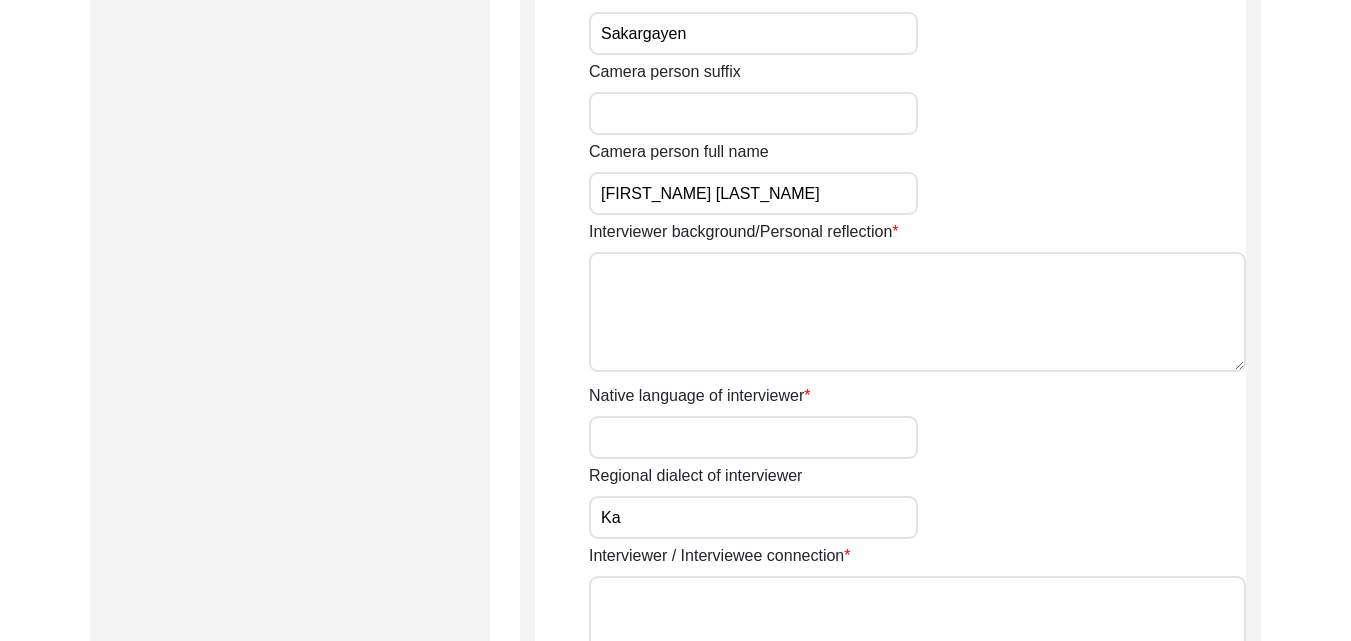 type on "K" 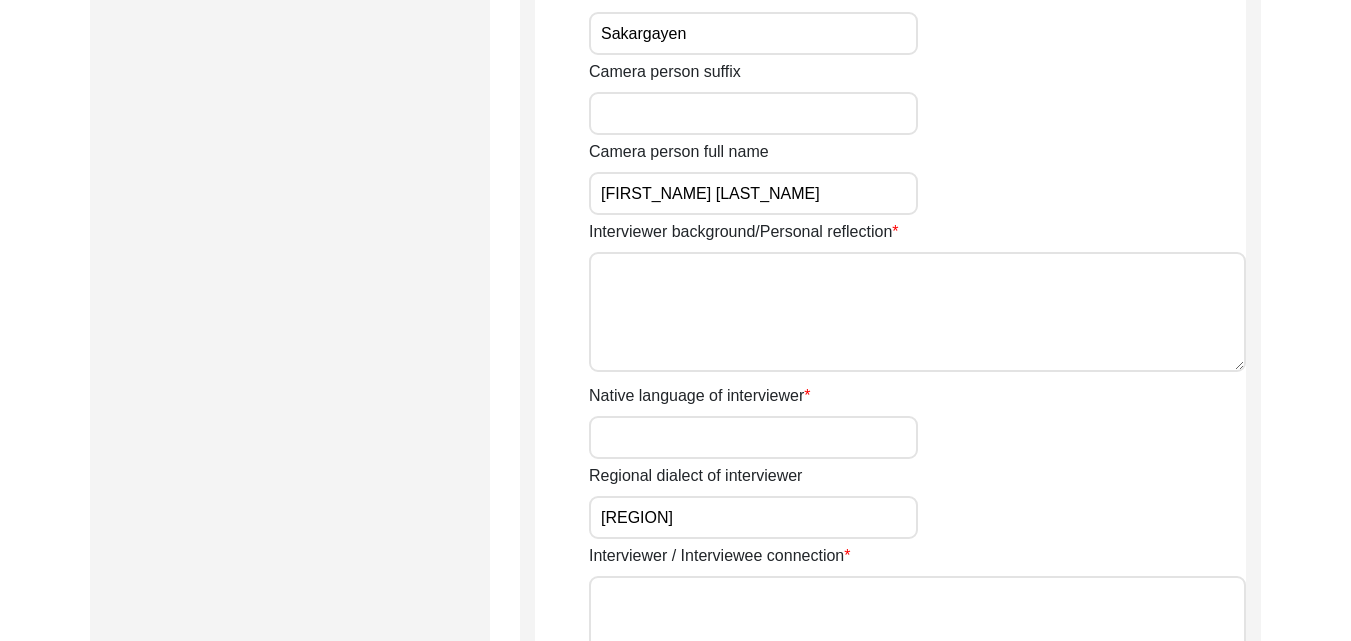 type on "[REGION]" 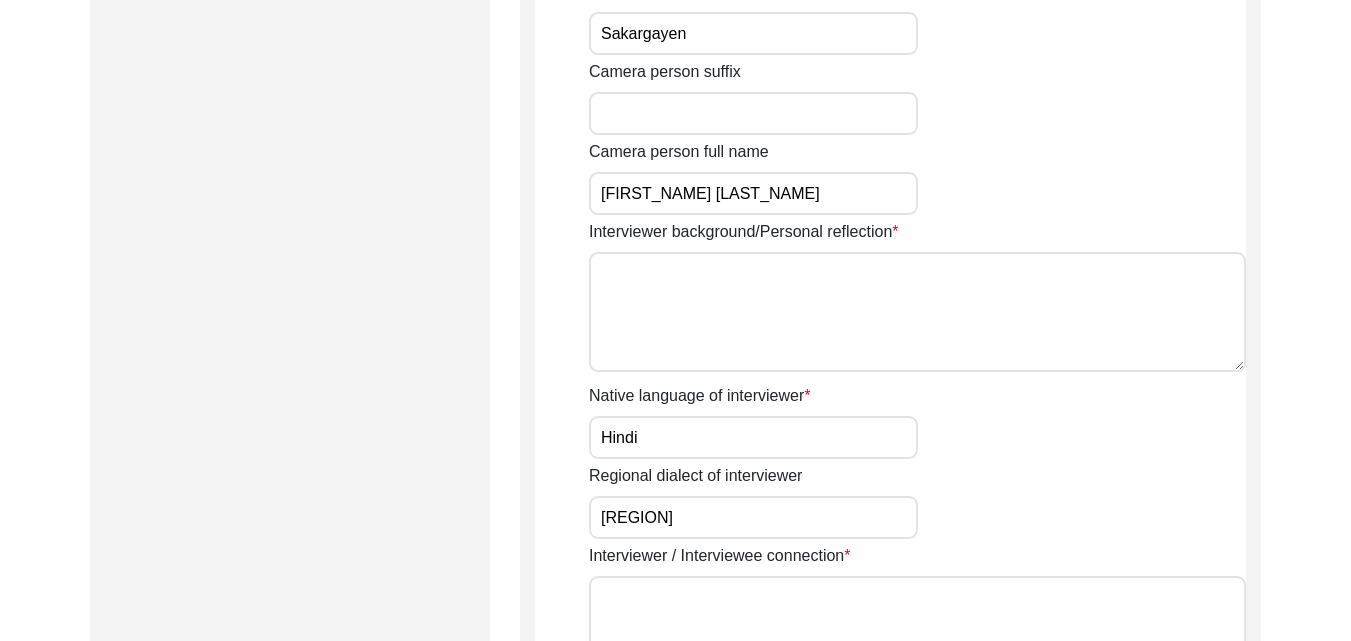 click on "Interviewer background/Personal reflection" at bounding box center [917, 312] 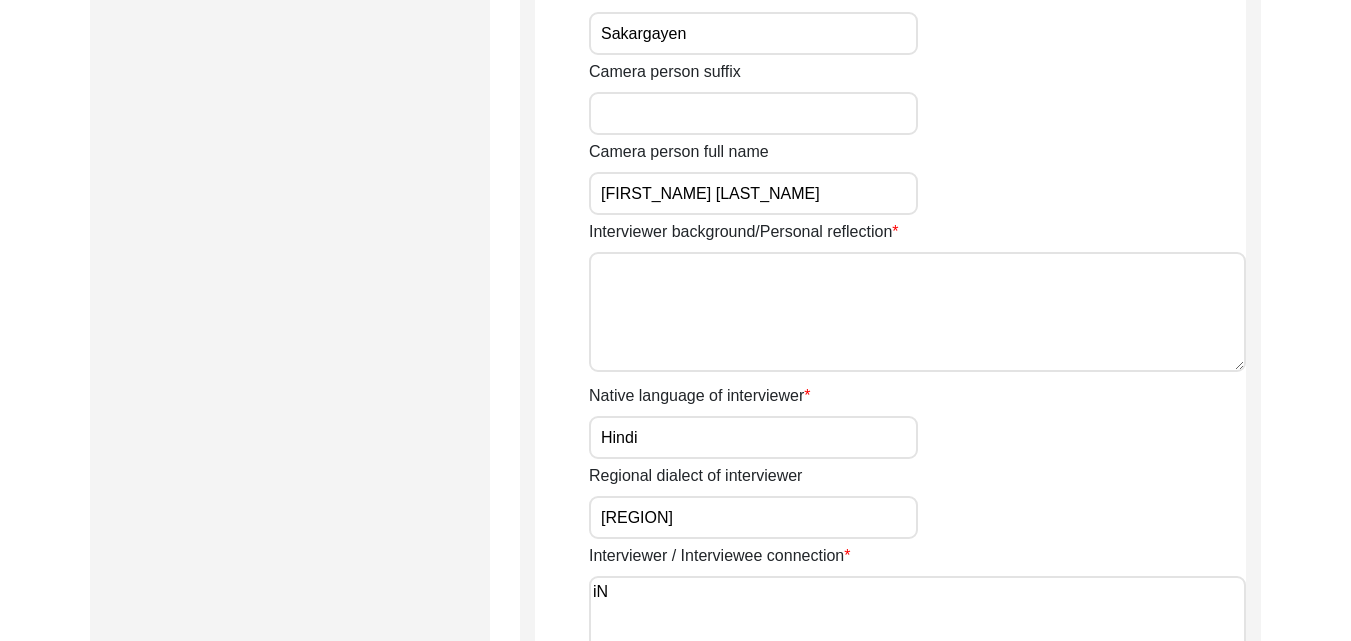 type on "i" 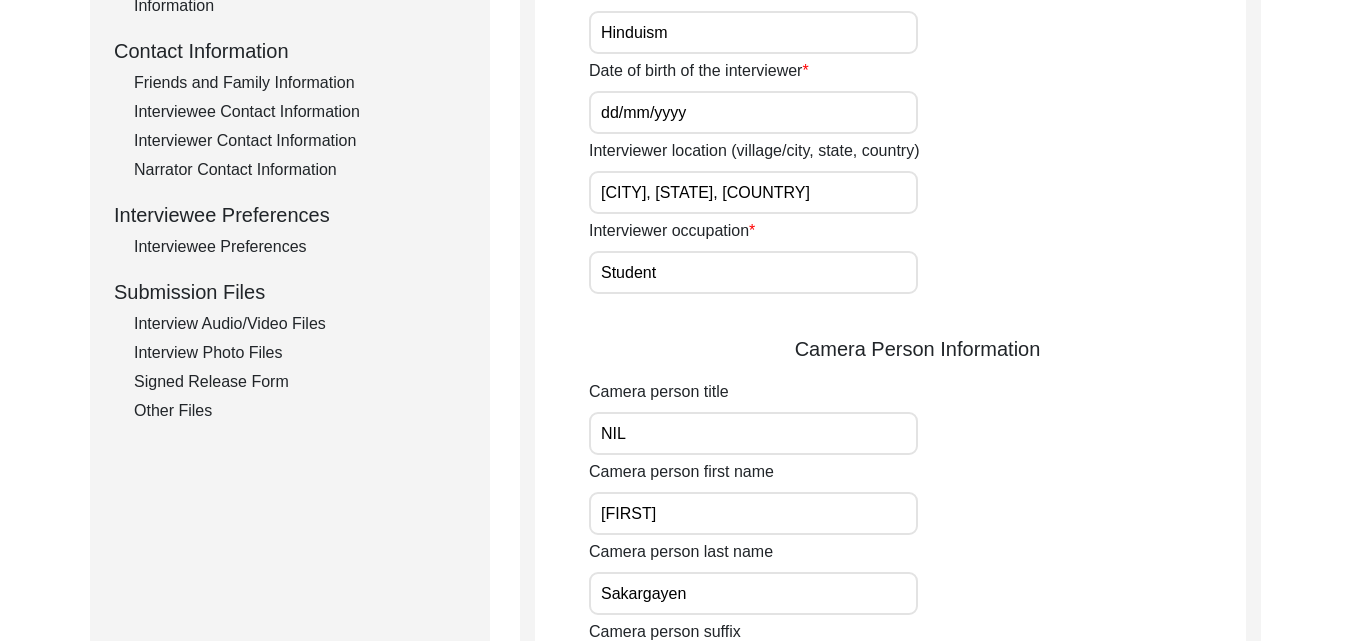 scroll, scrollTop: 1281, scrollLeft: 0, axis: vertical 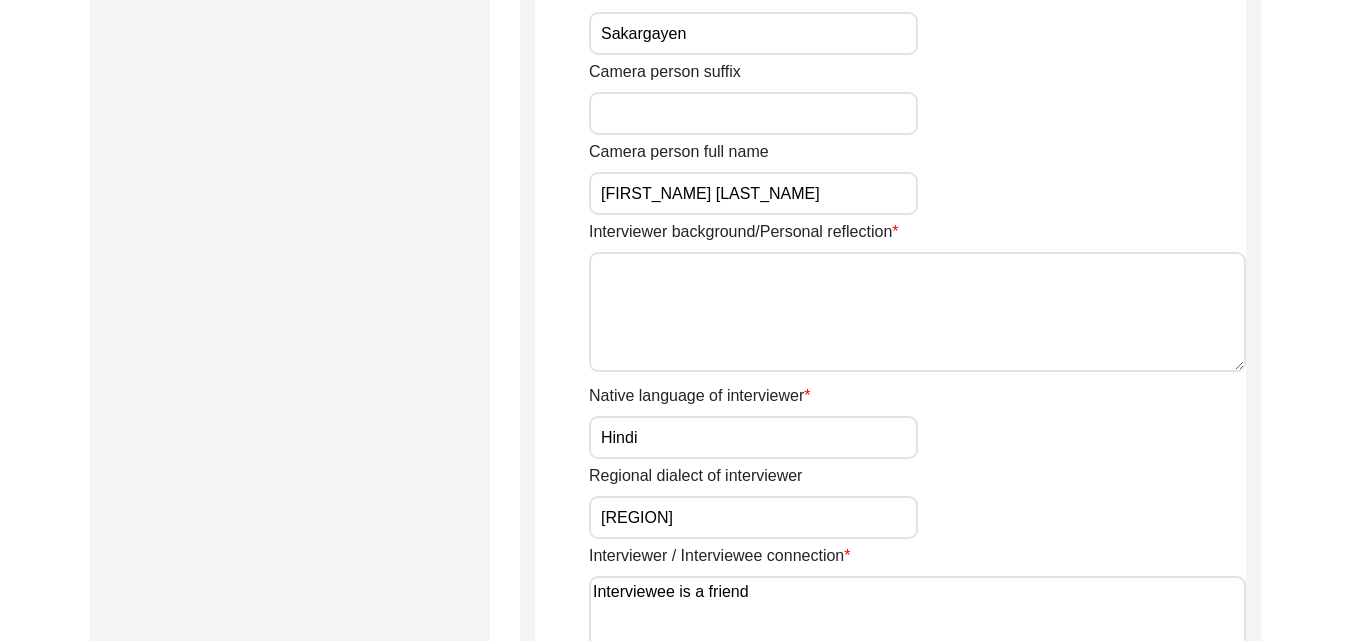 click on "Interviewee is a friend" at bounding box center [917, 636] 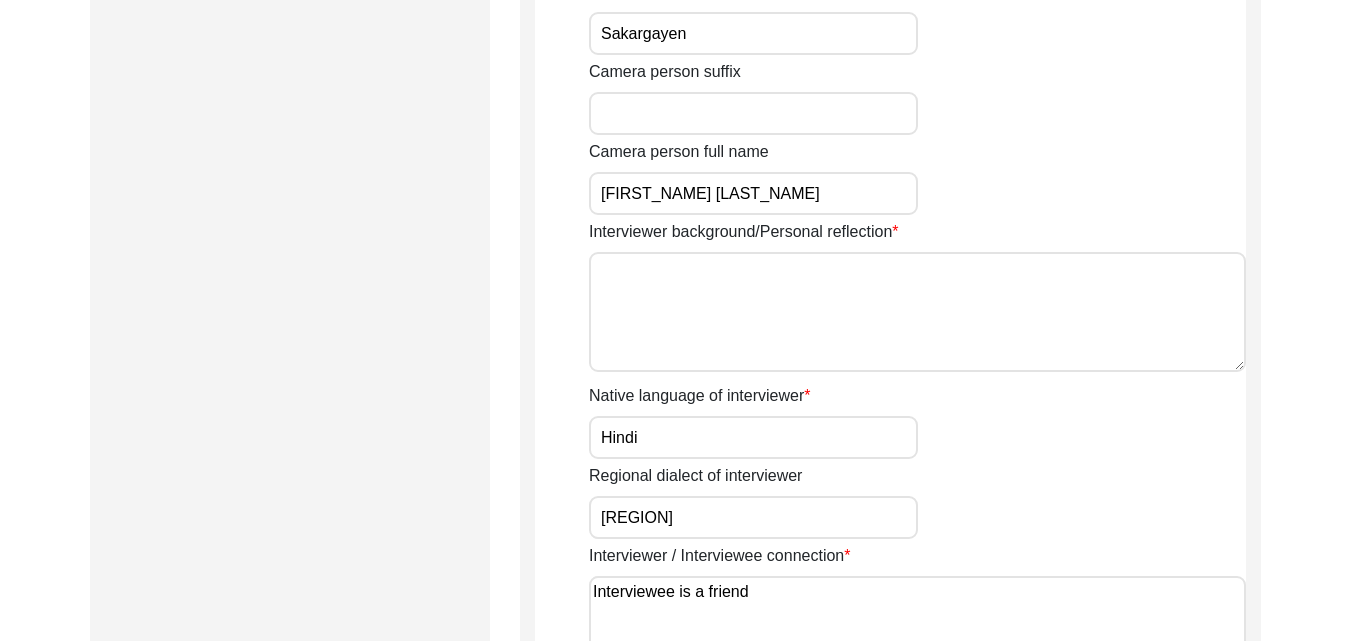 click on "Interviewee is a friend" at bounding box center (917, 636) 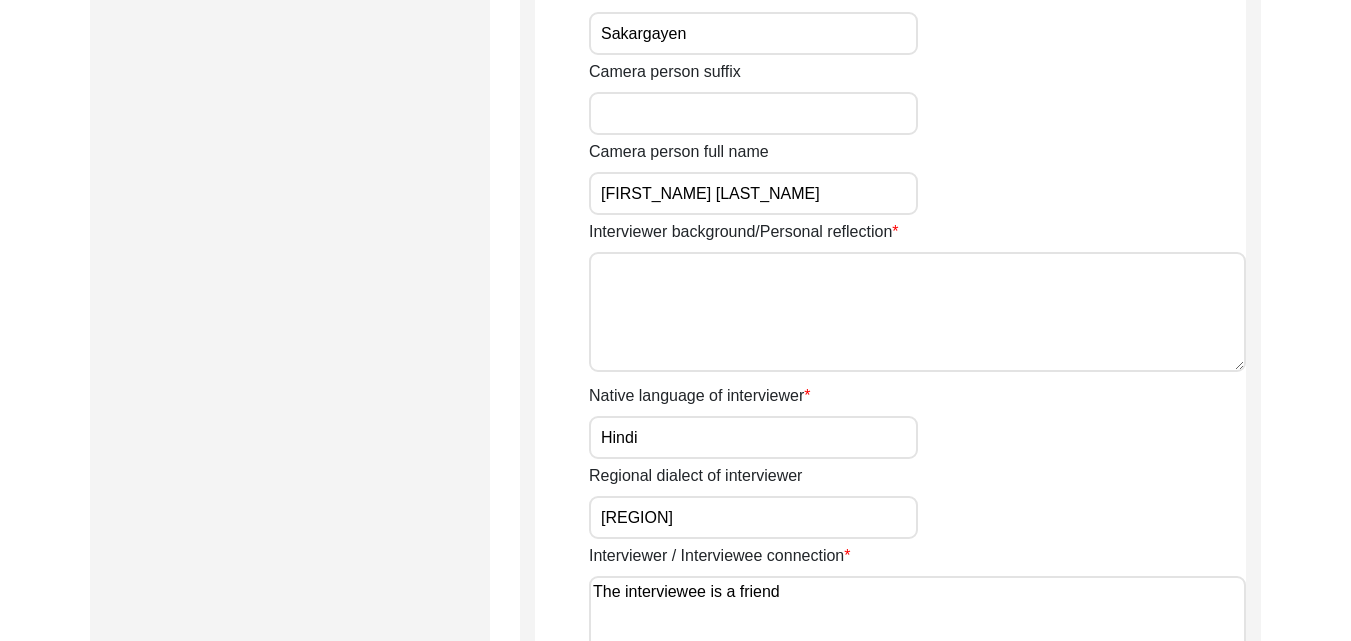 click on "The interviewee is a friend" at bounding box center [917, 636] 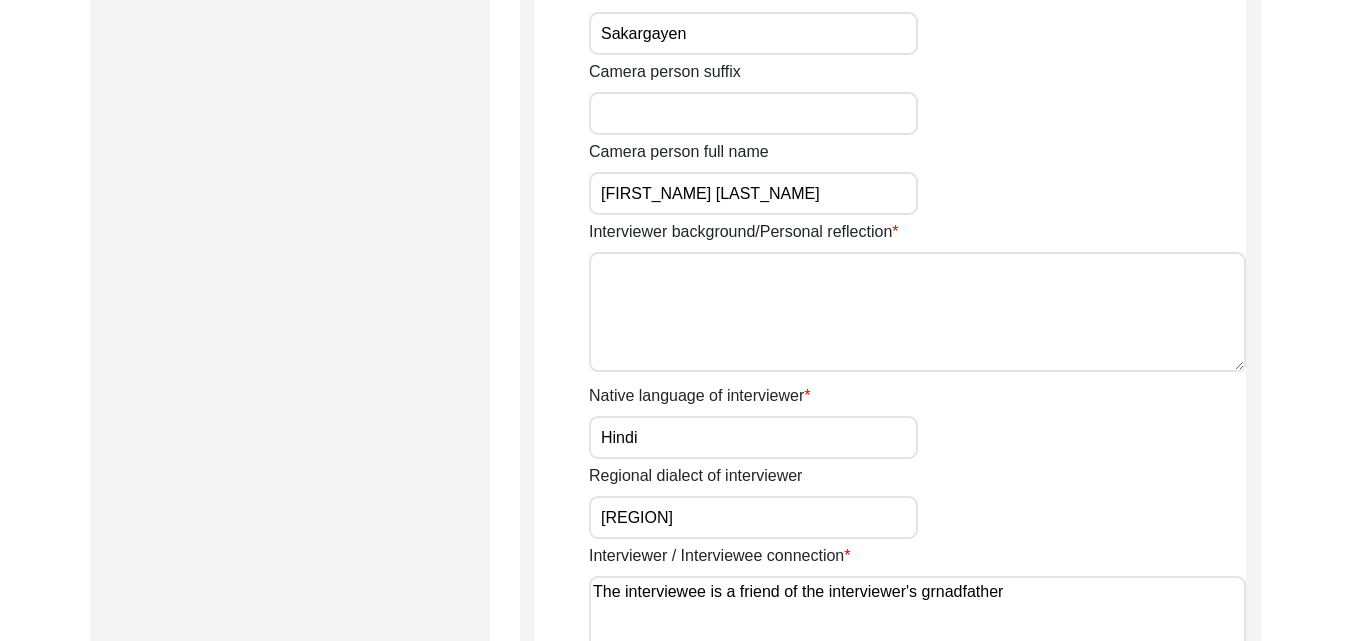 click on "The interviewee is a friend of the interviewer's grnadfather" at bounding box center [917, 636] 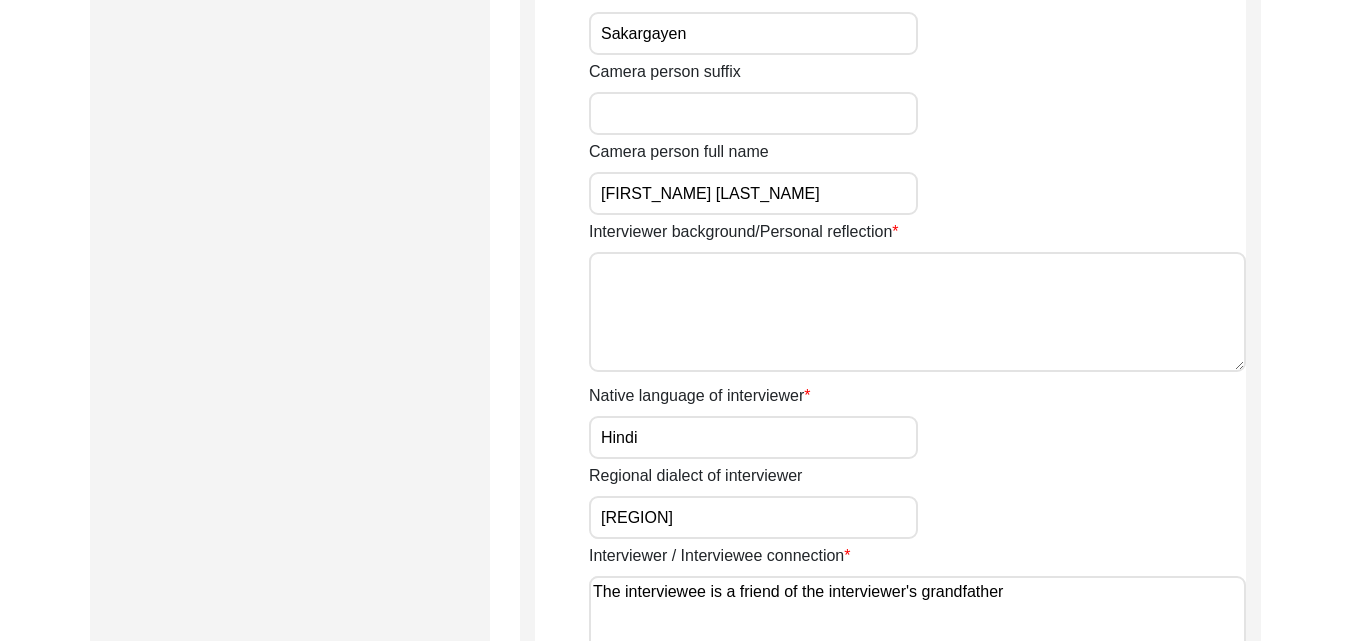 scroll, scrollTop: 1773, scrollLeft: 0, axis: vertical 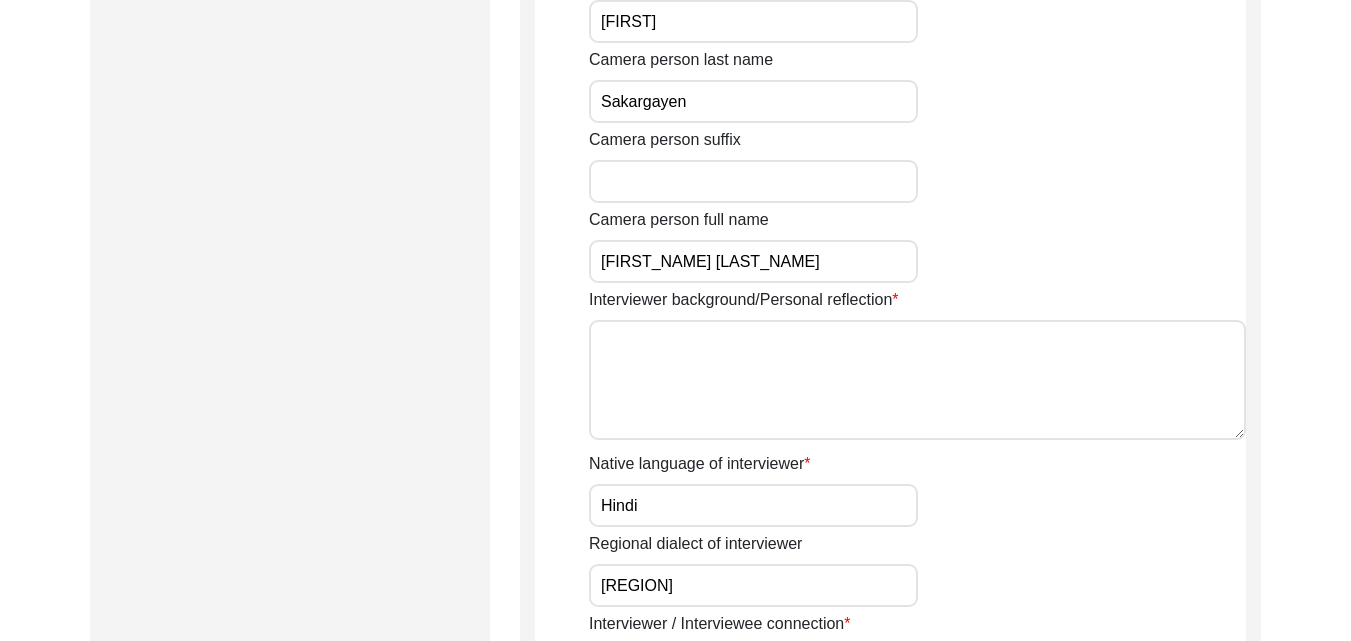 type on "The interviewee is a friend of the interviewer's grandfather" 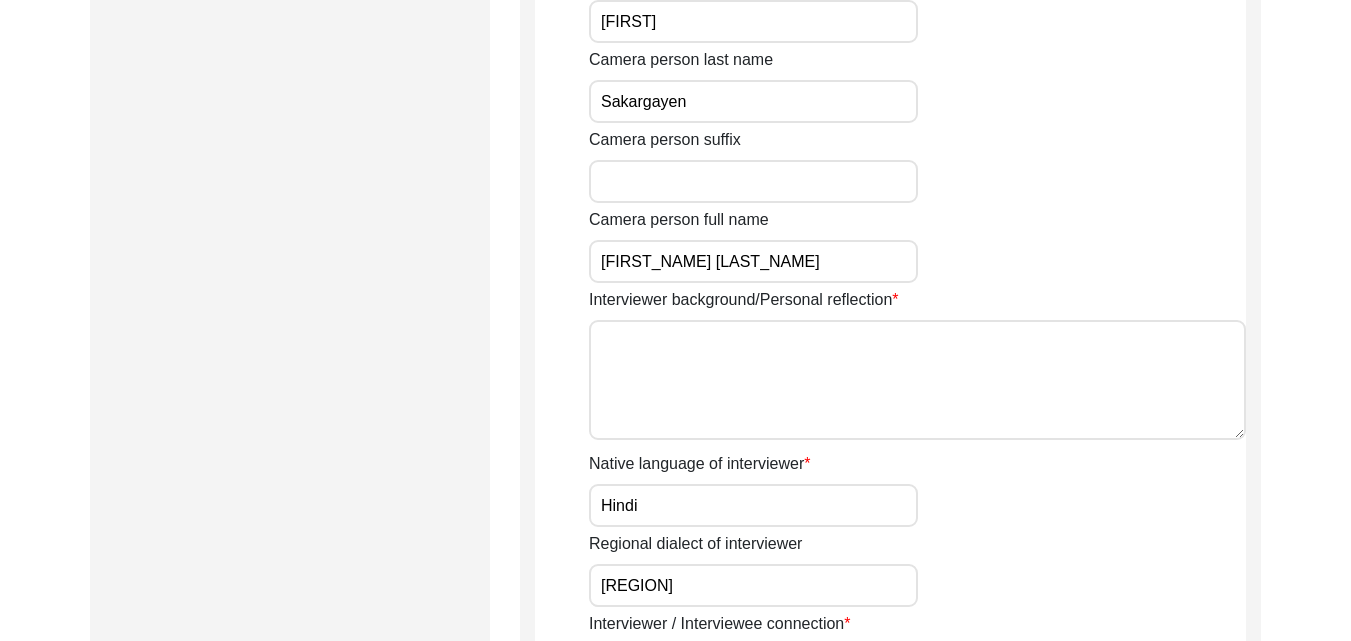 click on "Interviewer background/Personal reflection" at bounding box center (917, 380) 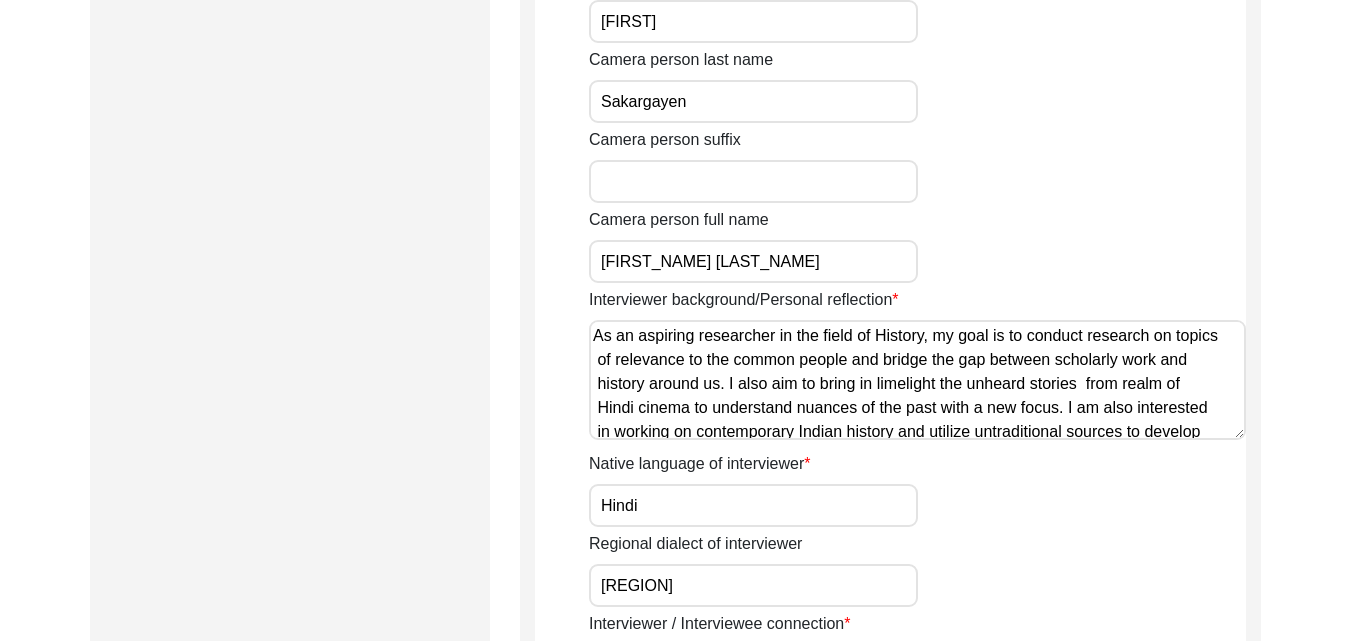 scroll, scrollTop: 74, scrollLeft: 0, axis: vertical 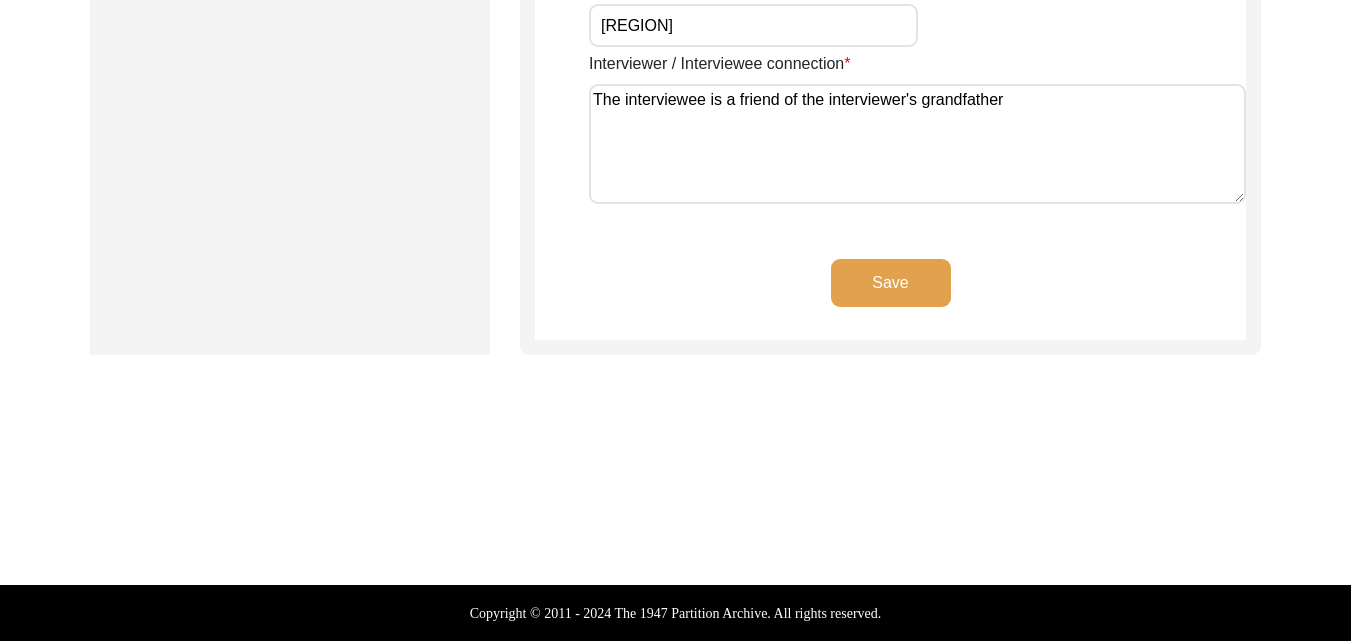 type on "I am MA History student. As an aspiring researcher in the field of History, my goal is to conduct research on topics
of relevance to the common people and bridge the gap between scholarly work and
history around us. I also aim to bring in limelight the unheard stories  from realm of
Hindi cinema to understand nuances of the past with a new focus. I am also interested
in working on contemporary Indian history and utilize untraditional sources to develop
narratives.  I am an enthusiastic, hard-working, and disciplined individual who believes in
teamwork to achieve common goals. I am also skilled at delivering my thoughts and
ideas in verbal and written format." 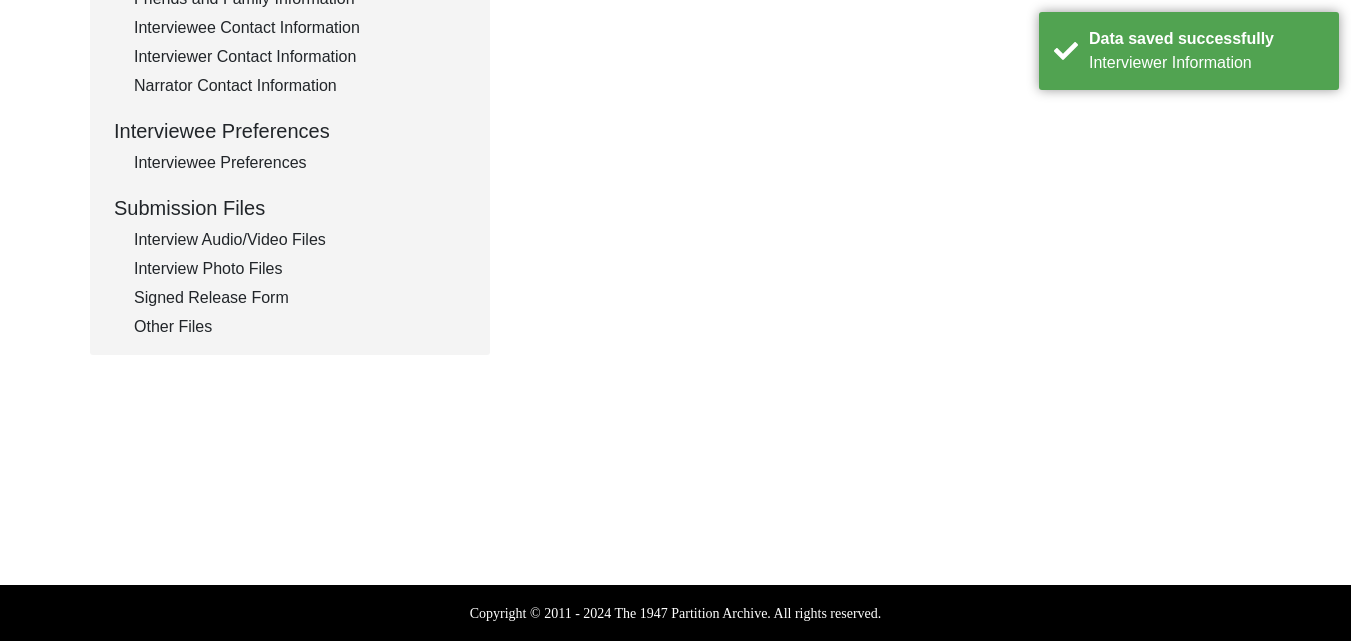 scroll, scrollTop: 245, scrollLeft: 0, axis: vertical 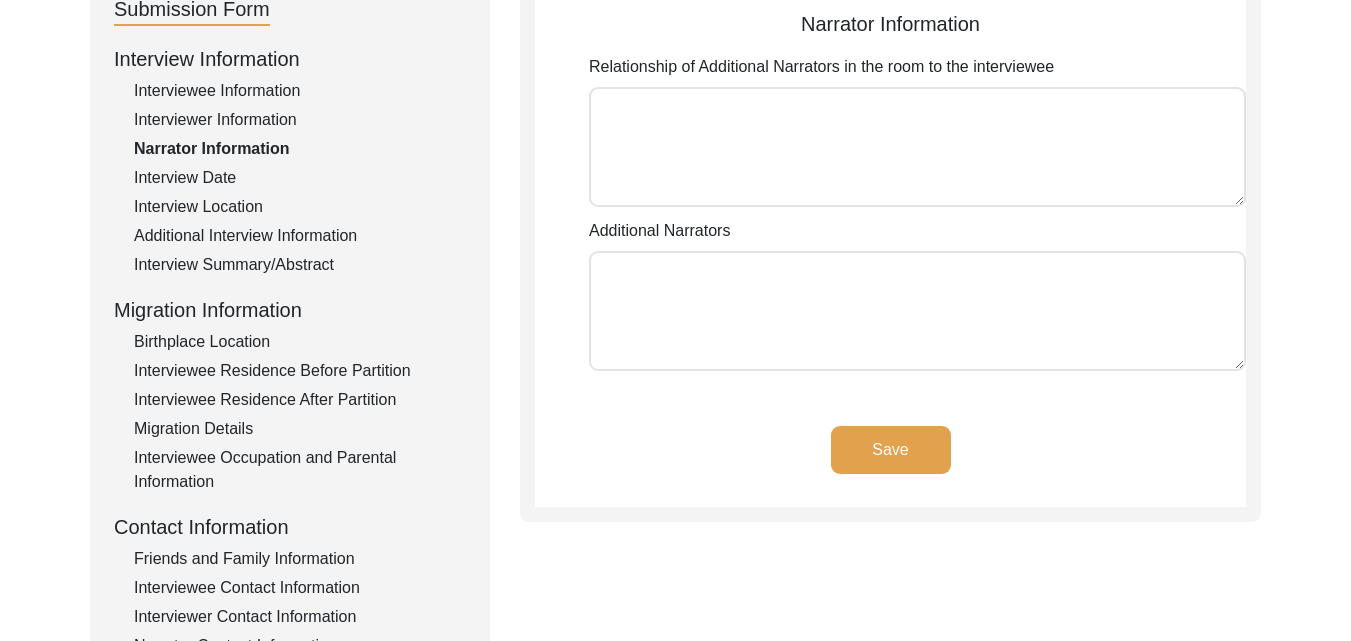 click on "Relationship of Additional Narrators in the room to the interviewee" at bounding box center [917, 147] 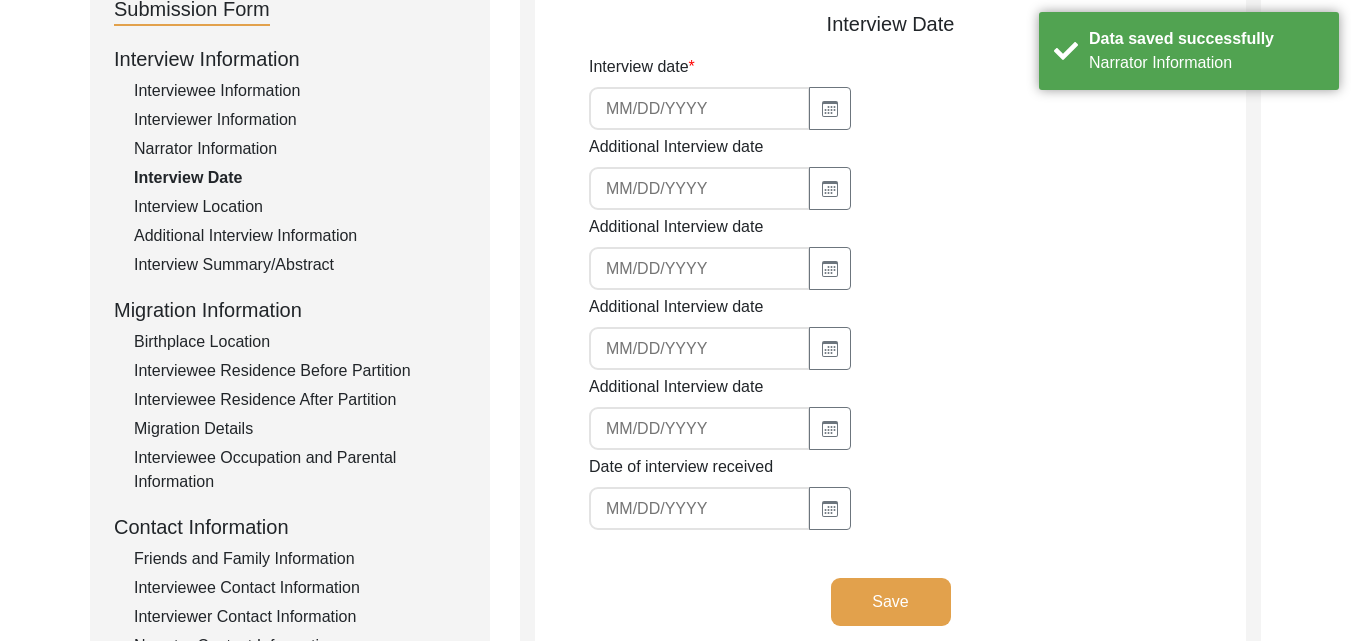 click 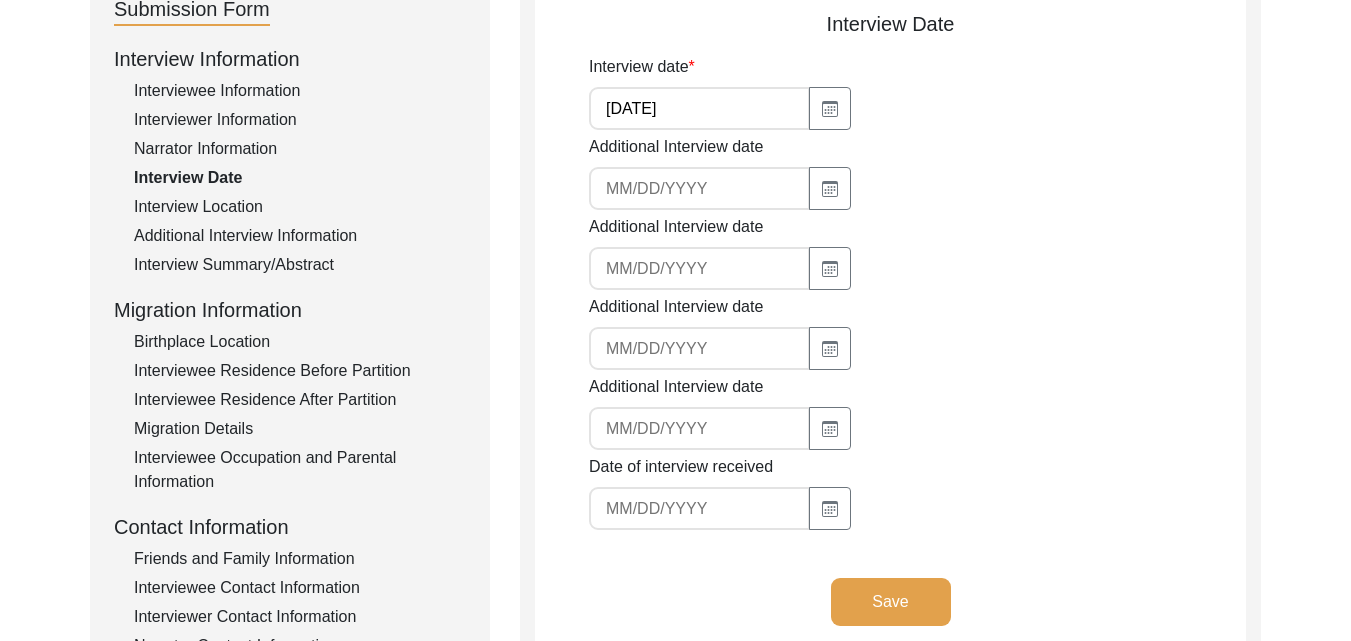 type on "[DATE]" 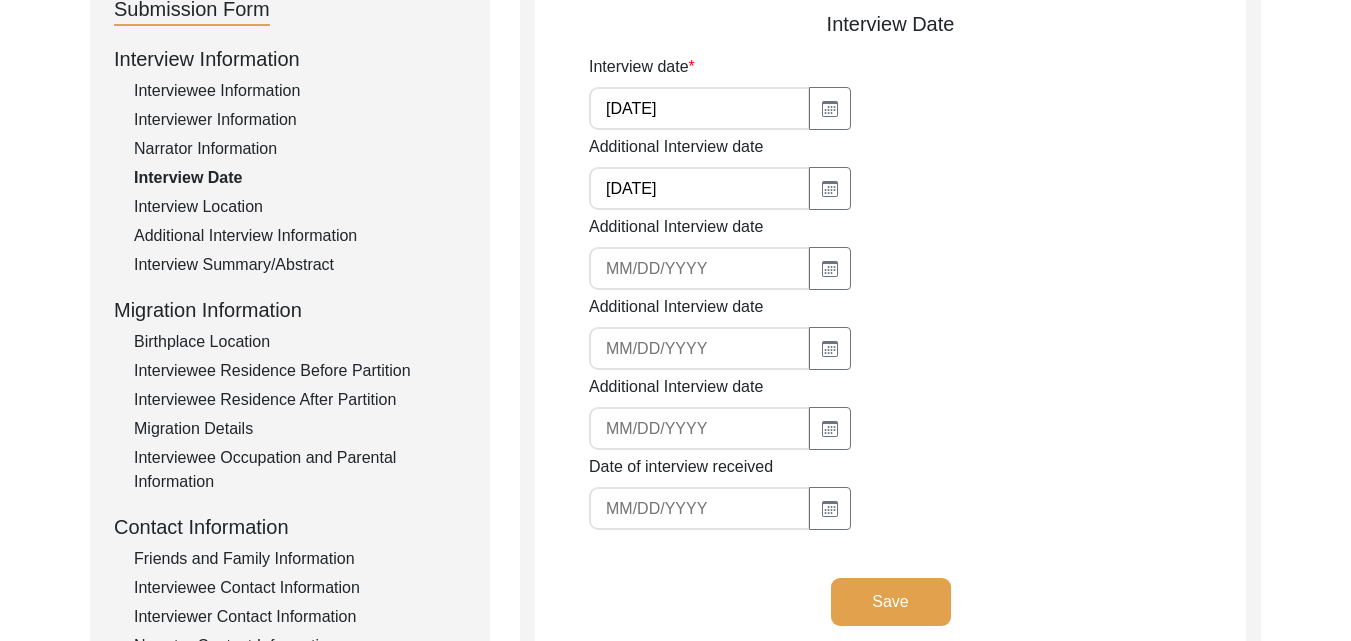 type on "[DATE]" 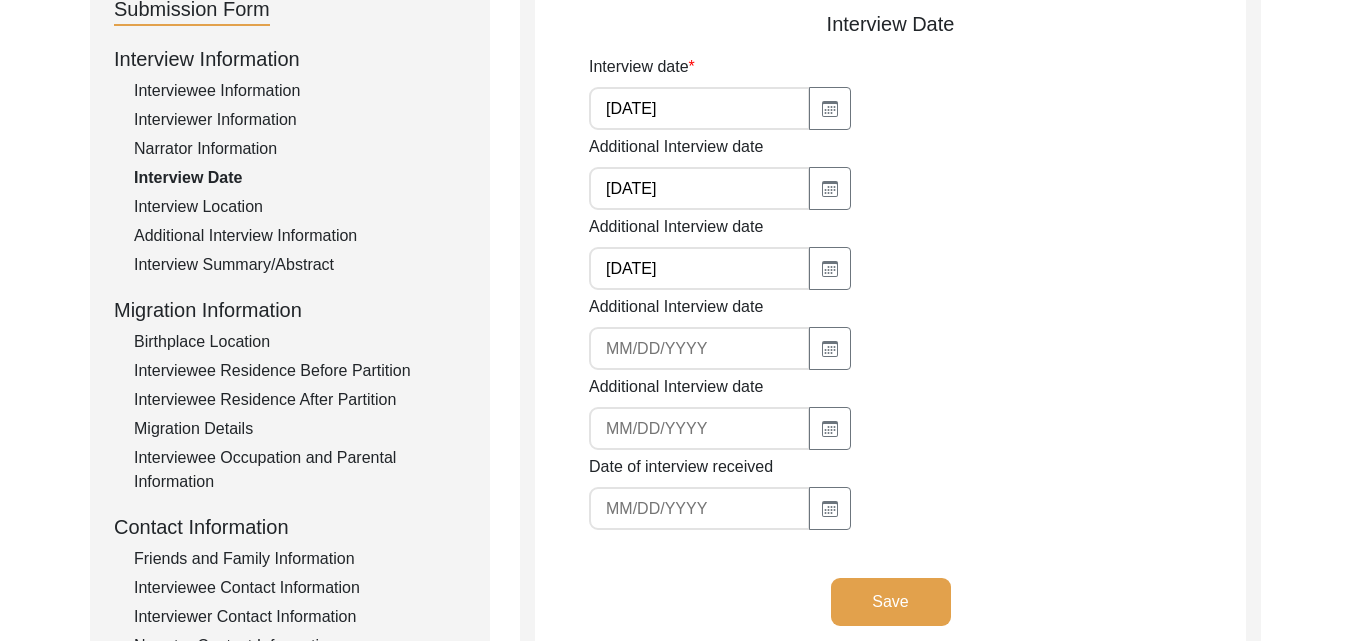 click 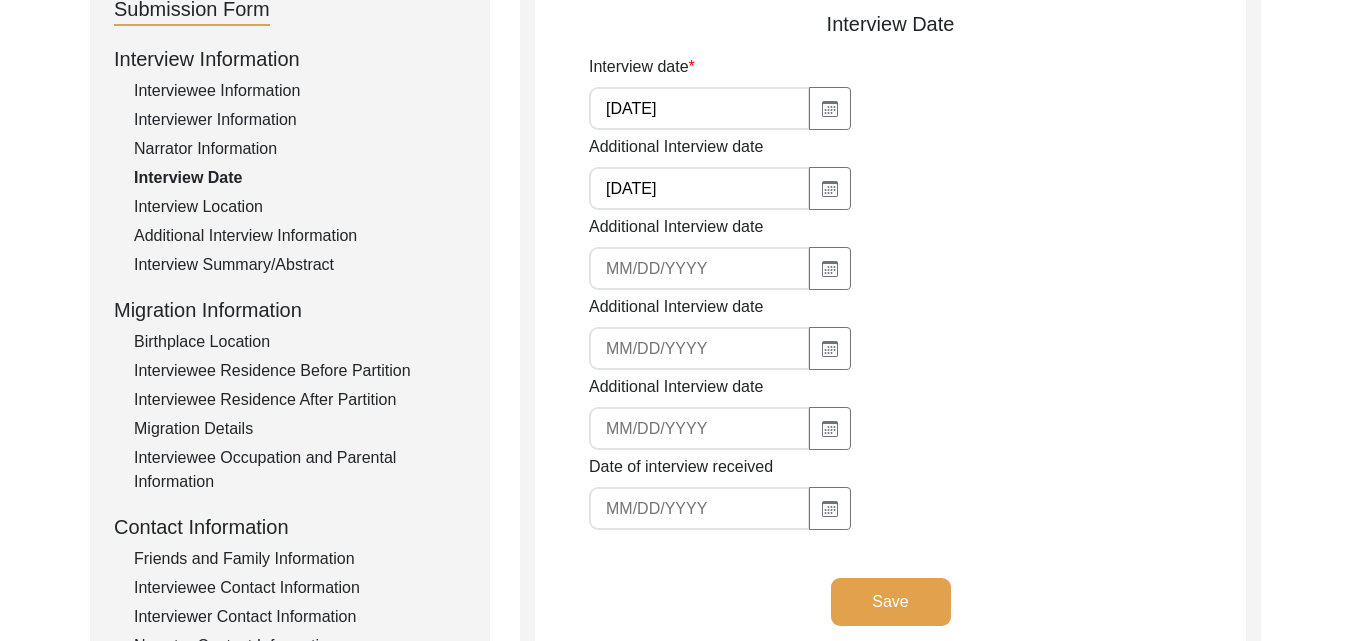 type 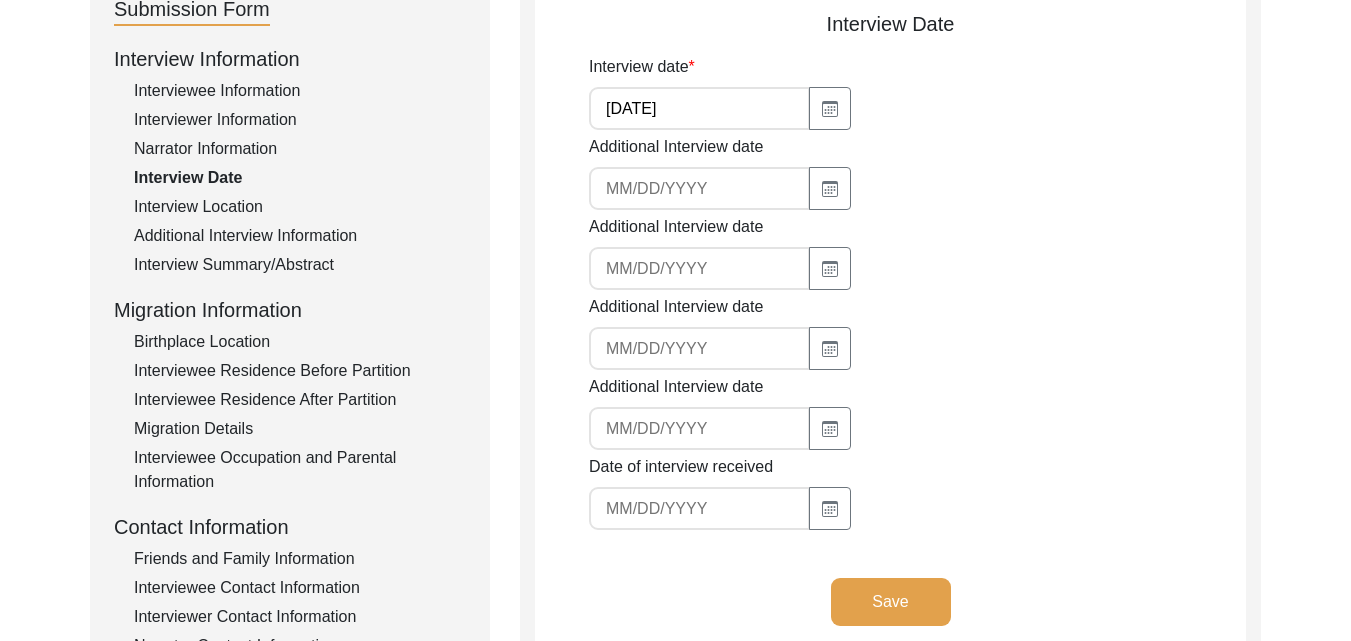 type 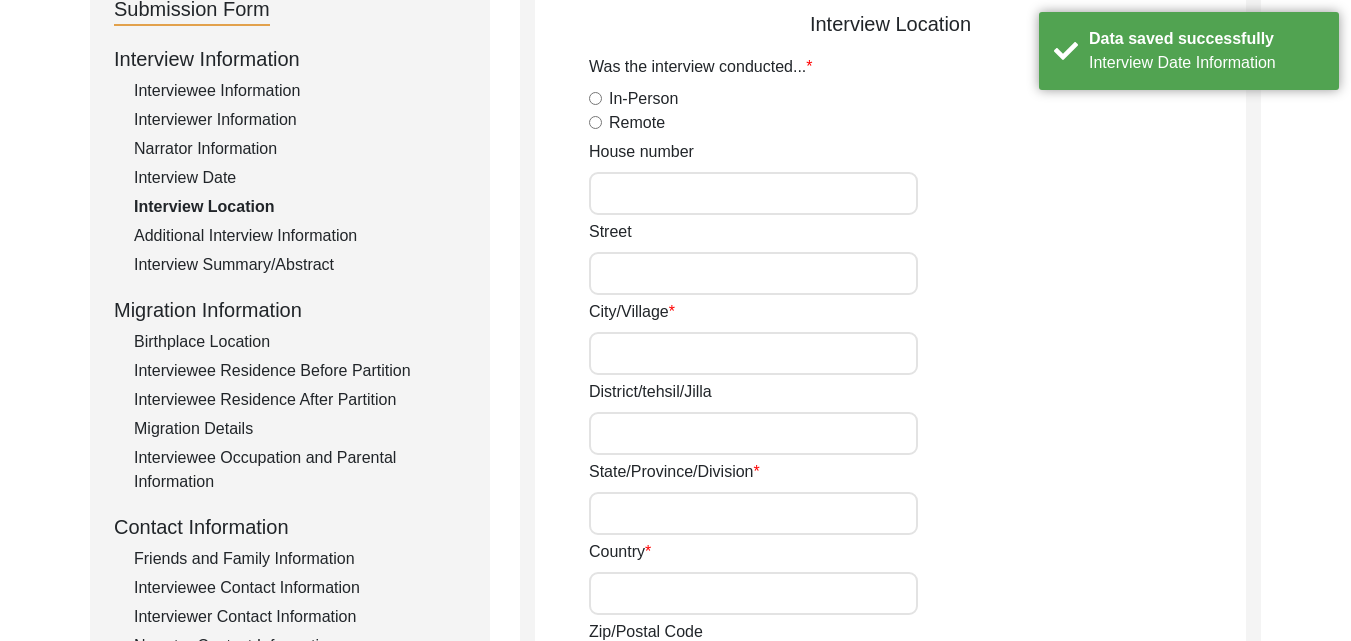 click on "In-Person" 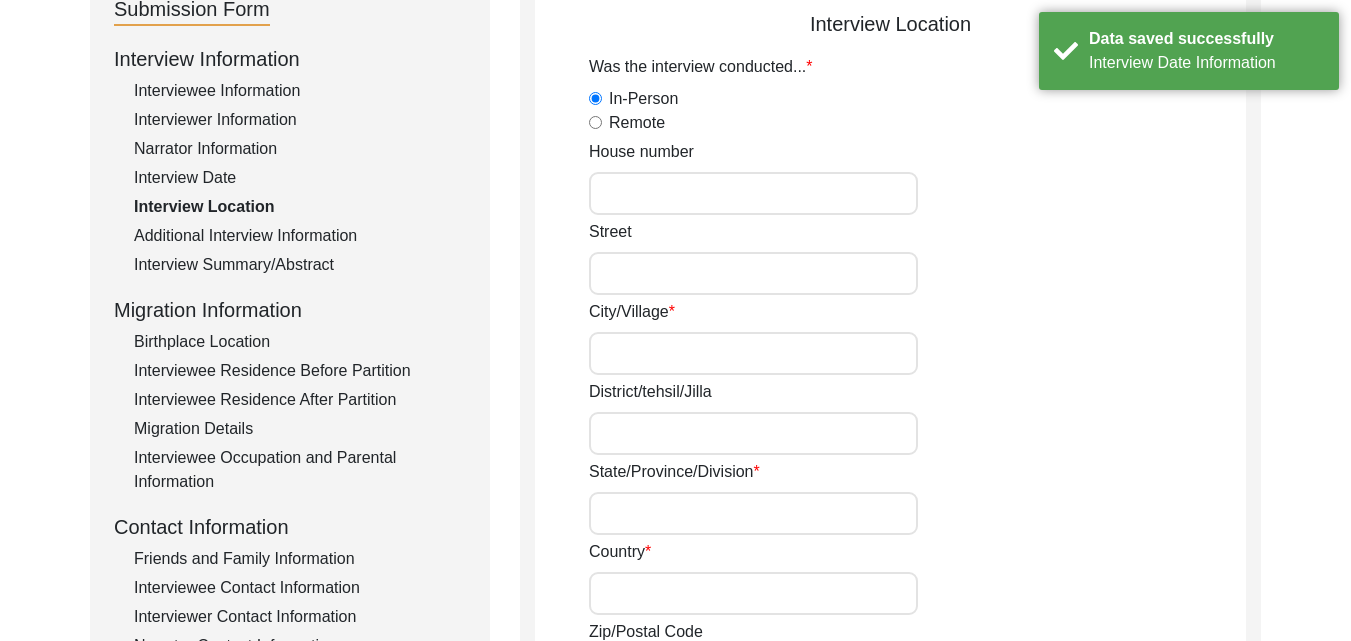 click on "House number" at bounding box center [753, 193] 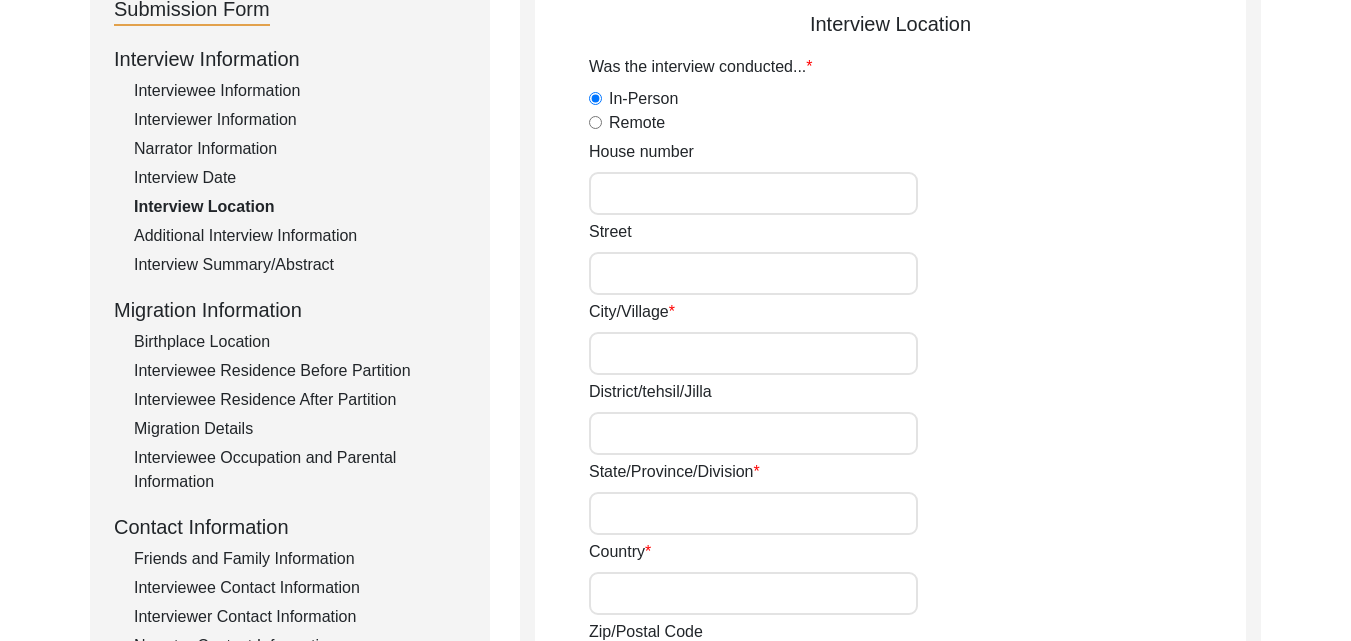 click on "Street" 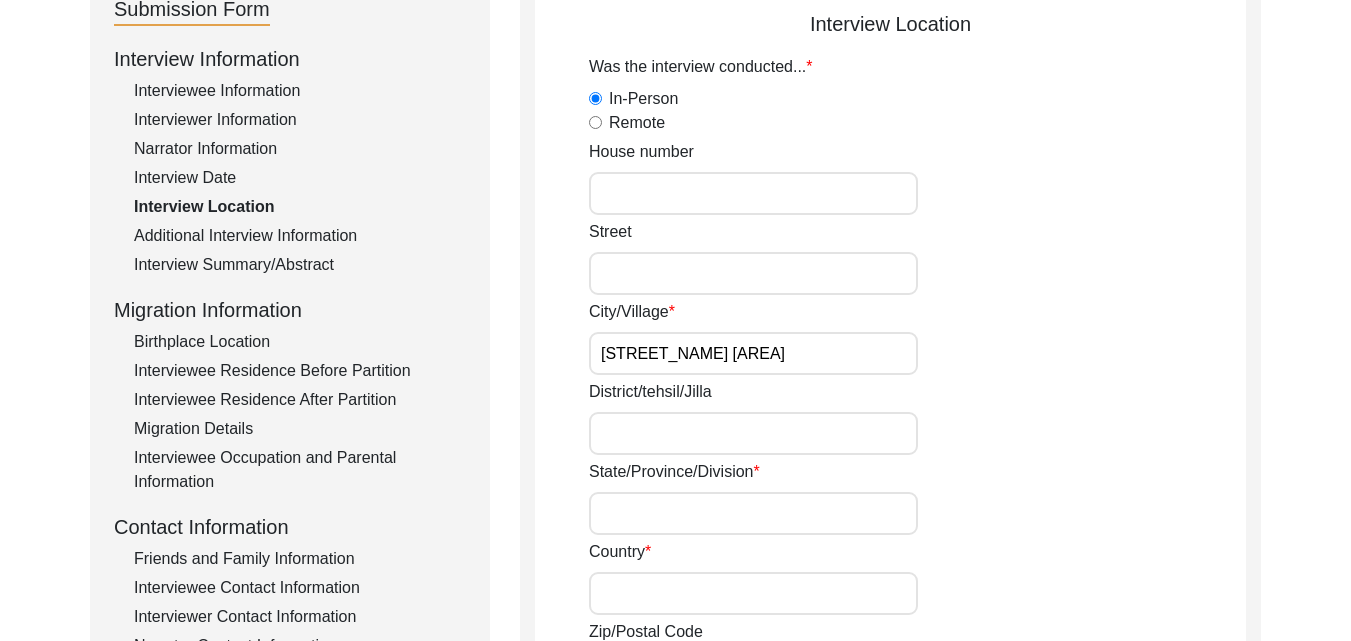 click on "Street" at bounding box center (753, 273) 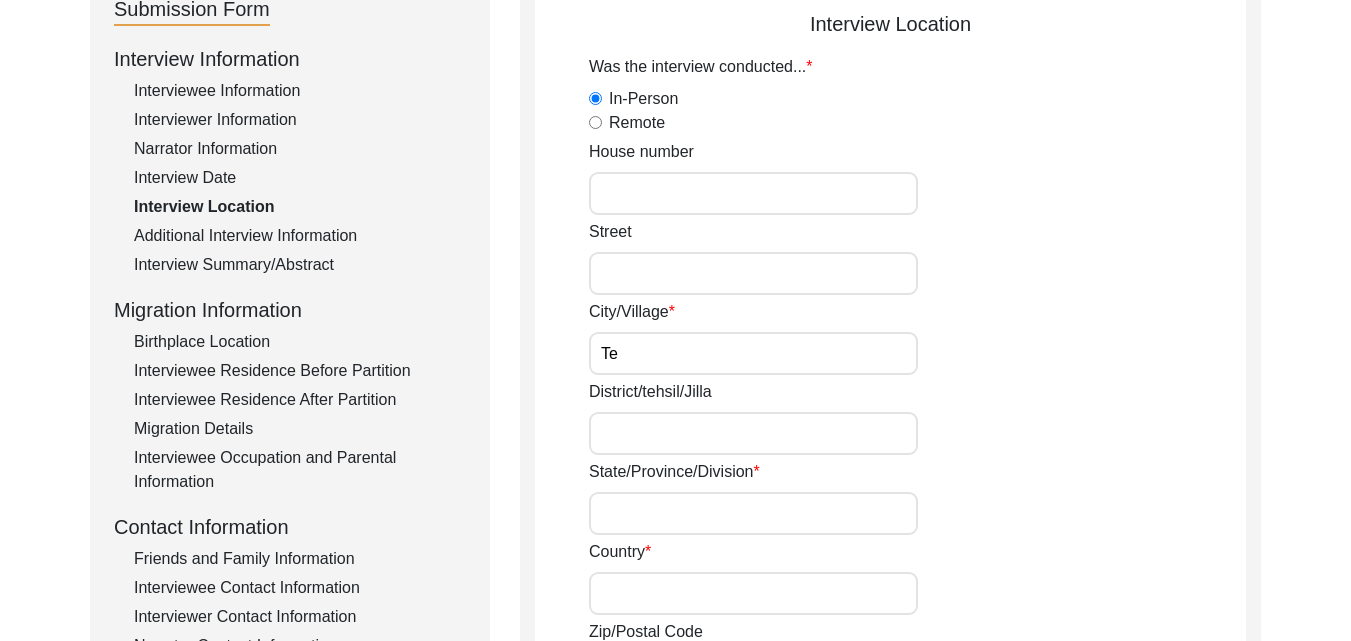 type on "T" 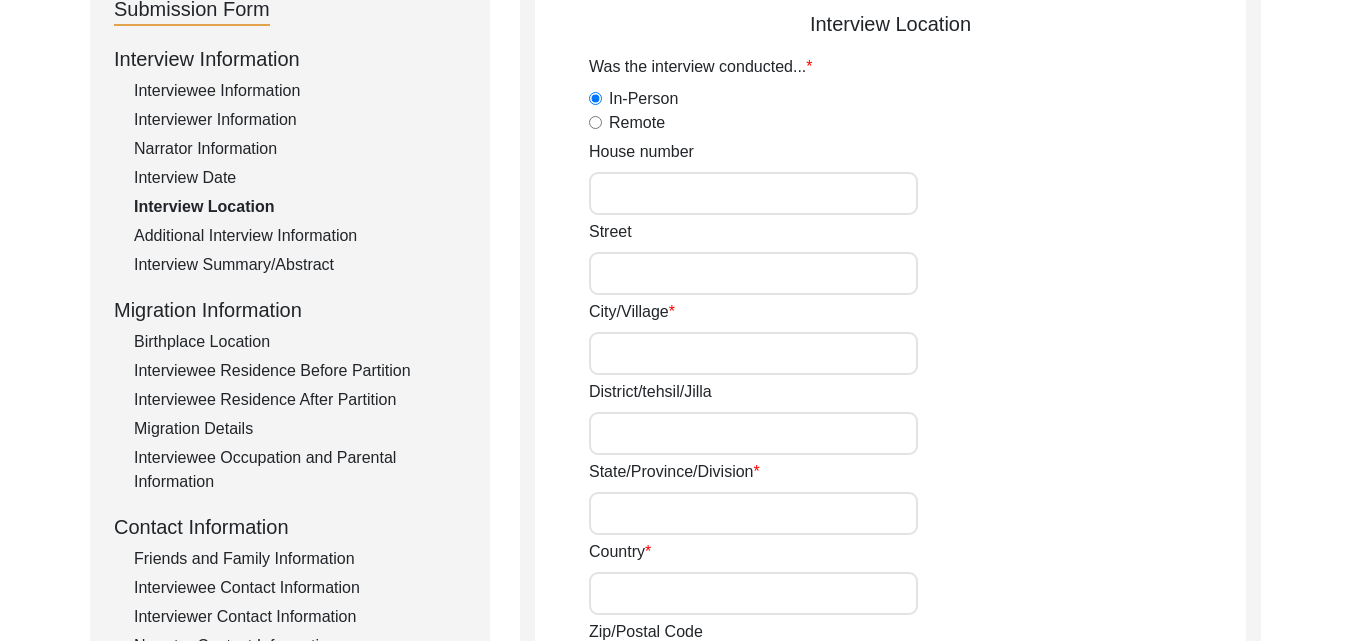 type 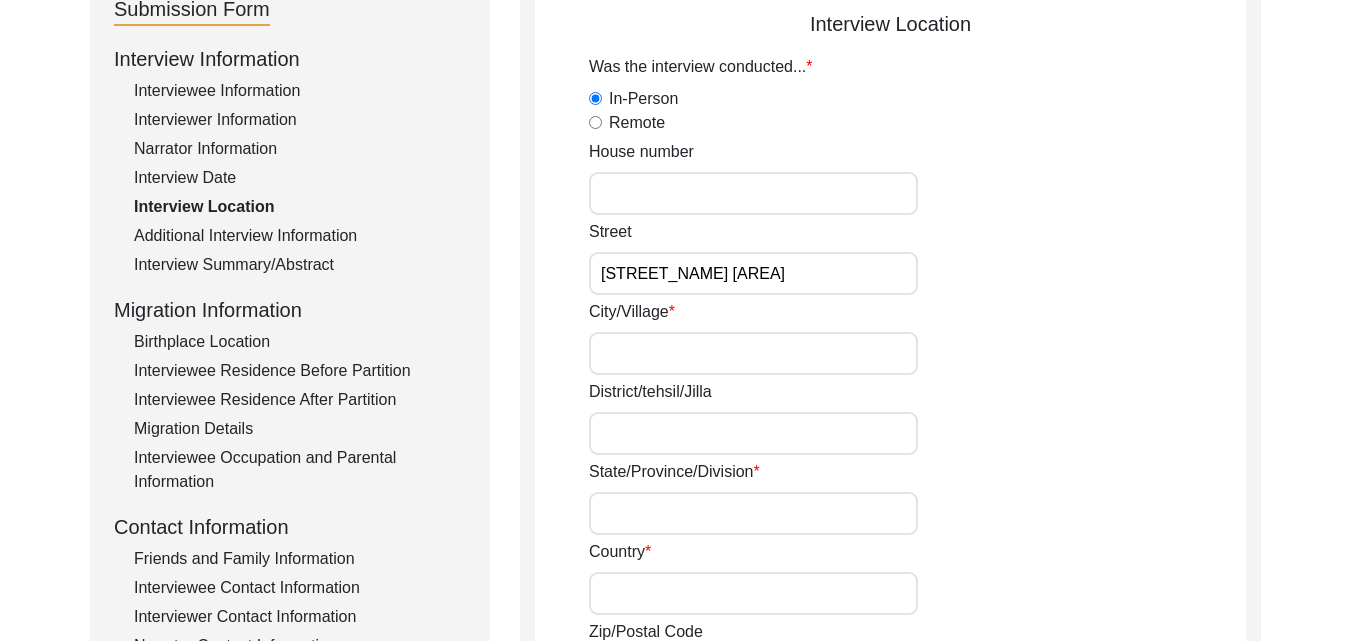 type on "[STREET_NAME] [AREA]" 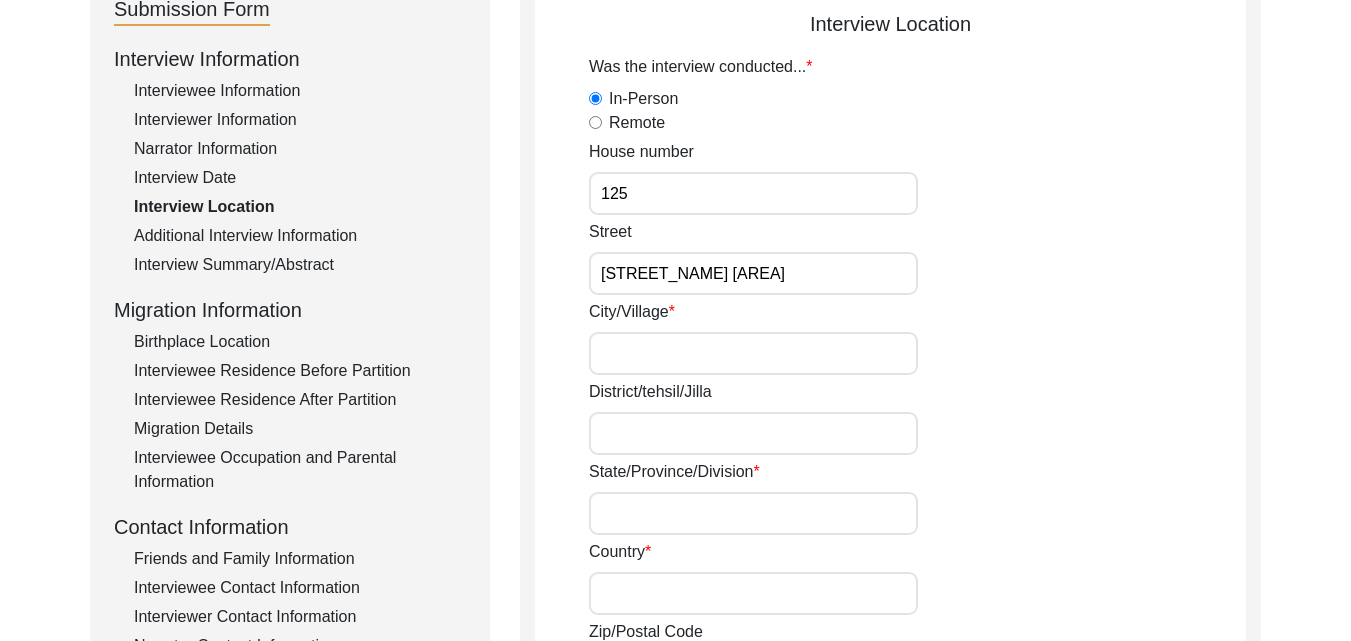 type on "125" 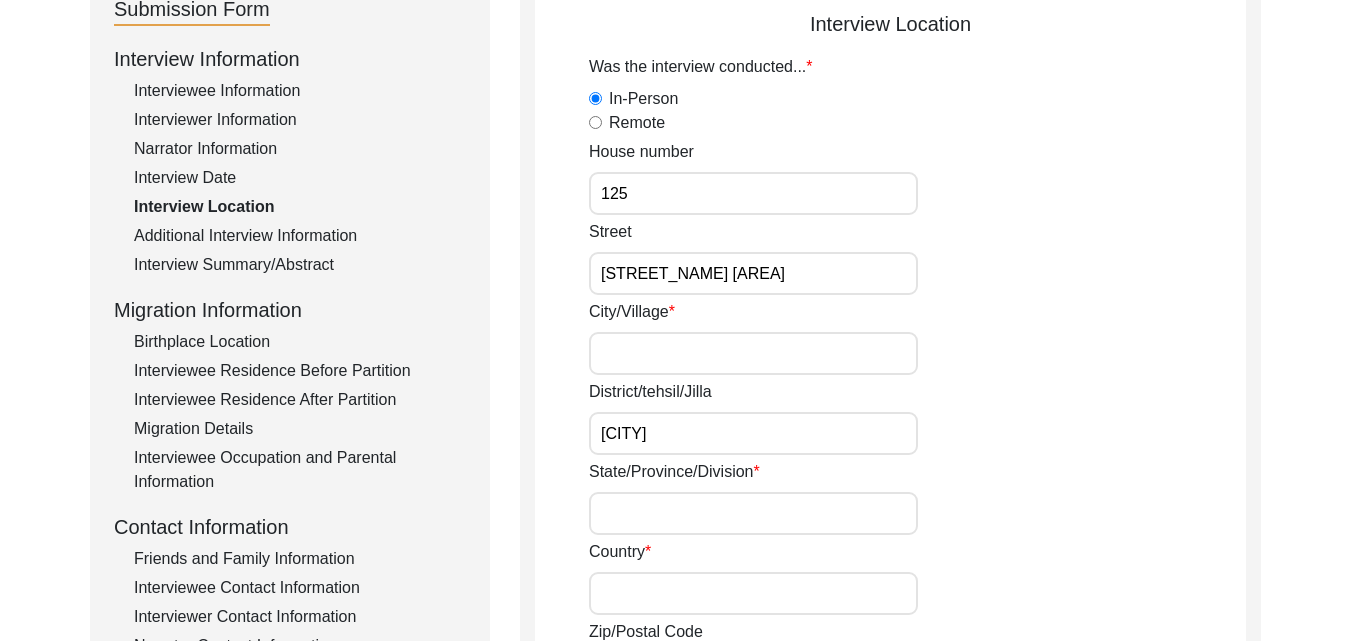 type on "[CITY]" 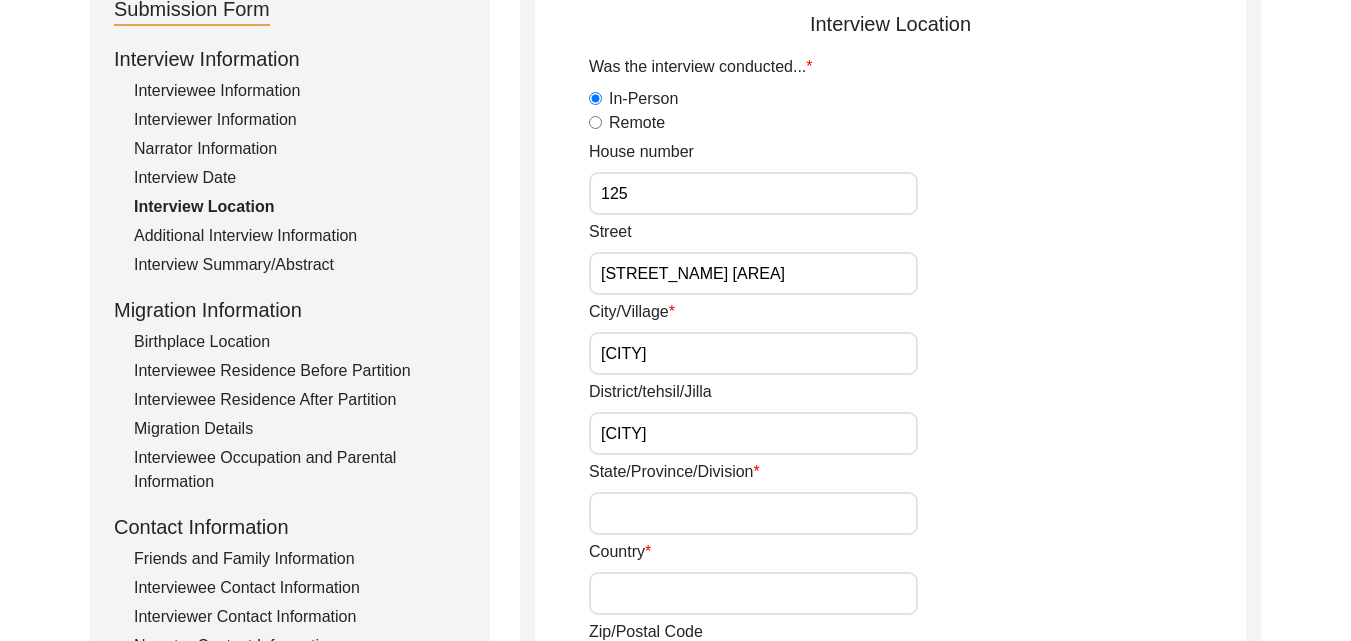 type on "[CITY]" 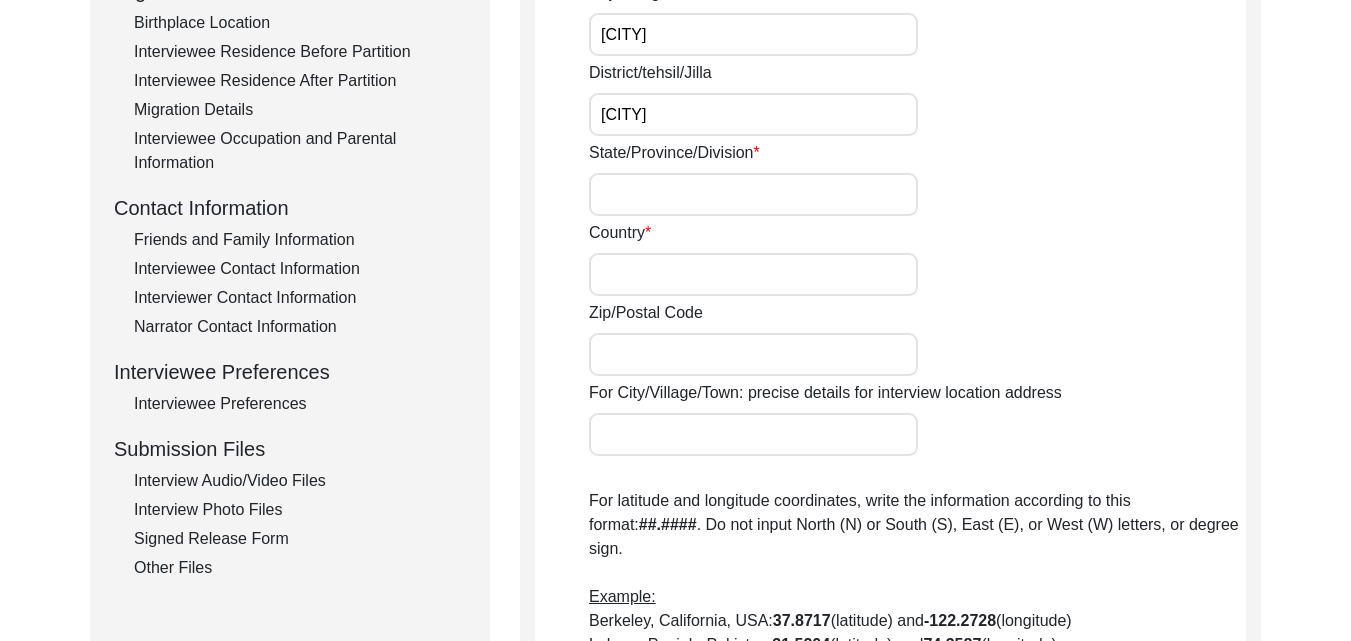 scroll, scrollTop: 565, scrollLeft: 0, axis: vertical 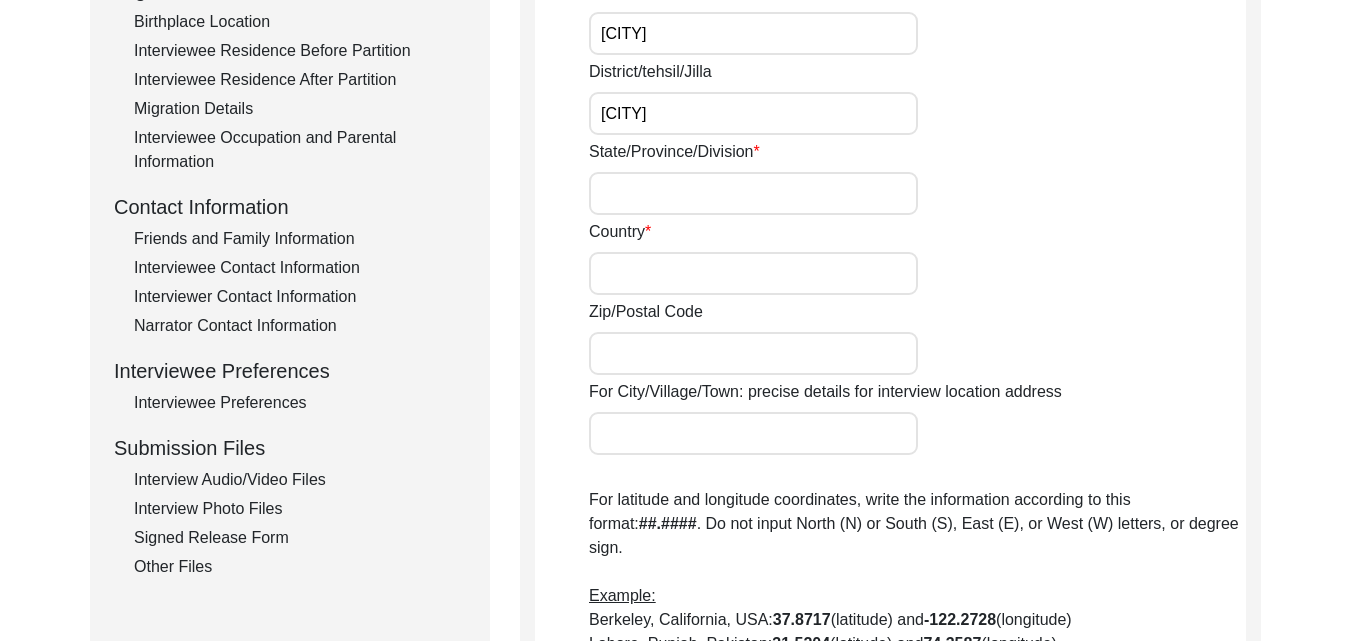 click on "State/Province/Division" at bounding box center [753, 193] 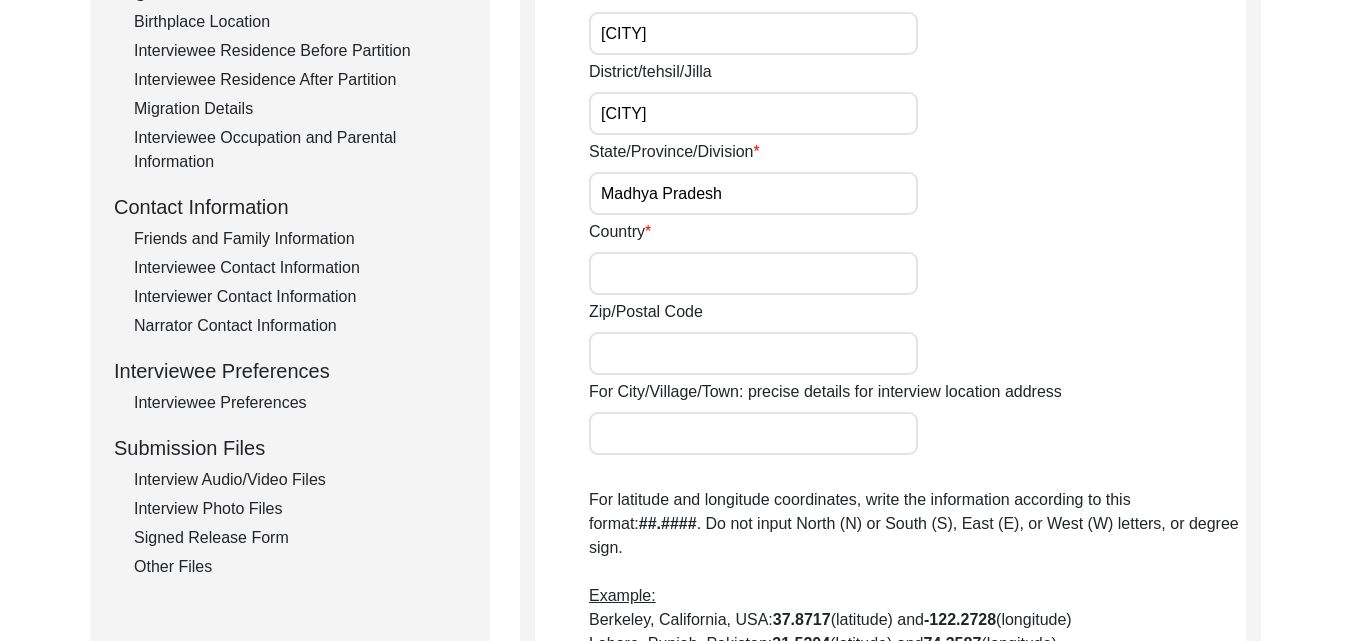 type on "Madhya Pradesh" 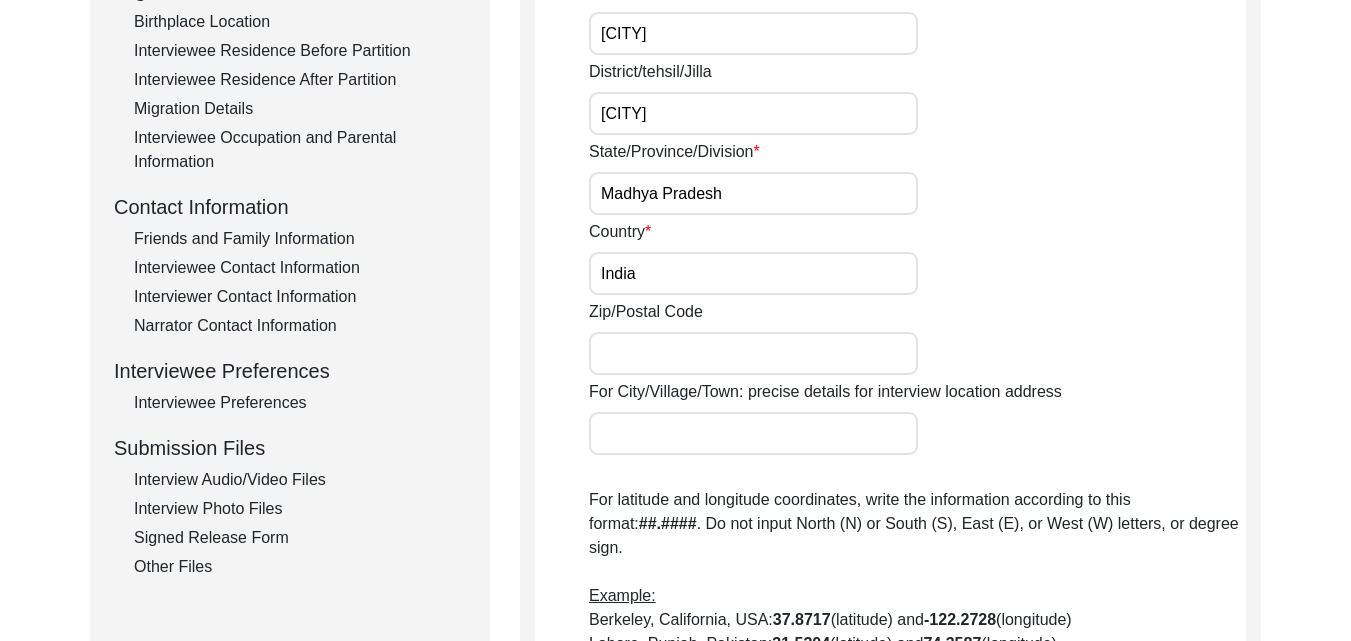 type on "India" 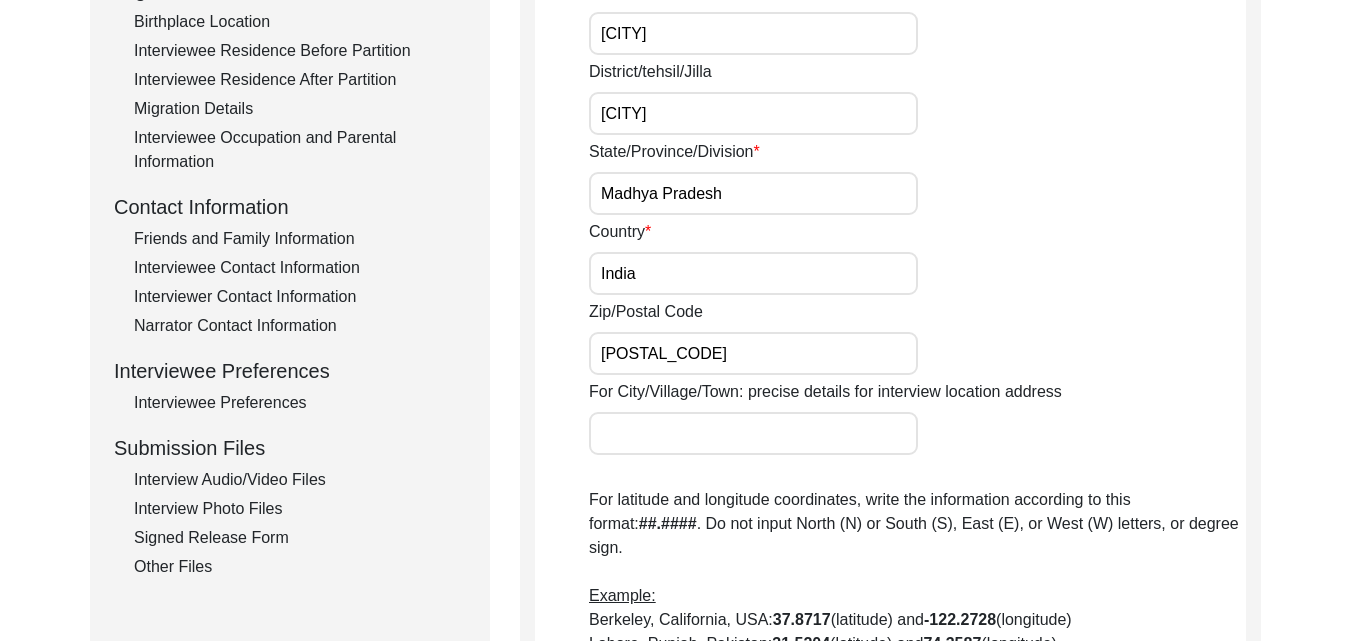 type on "[POSTAL_CODE]" 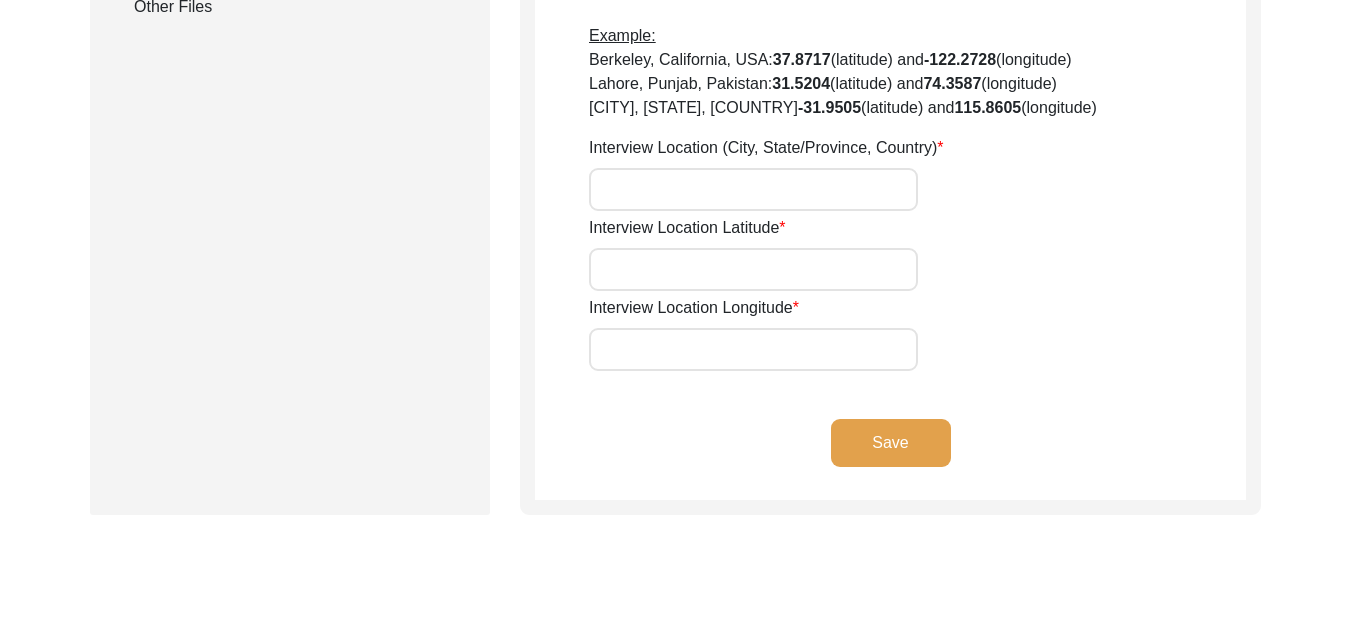 click on "Interview Location (City, State/Province, Country)" at bounding box center (753, 189) 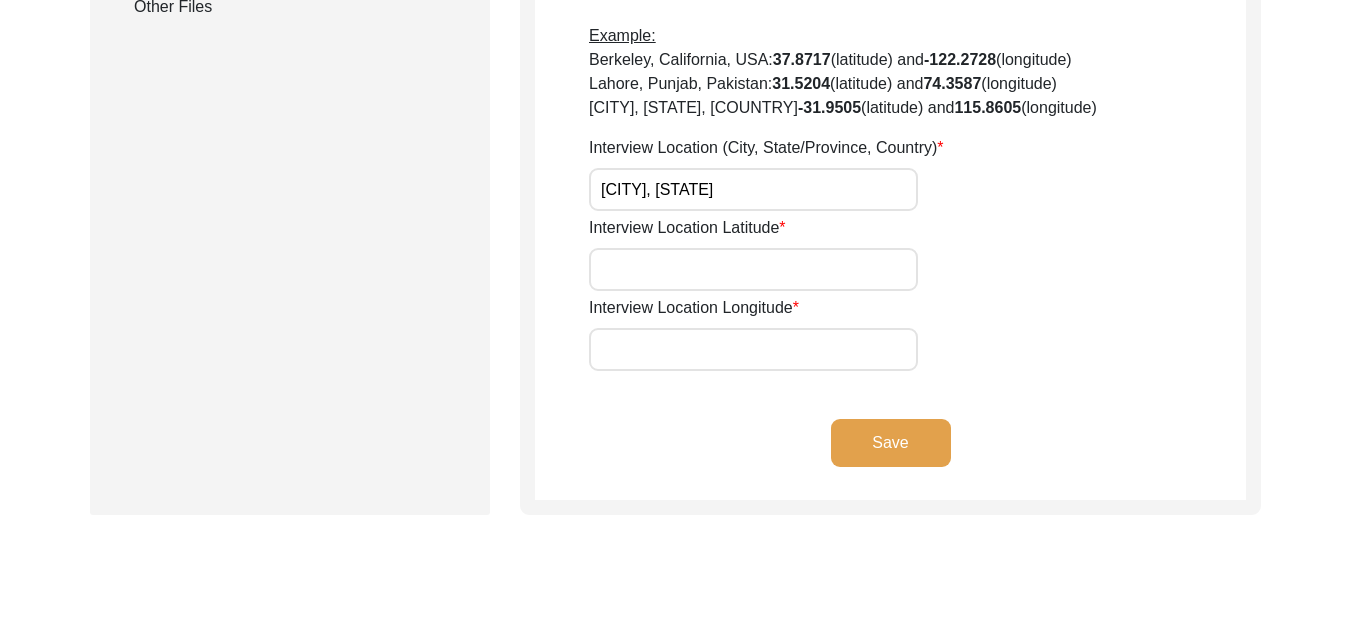 type on "[CITY], [STATE], [COUNTRY]" 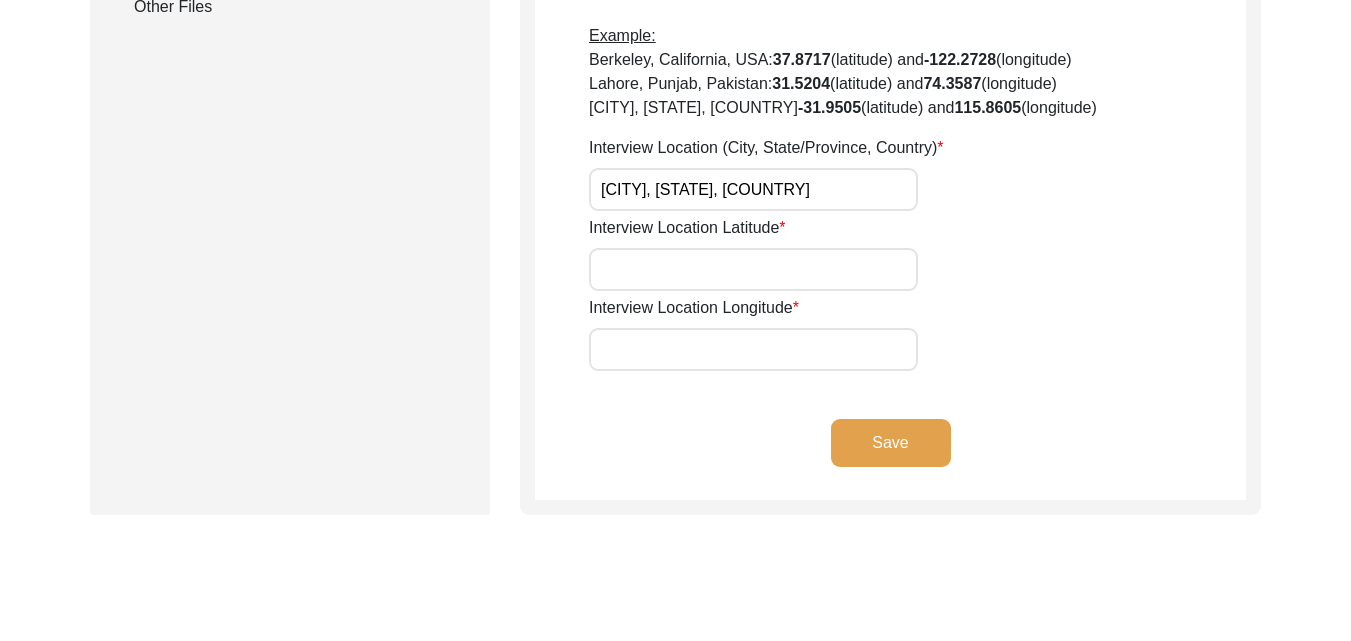 click on "Interview Location Latitude" at bounding box center (753, 269) 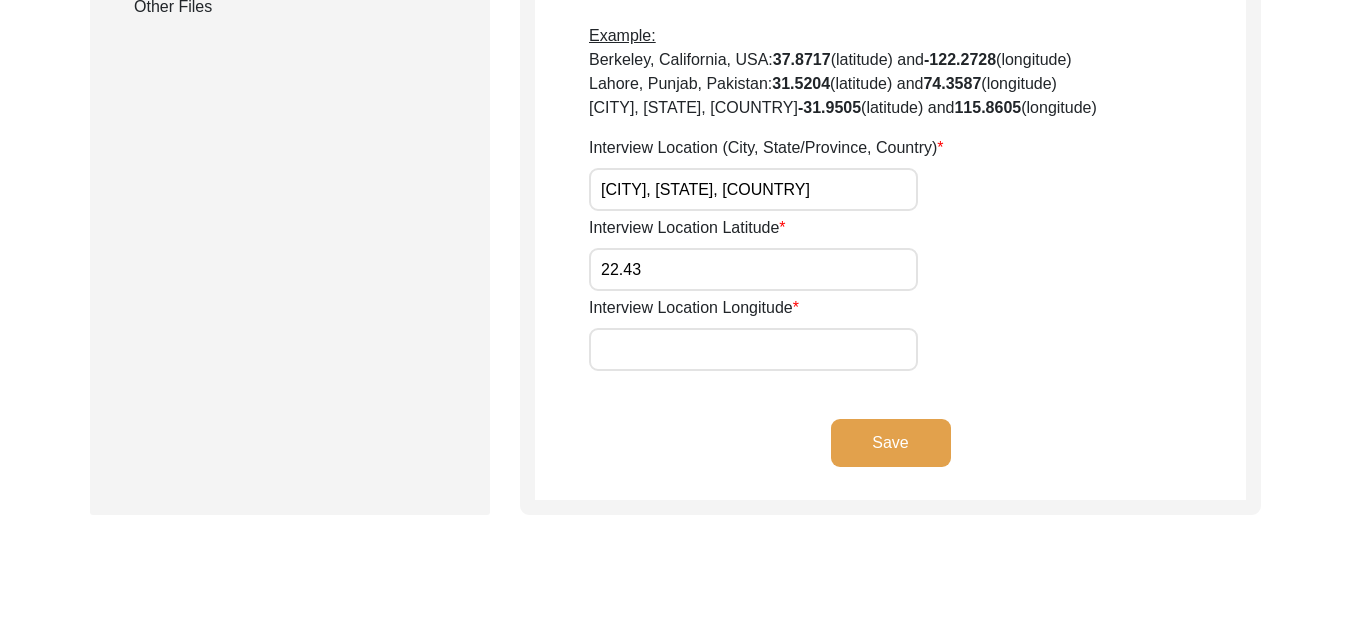type on "22.43" 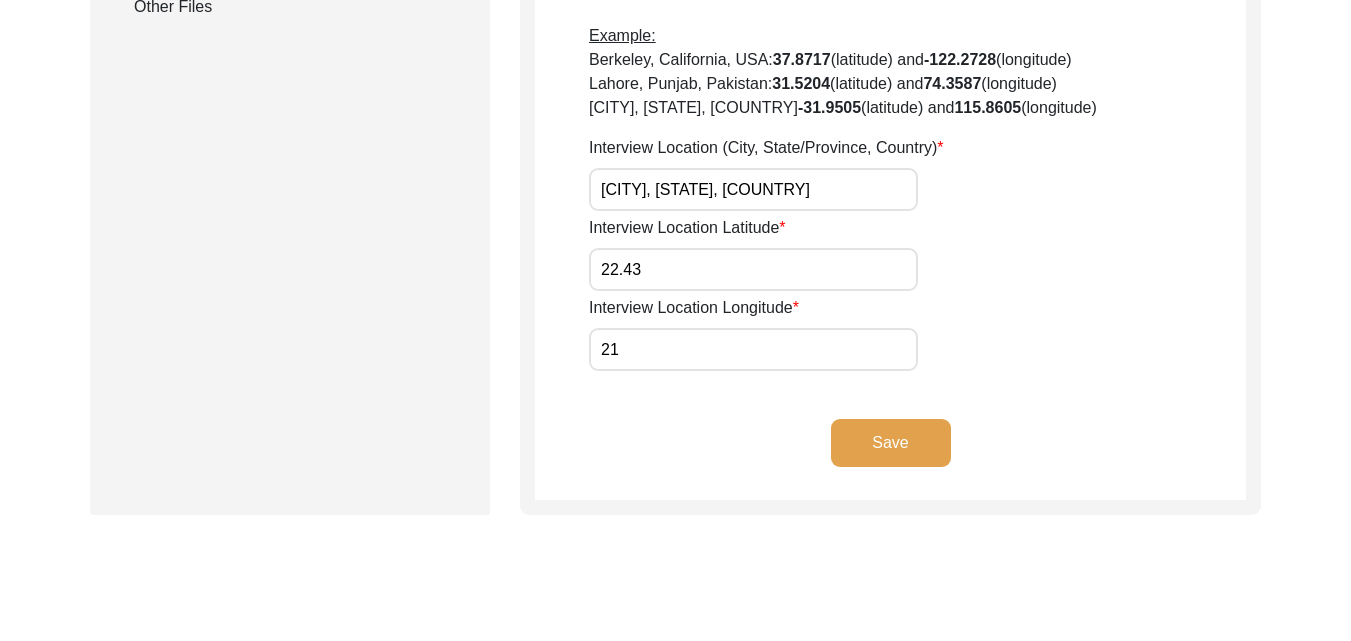 type on "2" 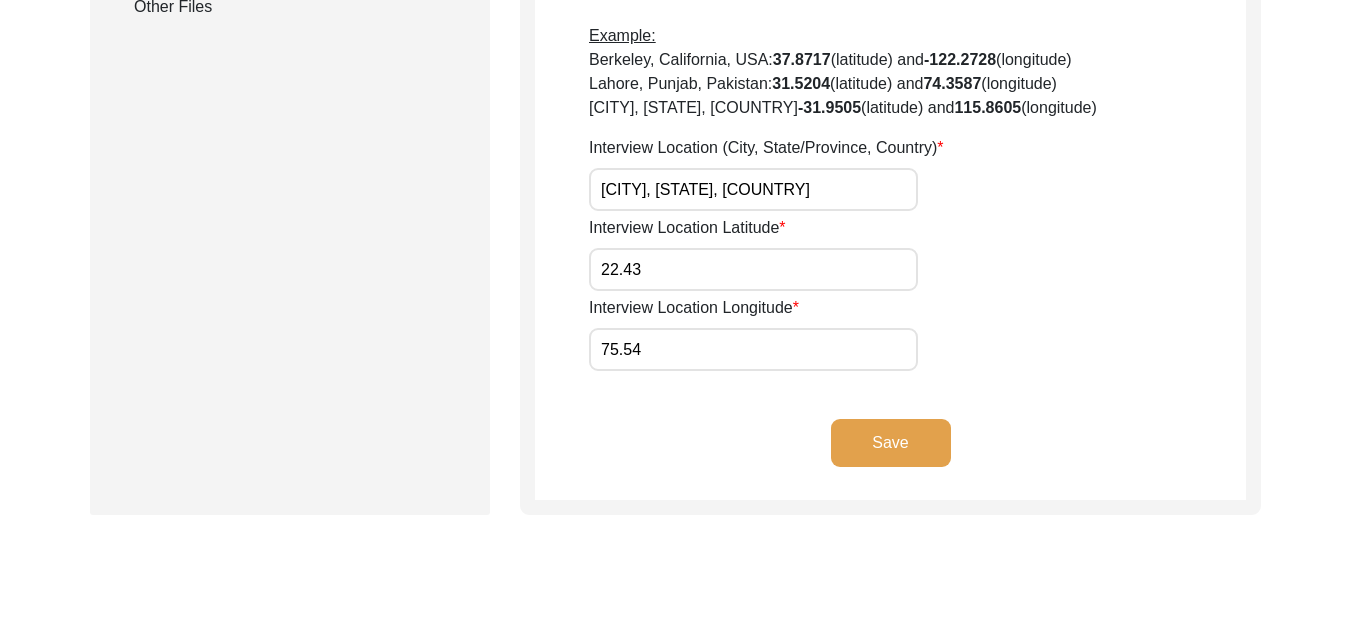 type on "75.54" 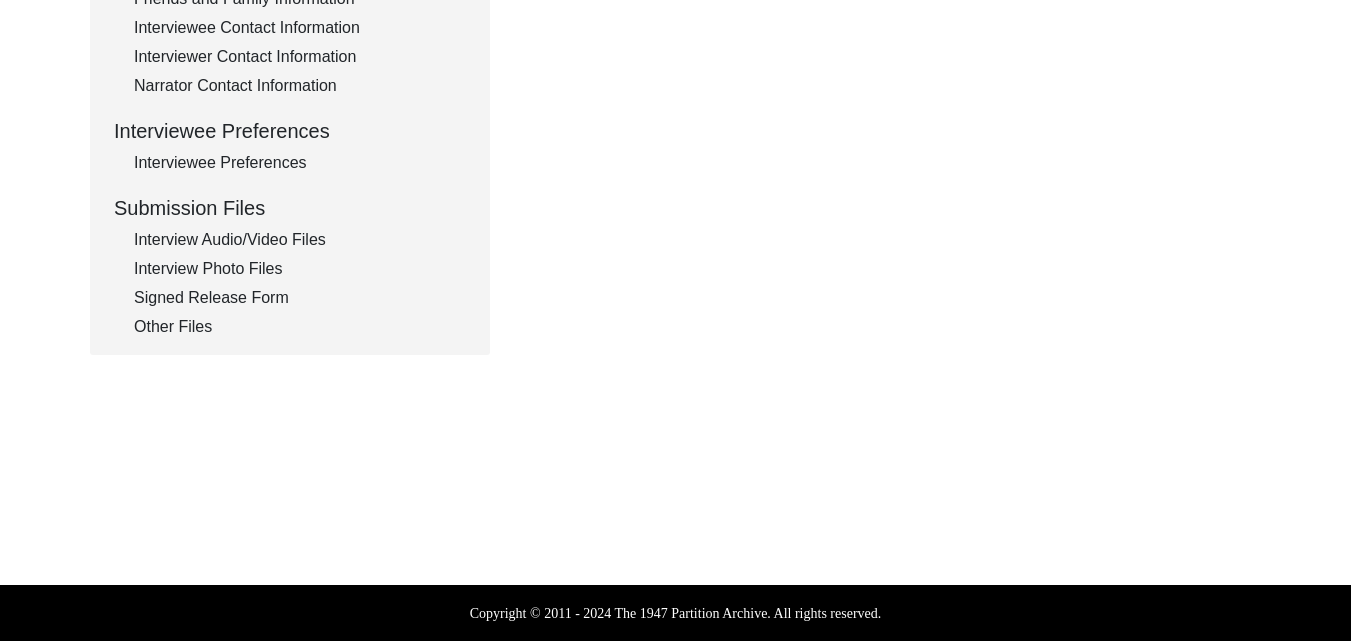 scroll, scrollTop: 805, scrollLeft: 0, axis: vertical 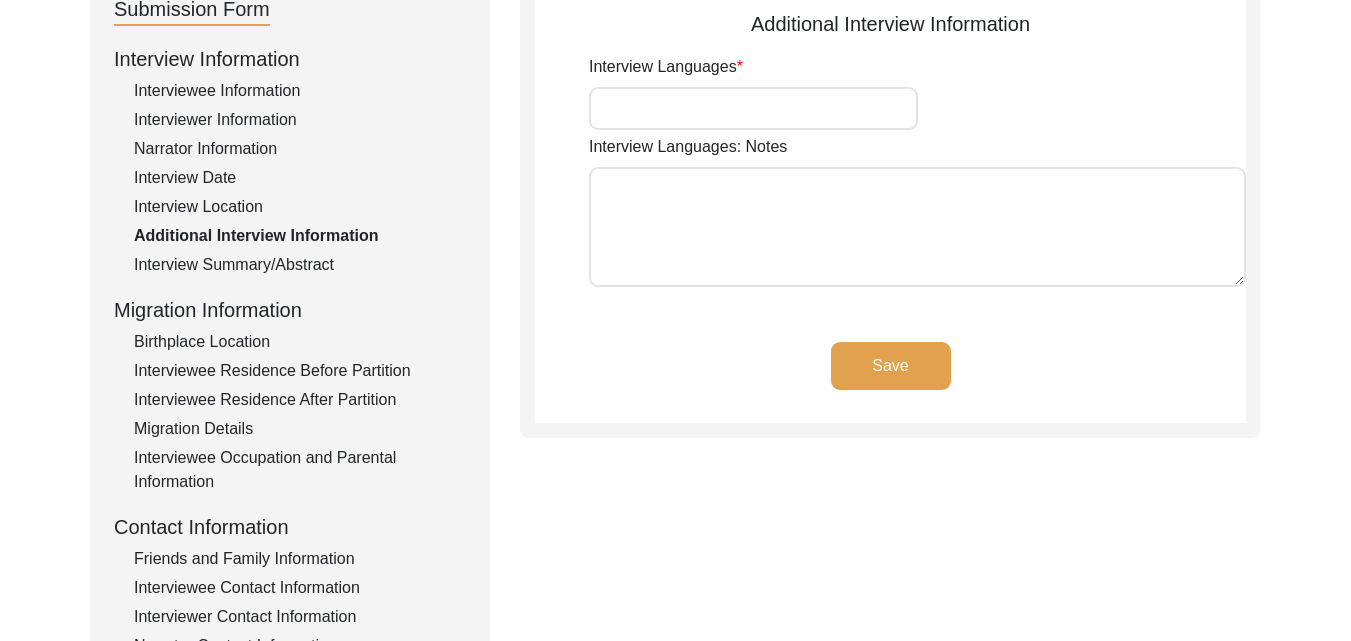 click on "Interview Languages" at bounding box center (753, 108) 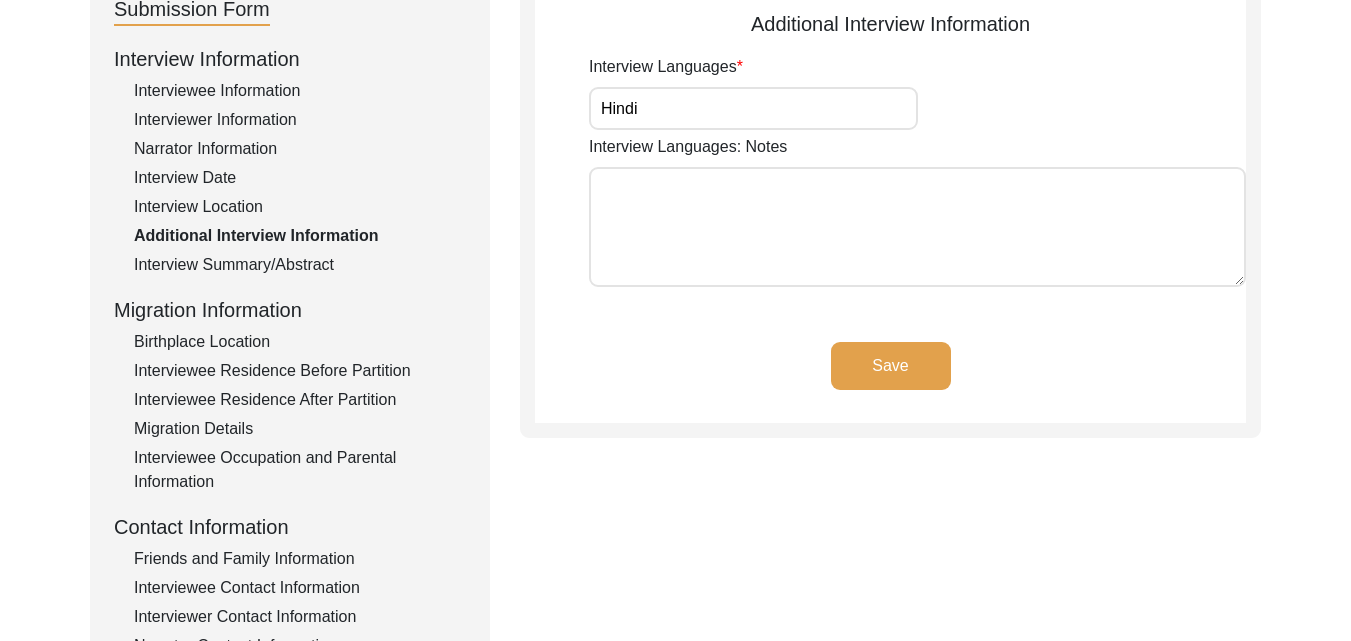 click on "Save" 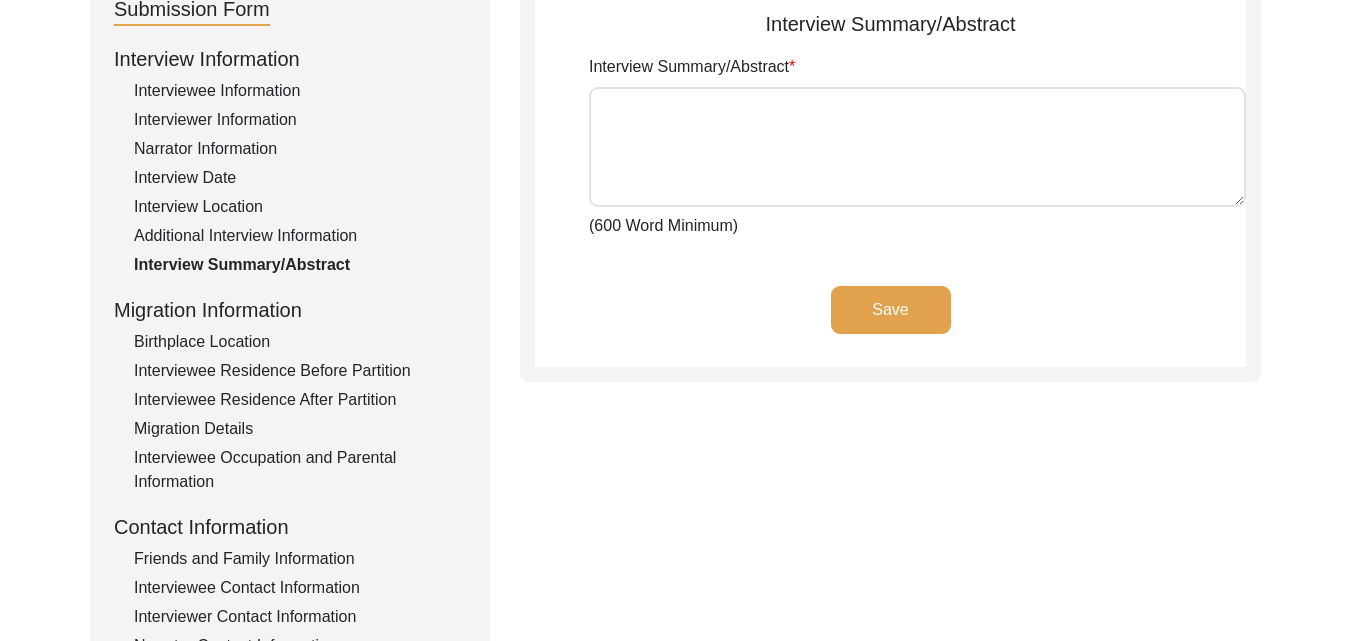 click on "Interview Summary/Abstract" at bounding box center (917, 147) 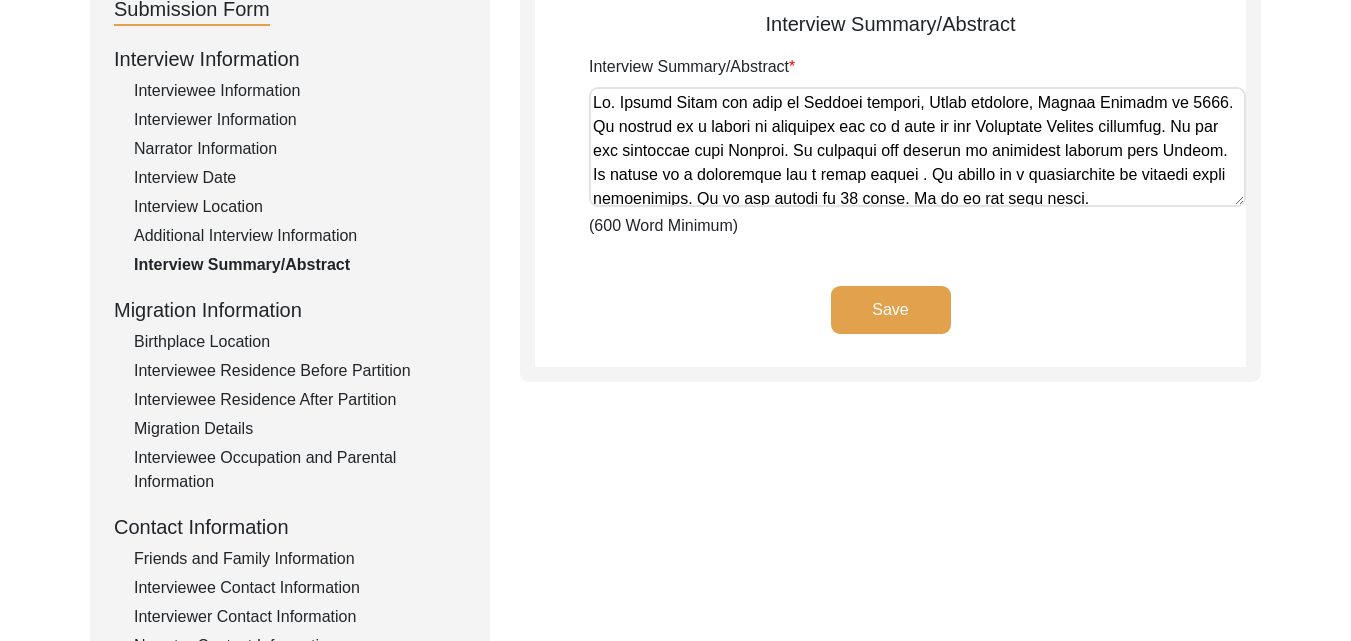 scroll, scrollTop: 362, scrollLeft: 0, axis: vertical 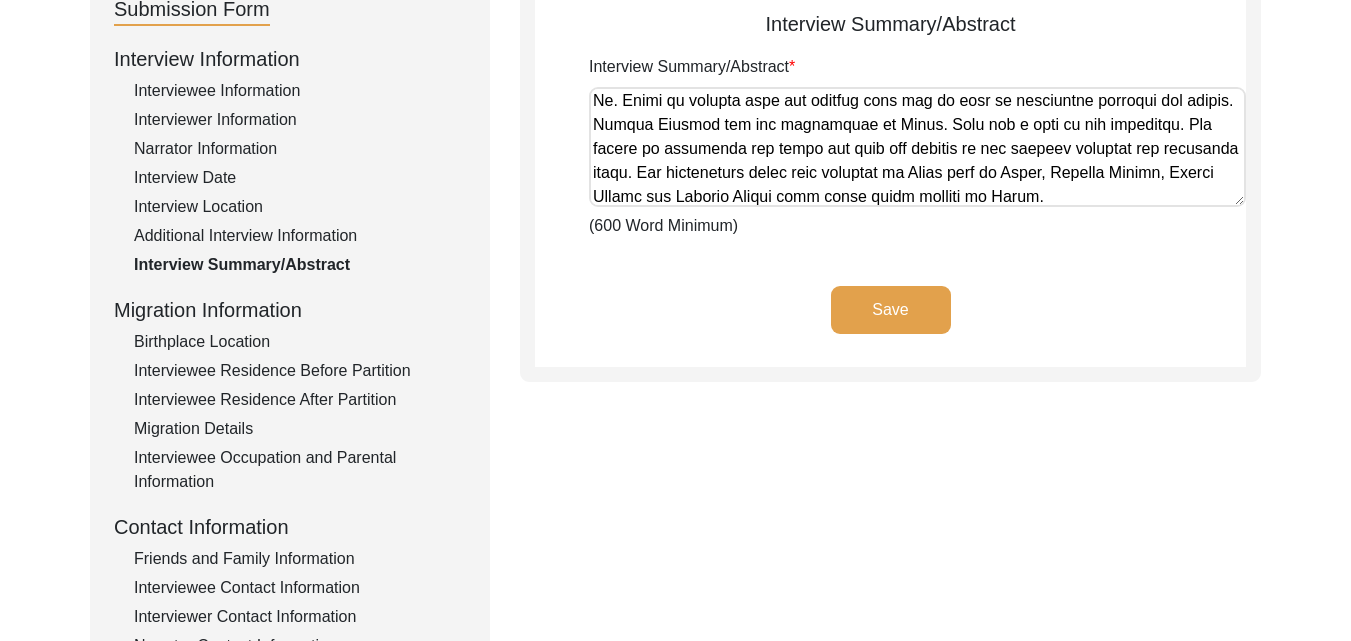 click on "Interview Summary/Abstract" at bounding box center (917, 147) 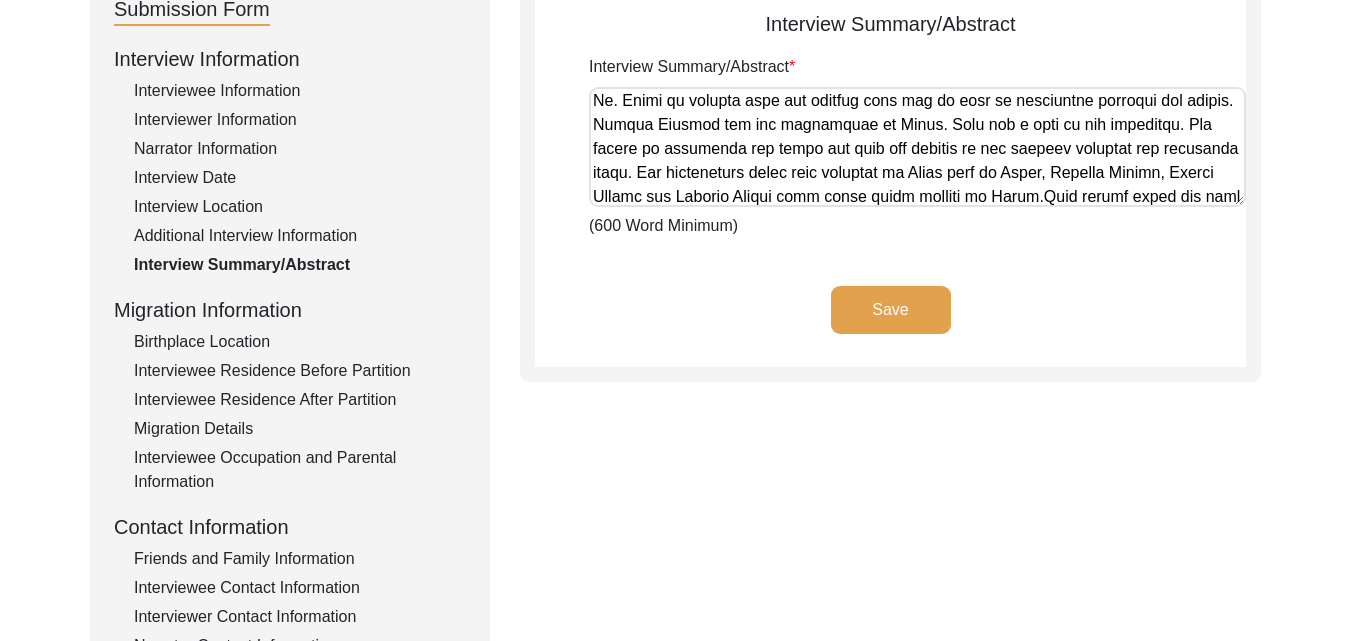 scroll, scrollTop: 674, scrollLeft: 0, axis: vertical 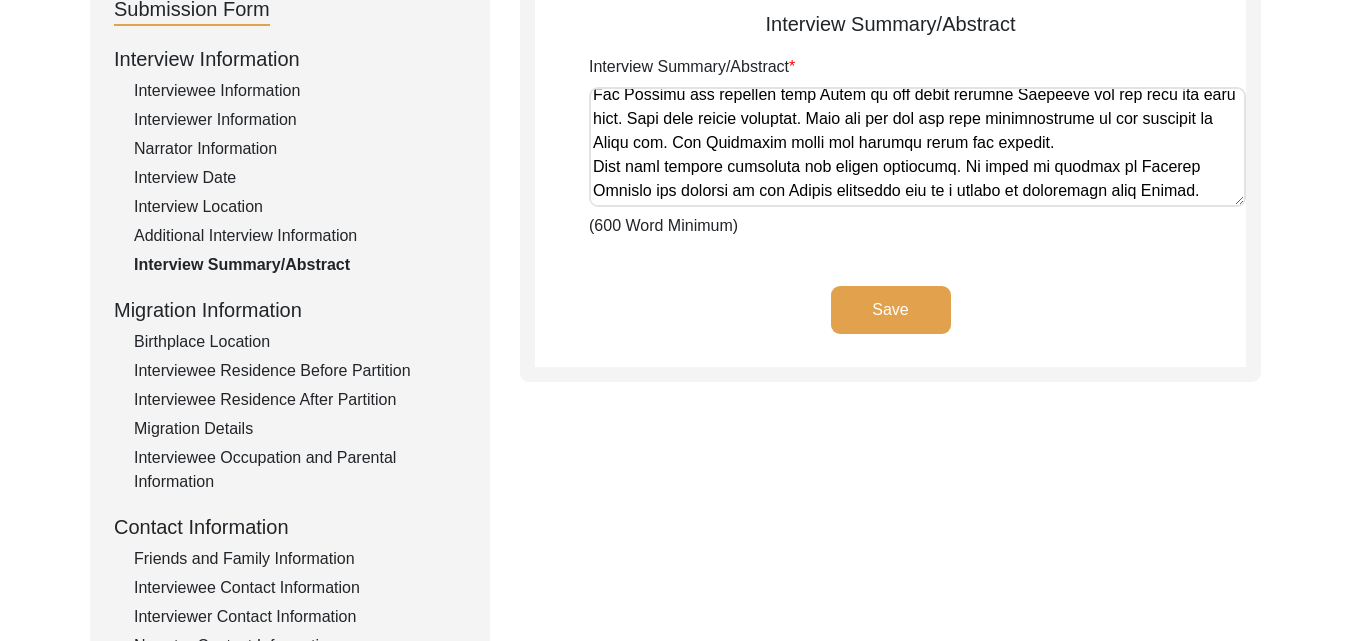 paste on "Though liberal mindset is getting sidelined in the present day political scenario but Mr. [LAST_NAME] believes that it cannot be erased from the social fabric of society. He also believed that the idea of Akhand Bharat cannot be materialized in today's world.
He began by discussing the ancient Indian traditions. He talked about the initial peaceful movements which spoke against the social dominance i.e. Jainism and Buddhism, their movement spread to nooks and corners of the subcontinent. Indian tradition did not believe in missionary zeal though, unlike islam and Christianity. The culture assimilates all the new faiths, traditions, and cultures. Hence, it has always been coming together as a civilization. He cited examples of the invaders and migrants from Aryans to the Europeans who came for economic gains but their generation remained in India and are here for generations." 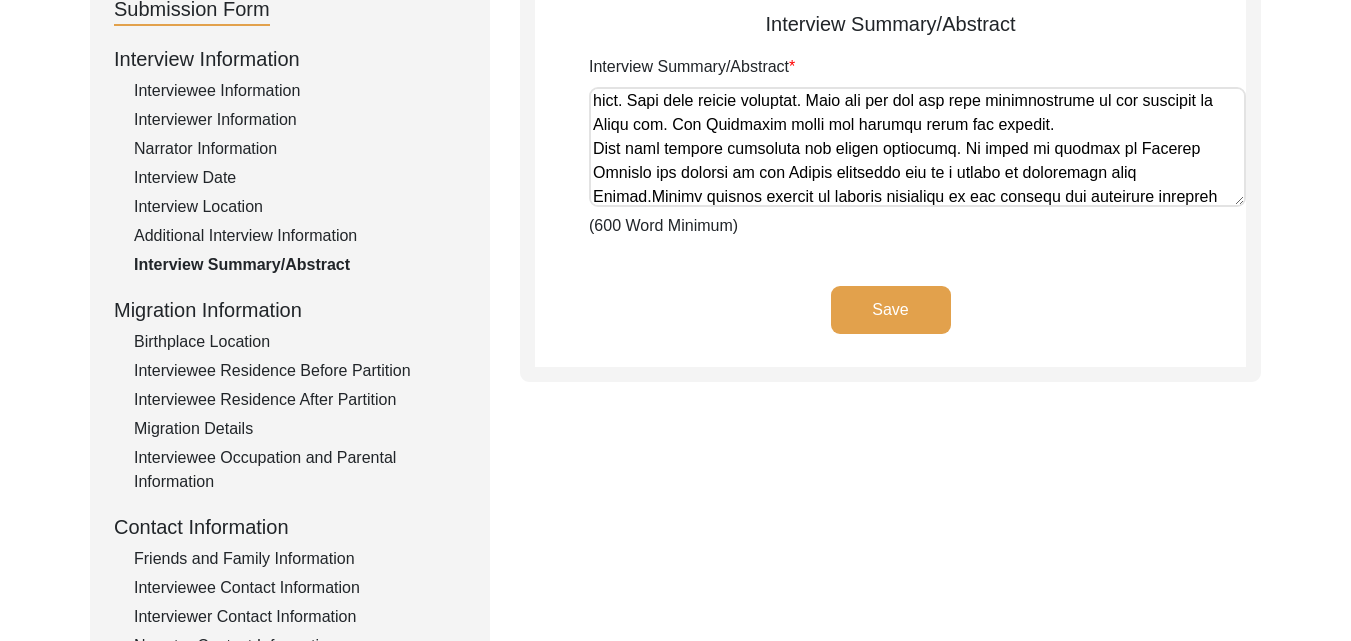 scroll, scrollTop: 986, scrollLeft: 0, axis: vertical 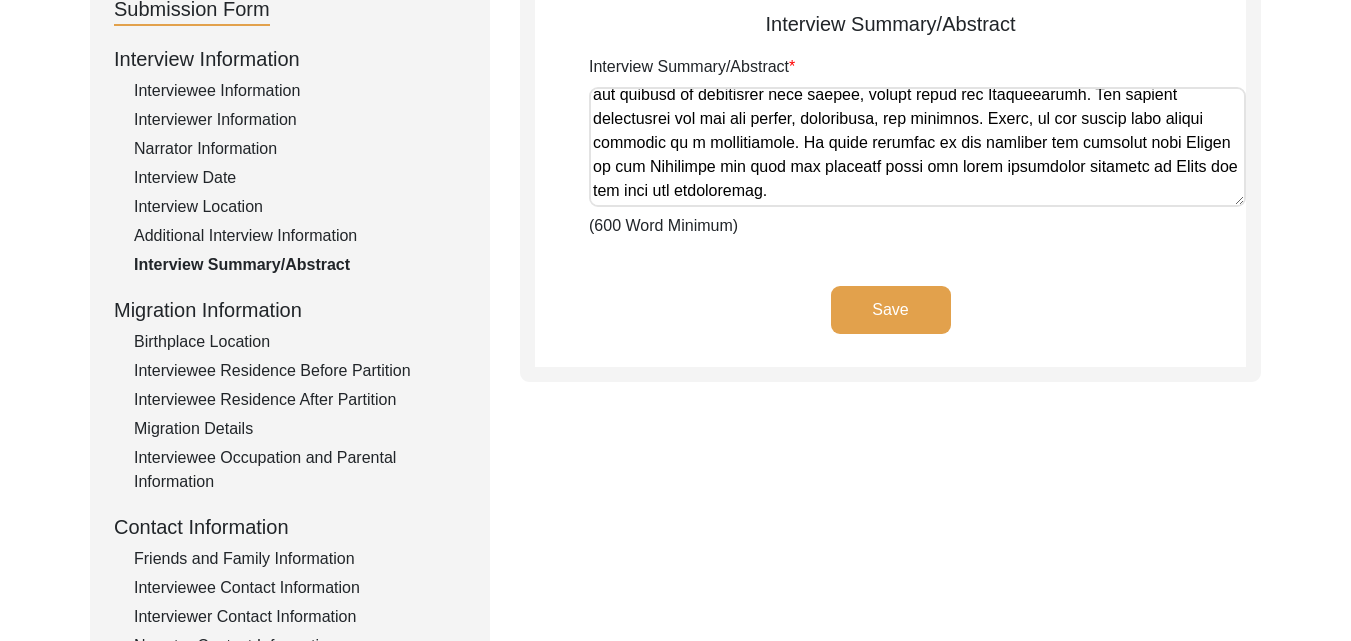 paste on "He lives a retired life in Indore. He spends his time reading and writing. He has two sons, one lives in Indore and the other one lives in Pune." 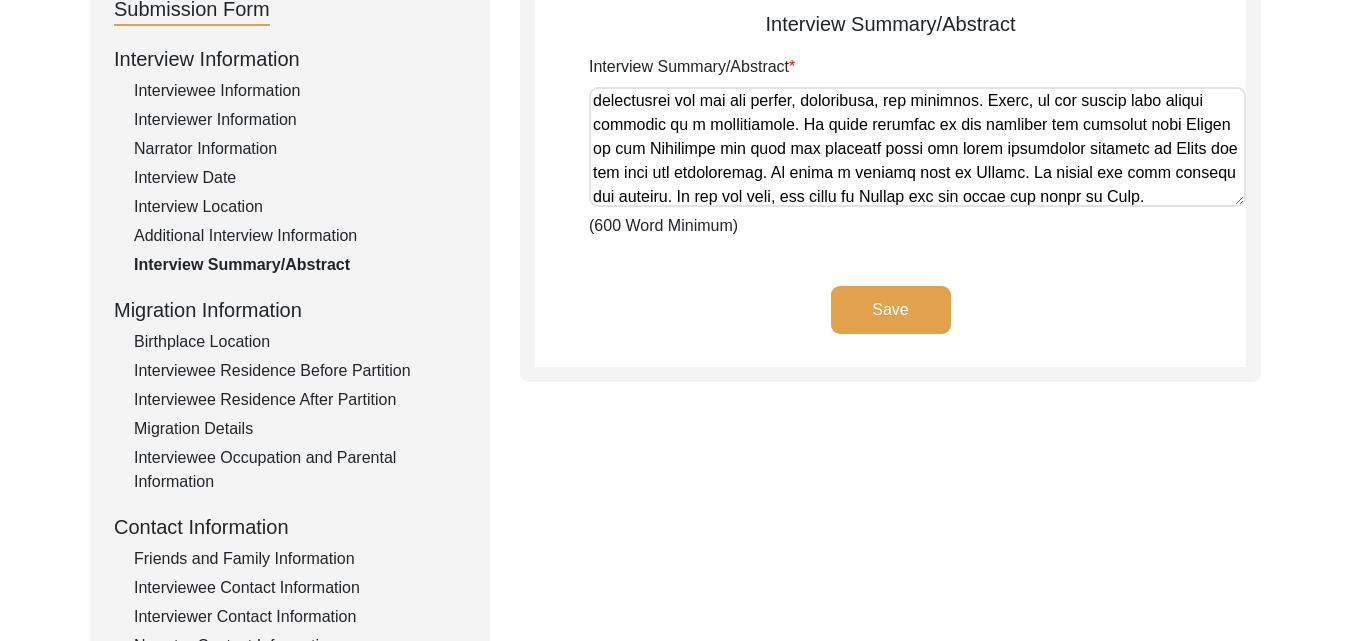 scroll, scrollTop: 1010, scrollLeft: 0, axis: vertical 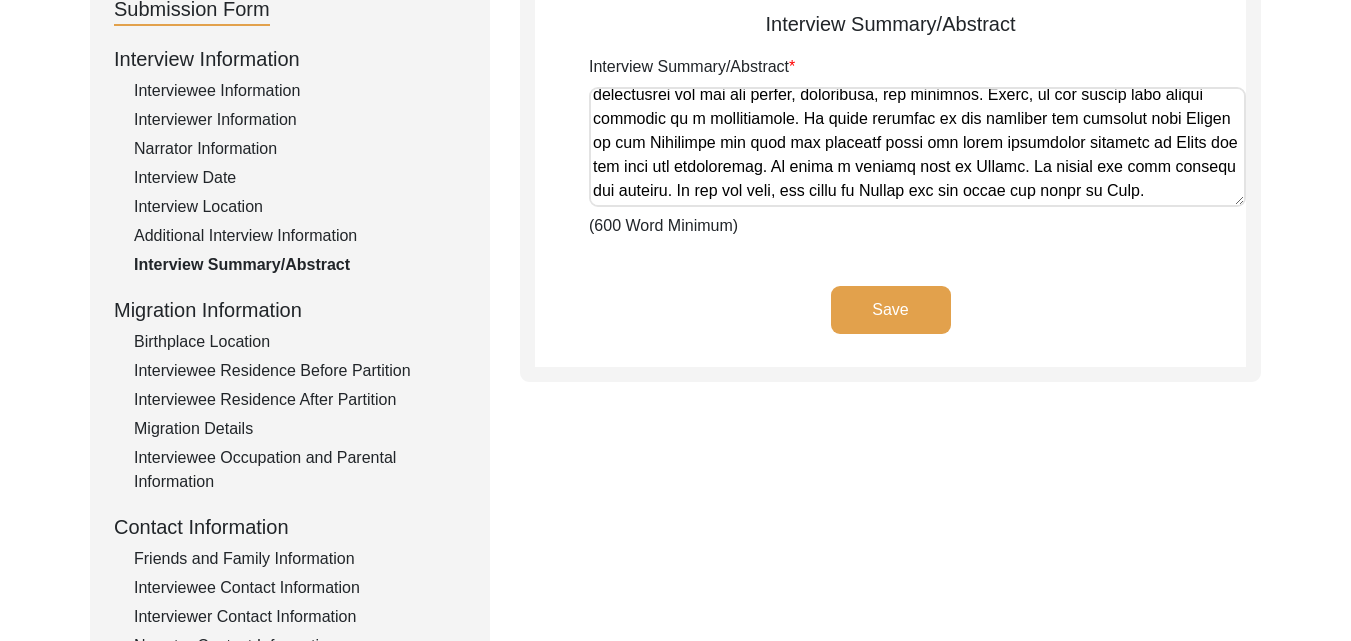 type on "Mr. [FIRST] [LAST] was born in [CITY] village, [DISTRICT] district, [STATE] in [YEAR]. He belongs to a family of zamindars and is a part of the Narmadiya Brahmin community. He did his bachelors from [CITY]. He finished his masters in political science form [CITY]. He worked as a journalist for a short period . He worked as a stenographer at various state departments. He is the author of 12 books. He is at the book fairs.
He discussed the ideological roots of the partition in detail. He argued that that sense of 'otherness' is prevalent amongst Muslims and Hindus convinced the common people that it was impossible for Muslims and Hindus to live together. The fanatics elements of the society started organizations which propelled communal ideas and developed hate. He argued that the British were considered outsiders hence, the nationalist movements were directed against the foreign role. The Hindu fanatics argued that Muslims also came as foreign rulers. Hence, they do not belong to India either. They are not..." 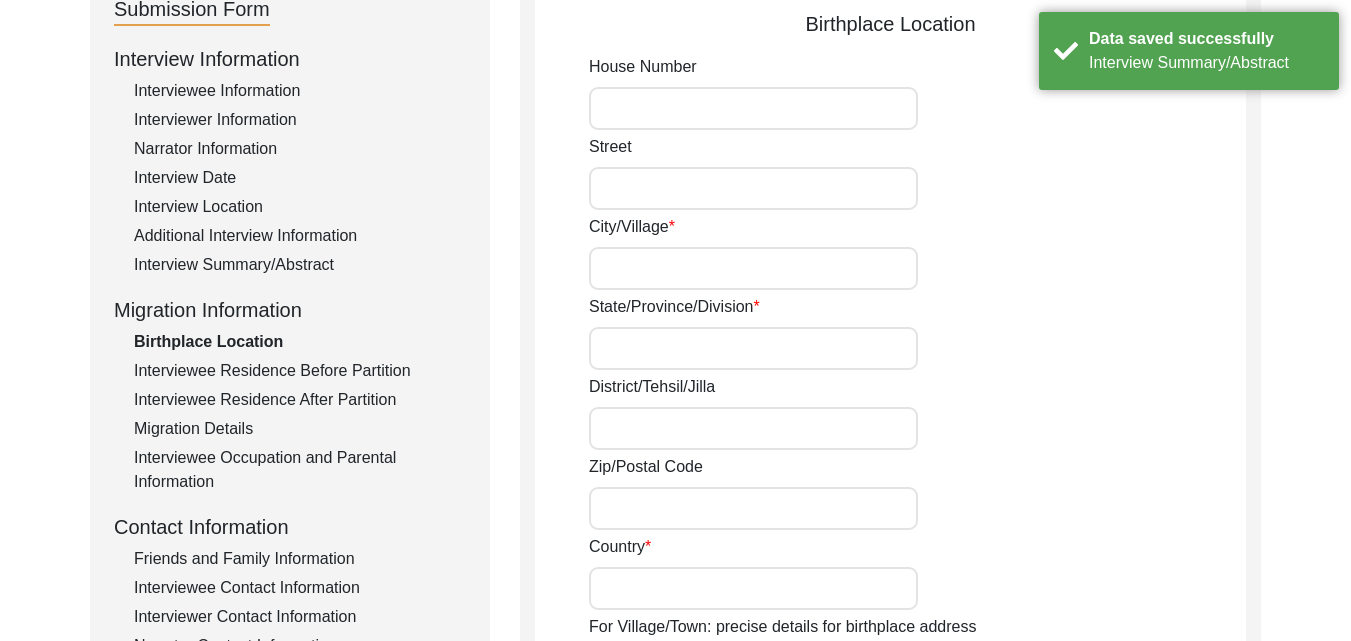 click on "House Number" at bounding box center [753, 108] 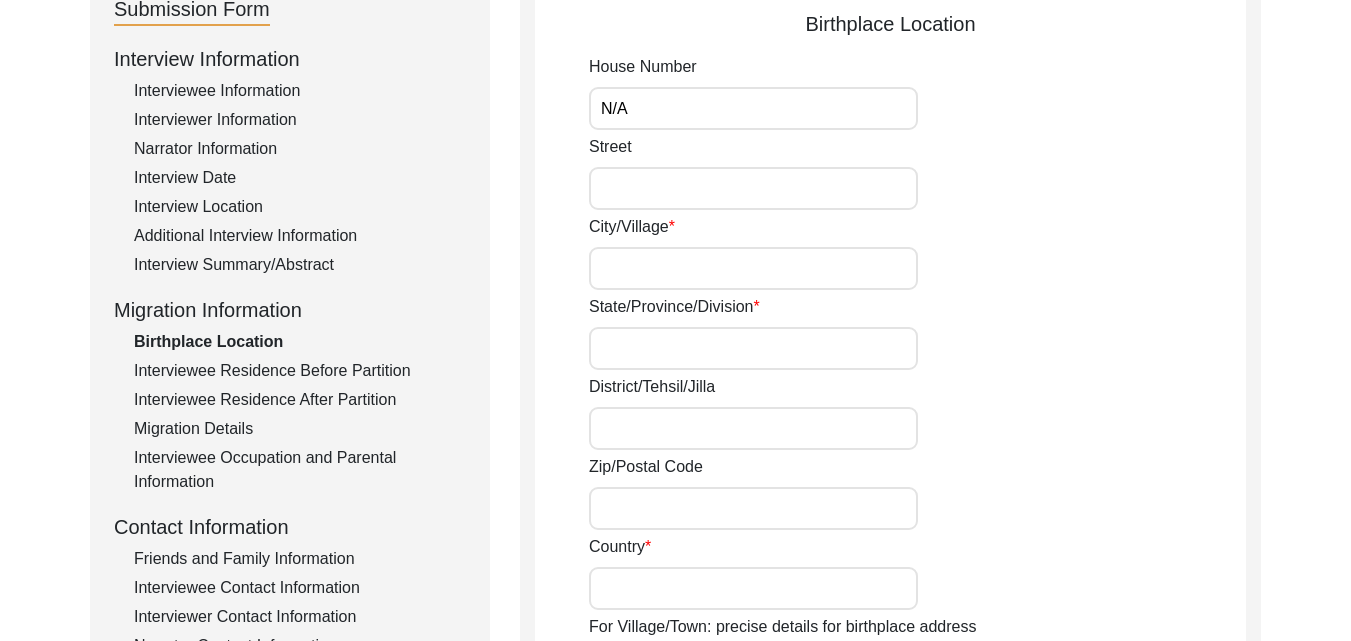 click on "Street" at bounding box center (753, 188) 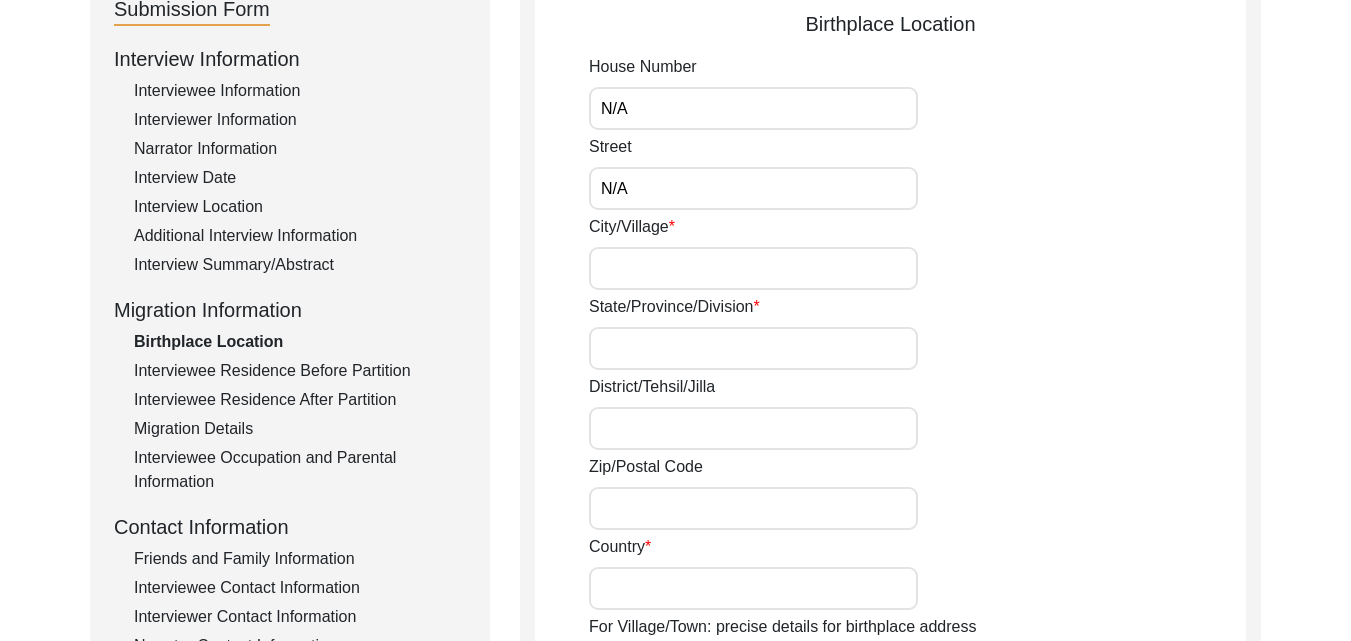 click on "City/Village" at bounding box center (753, 268) 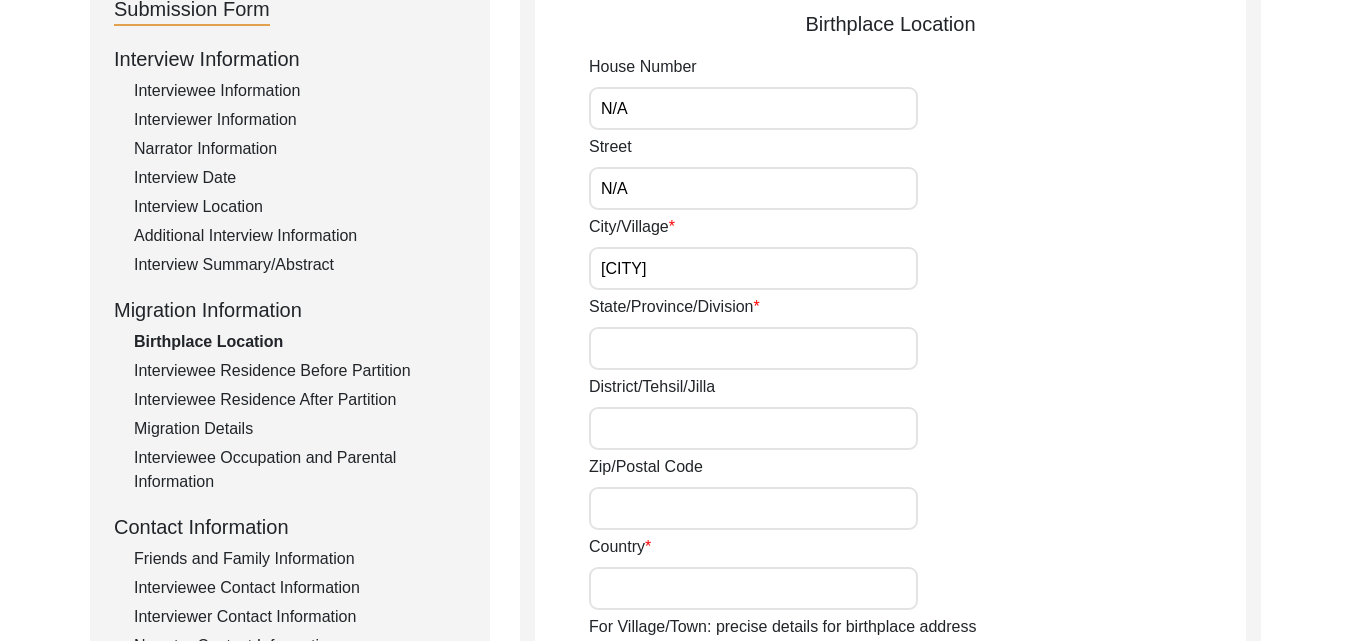 type on "[CITY]" 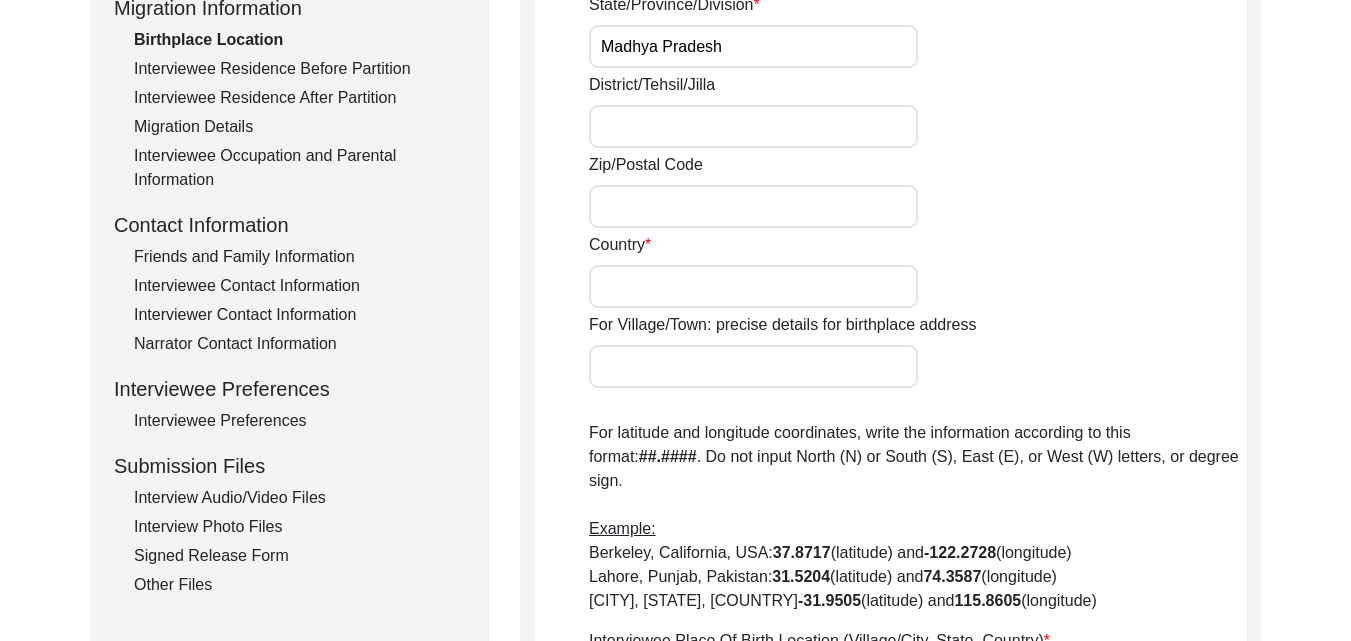 scroll, scrollTop: 565, scrollLeft: 0, axis: vertical 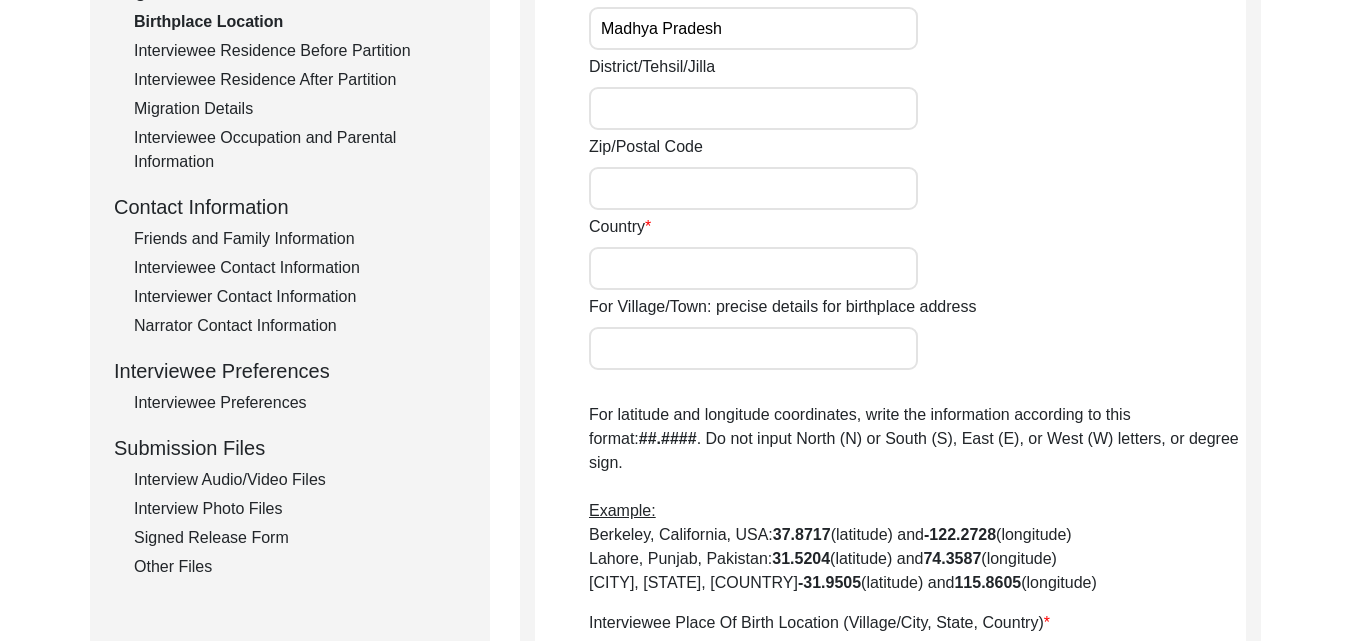 type on "Madhya Pradesh" 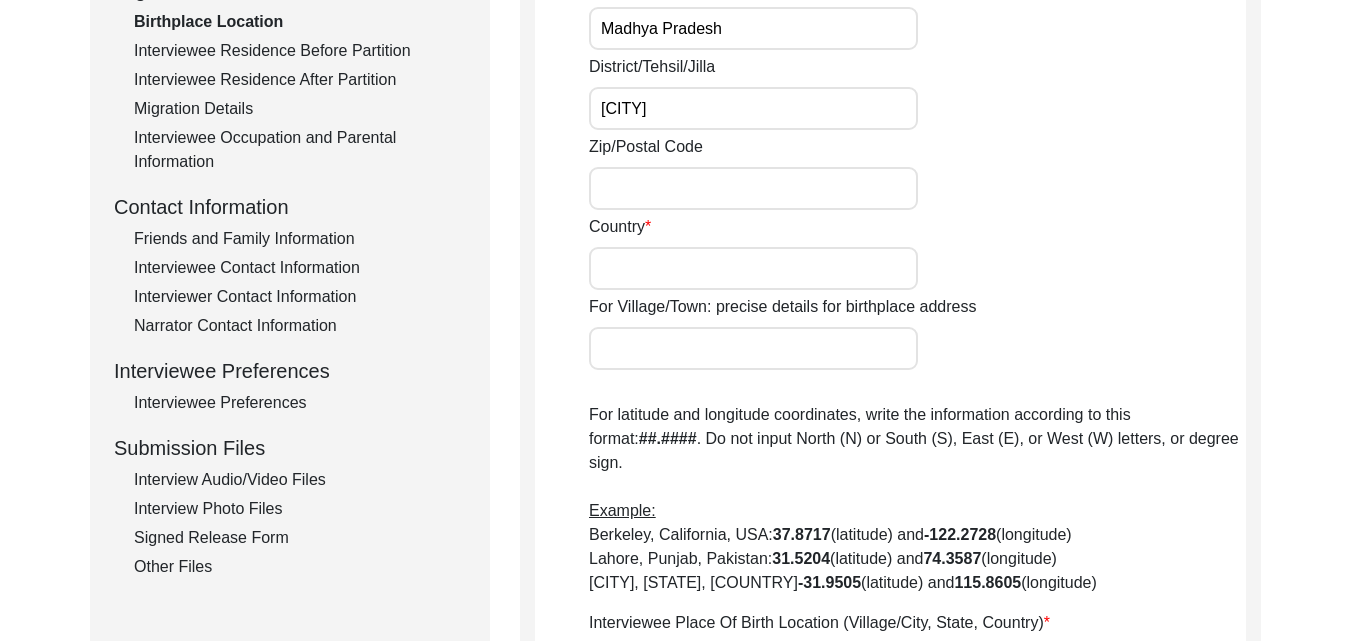 type on "[CITY]" 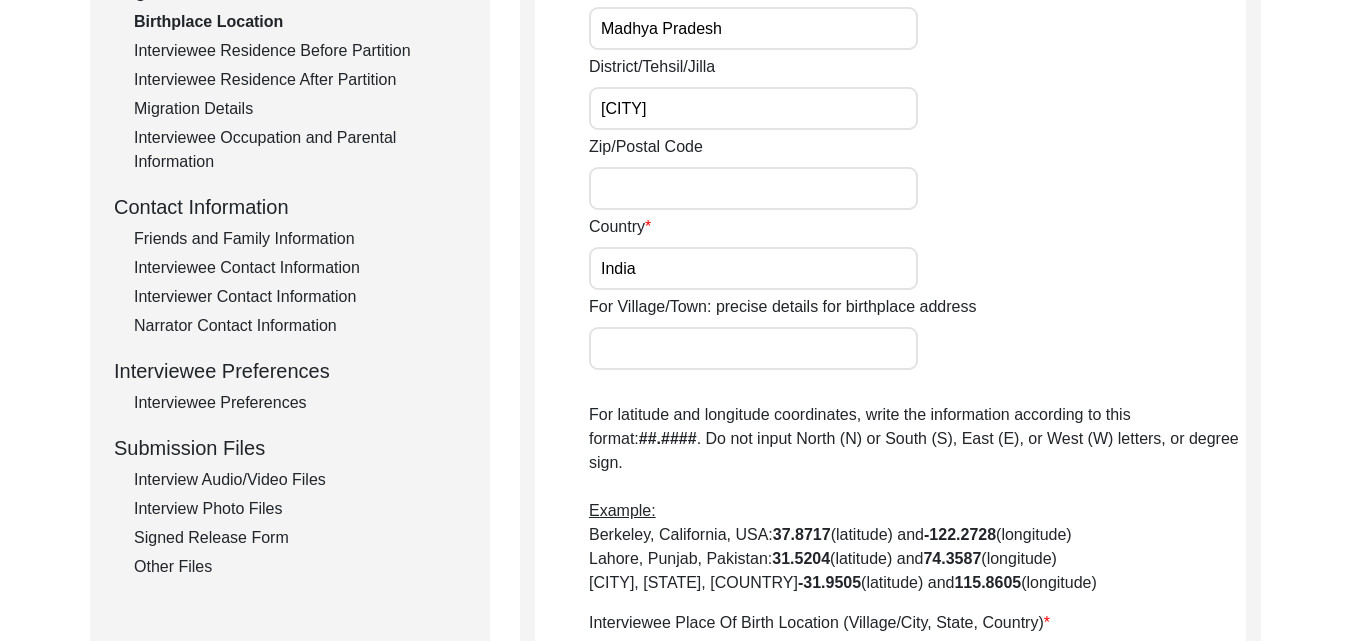 type on "India" 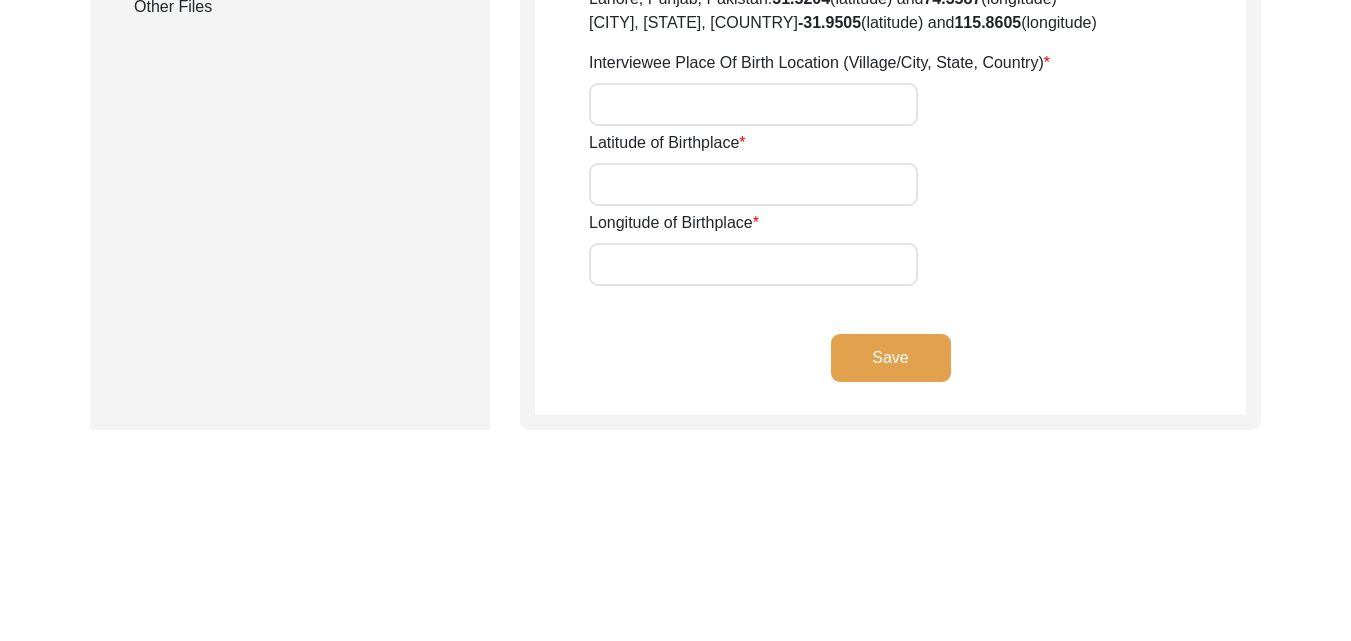 click on "Interviewee Place Of Birth Location (Village/City, State, Country)" at bounding box center (753, 104) 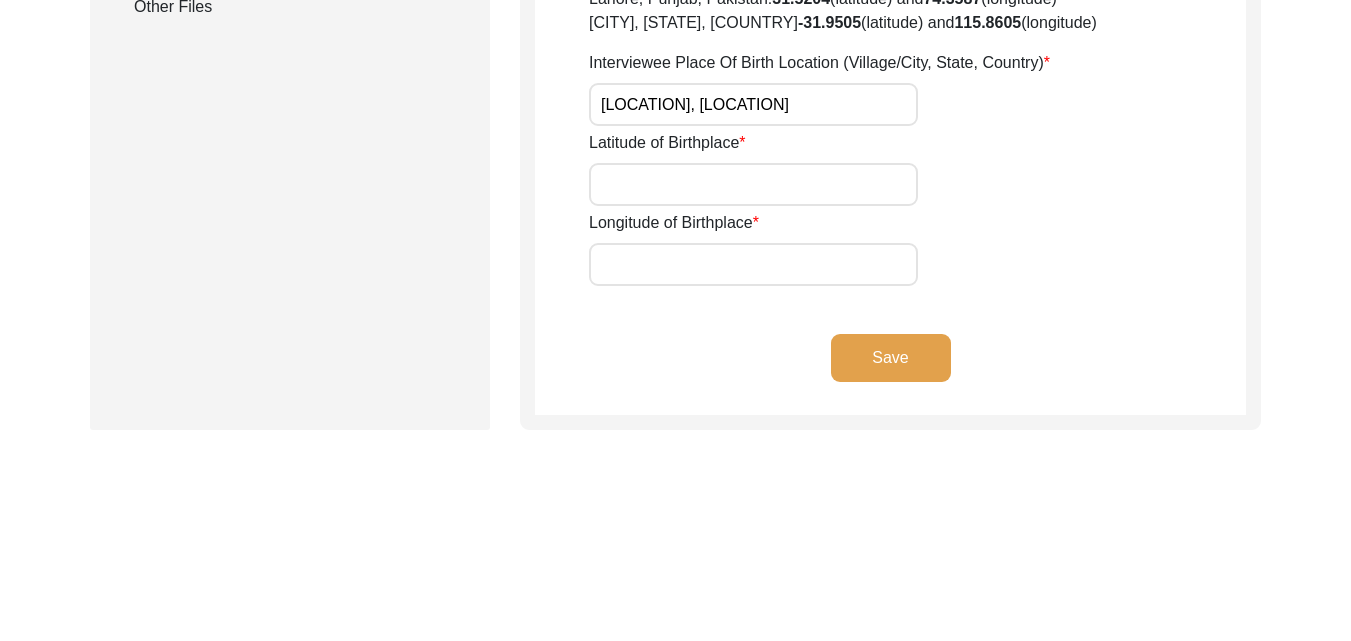 type on "[LOCATION], [LOCATION]" 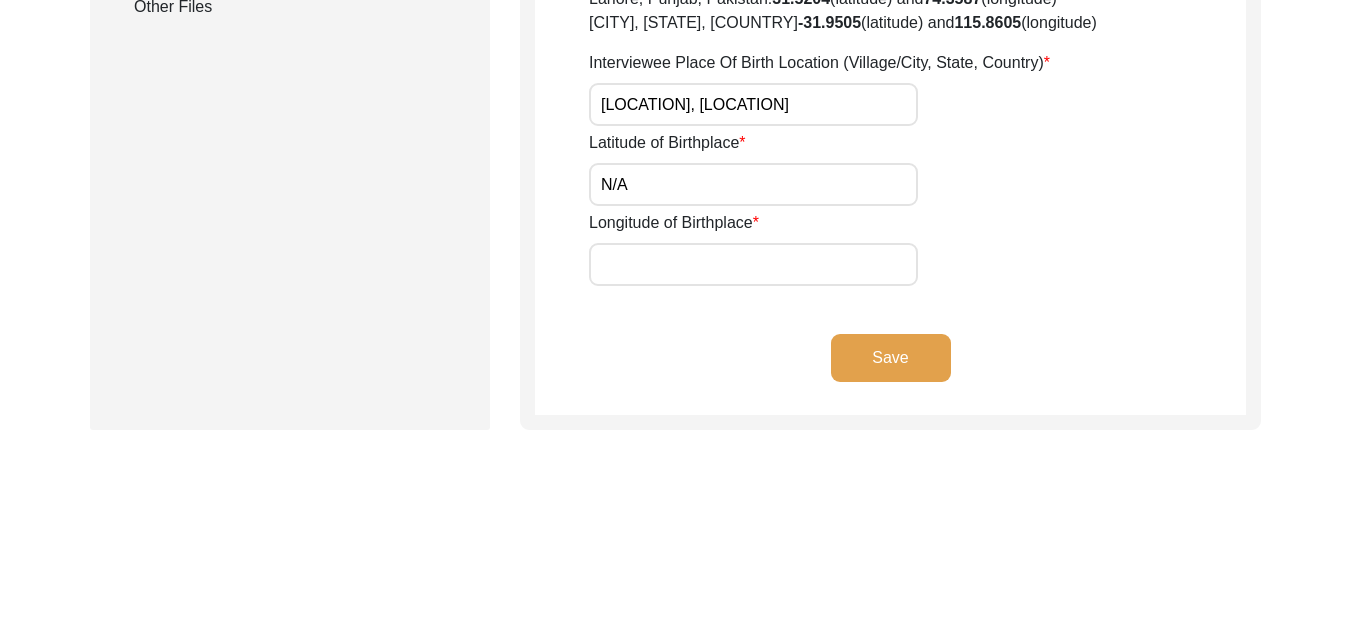 click on "Longitude of Birthplace" at bounding box center [753, 264] 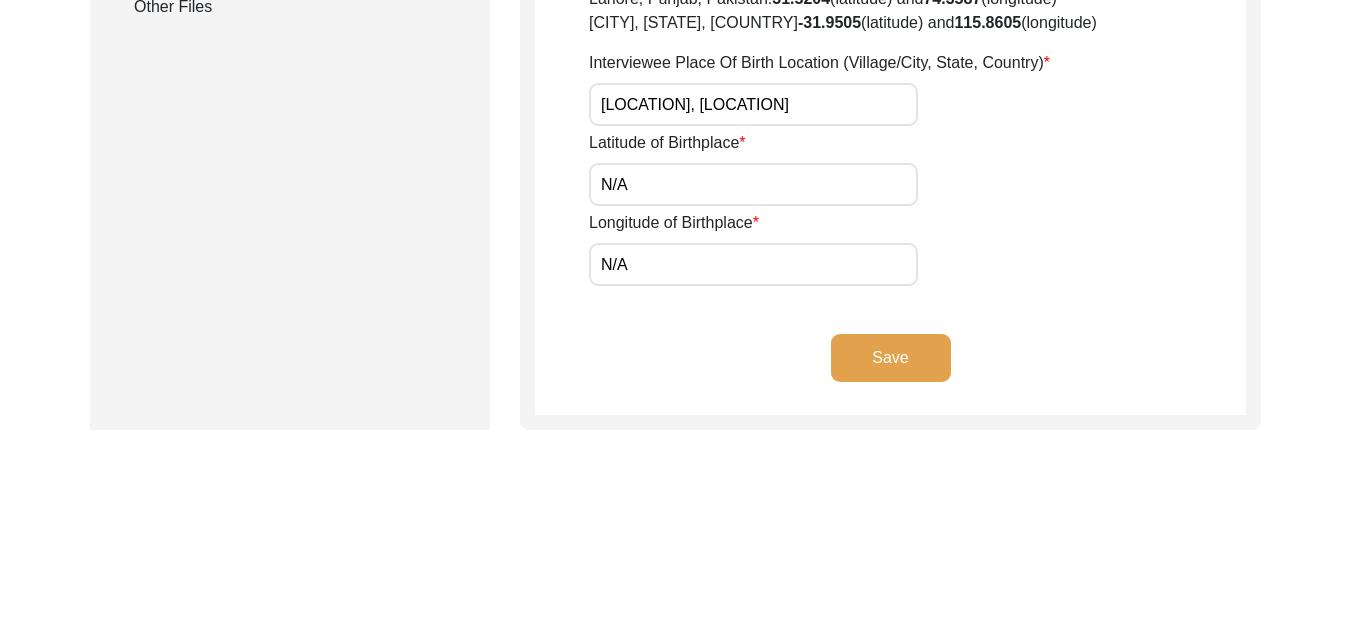 click on "Save" 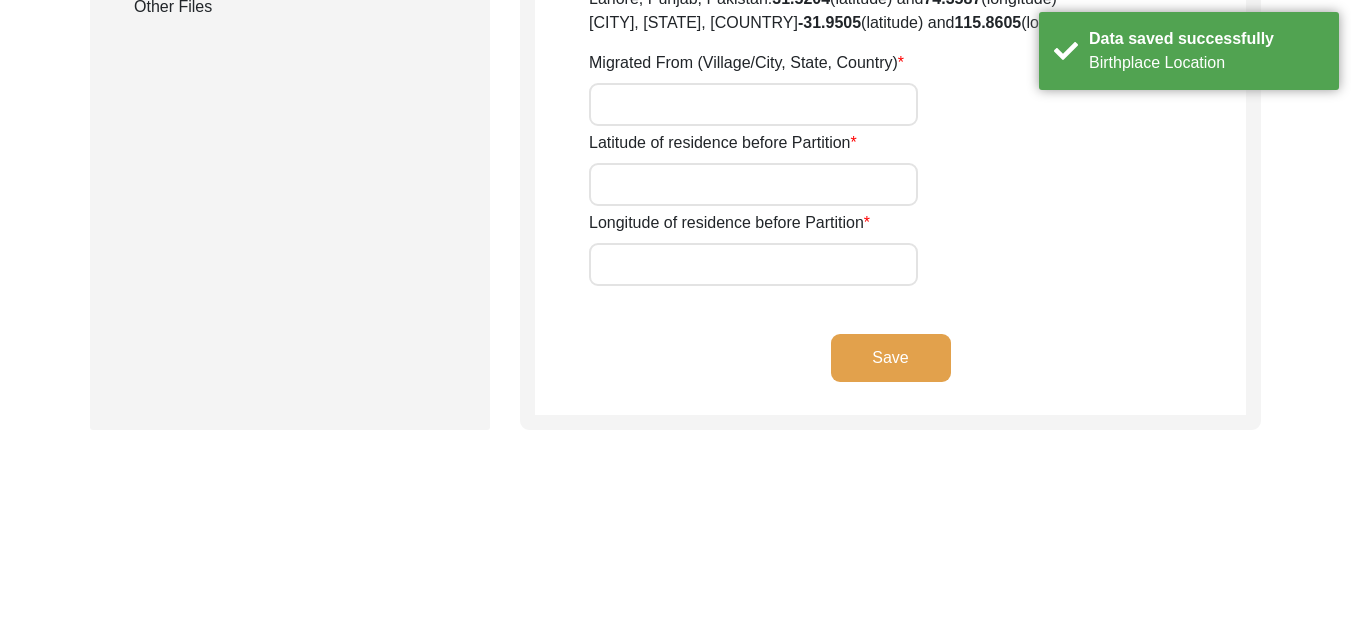 scroll, scrollTop: 565, scrollLeft: 0, axis: vertical 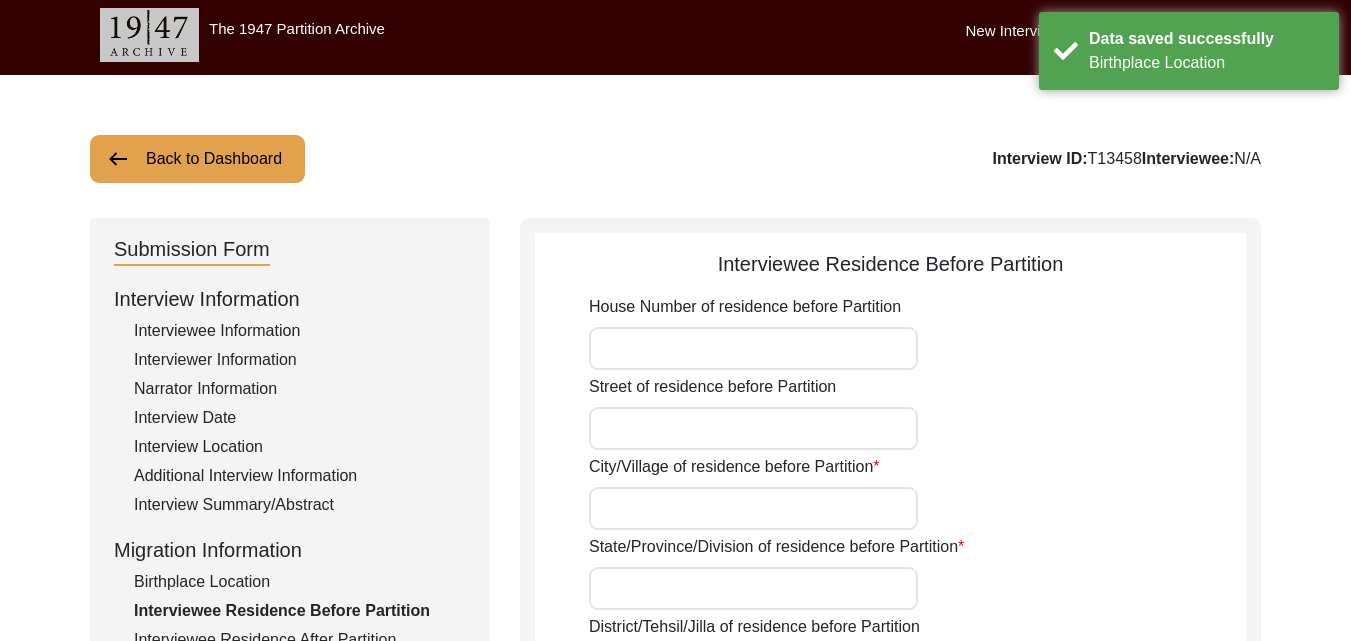 click on "House Number of residence before Partition" at bounding box center (753, 348) 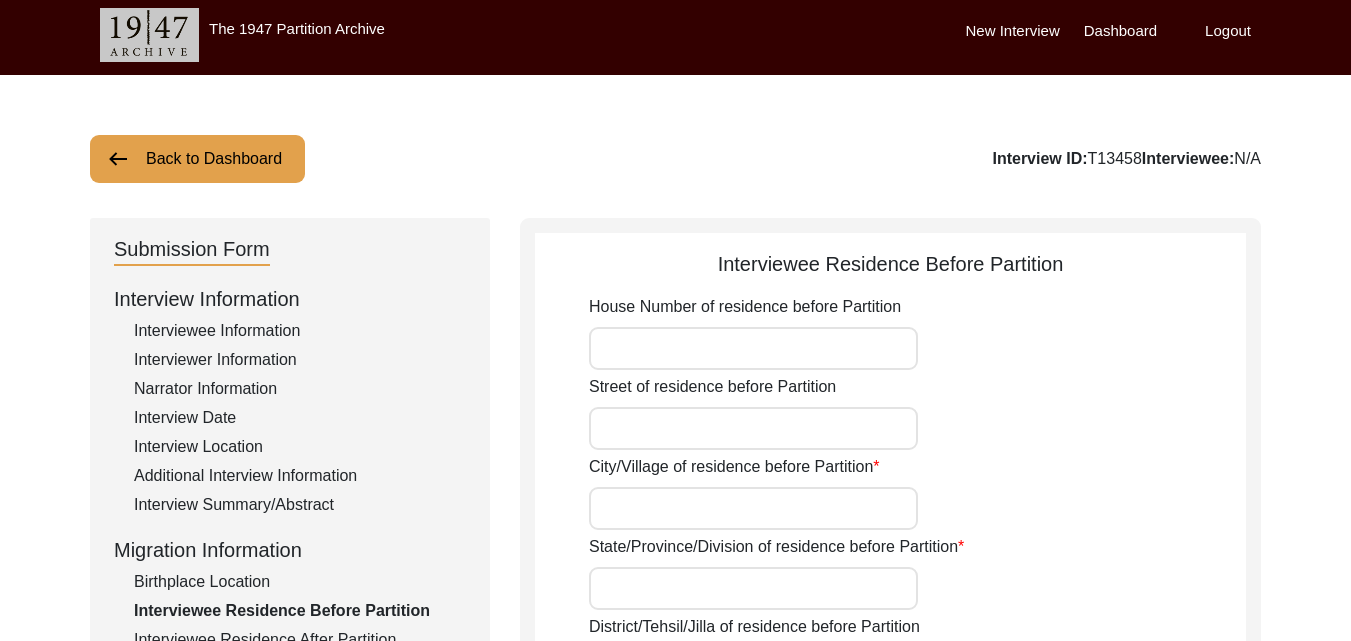 type on "N/A" 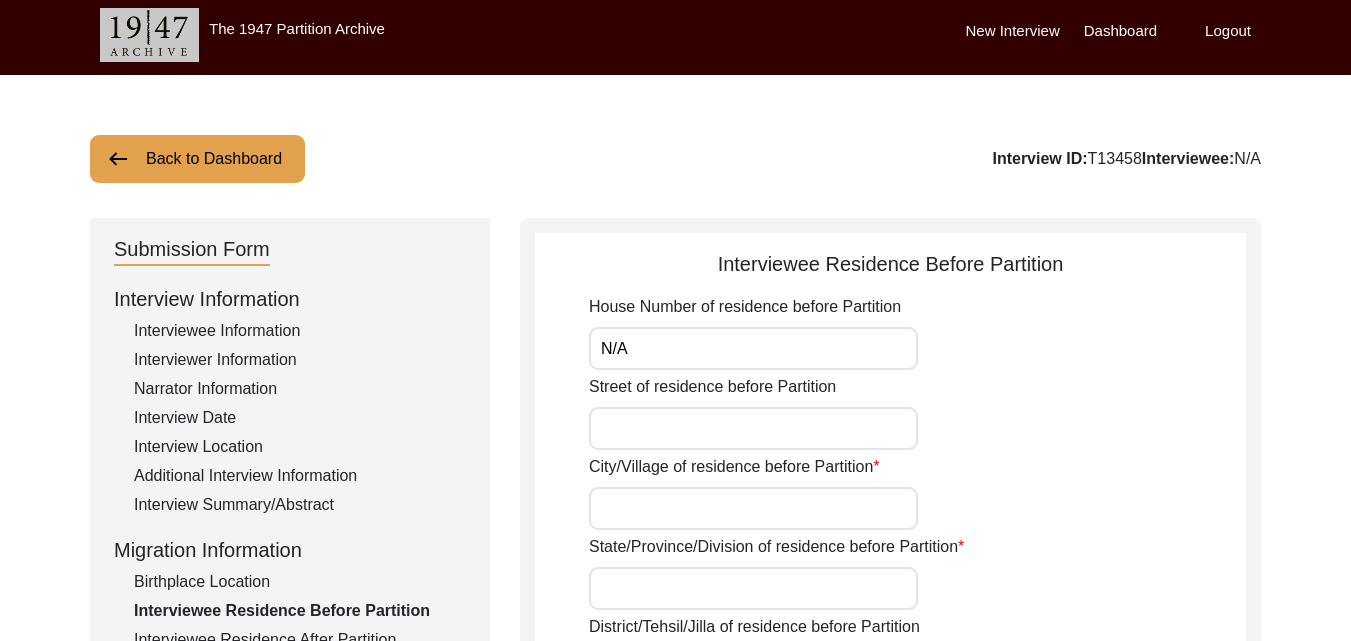 click on "Street of residence before Partition" at bounding box center [753, 428] 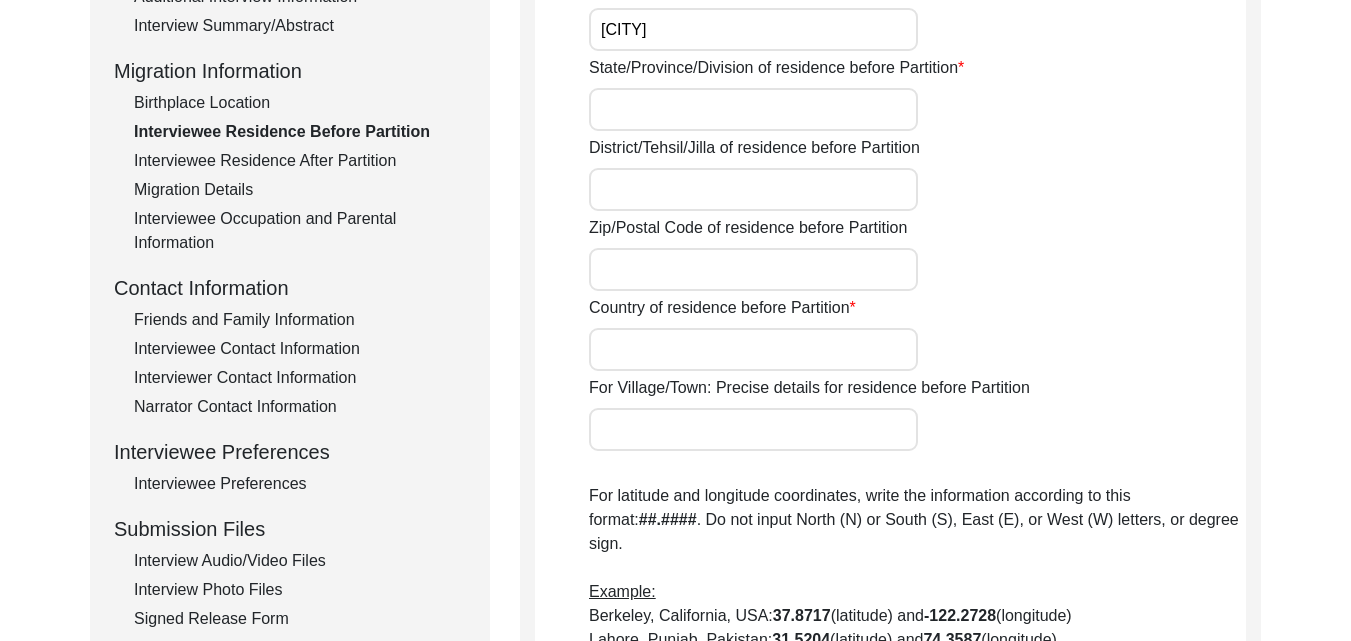 scroll, scrollTop: 485, scrollLeft: 0, axis: vertical 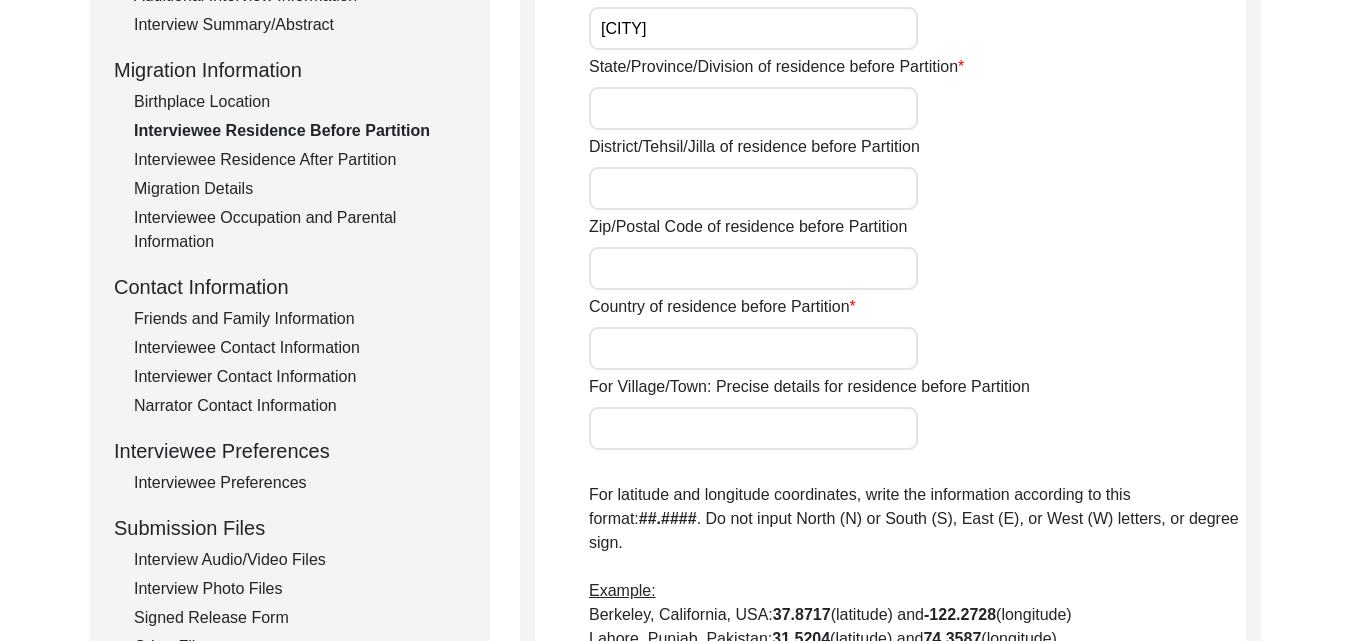 type on "[CITY]" 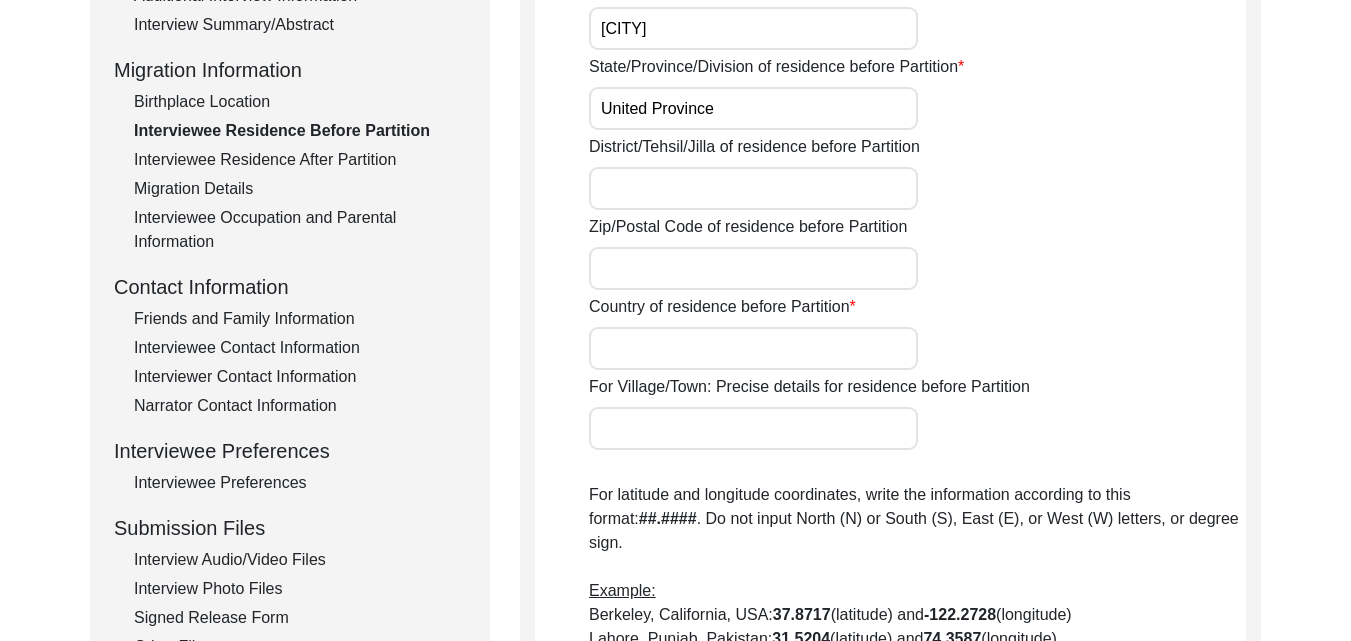 type on "United Province" 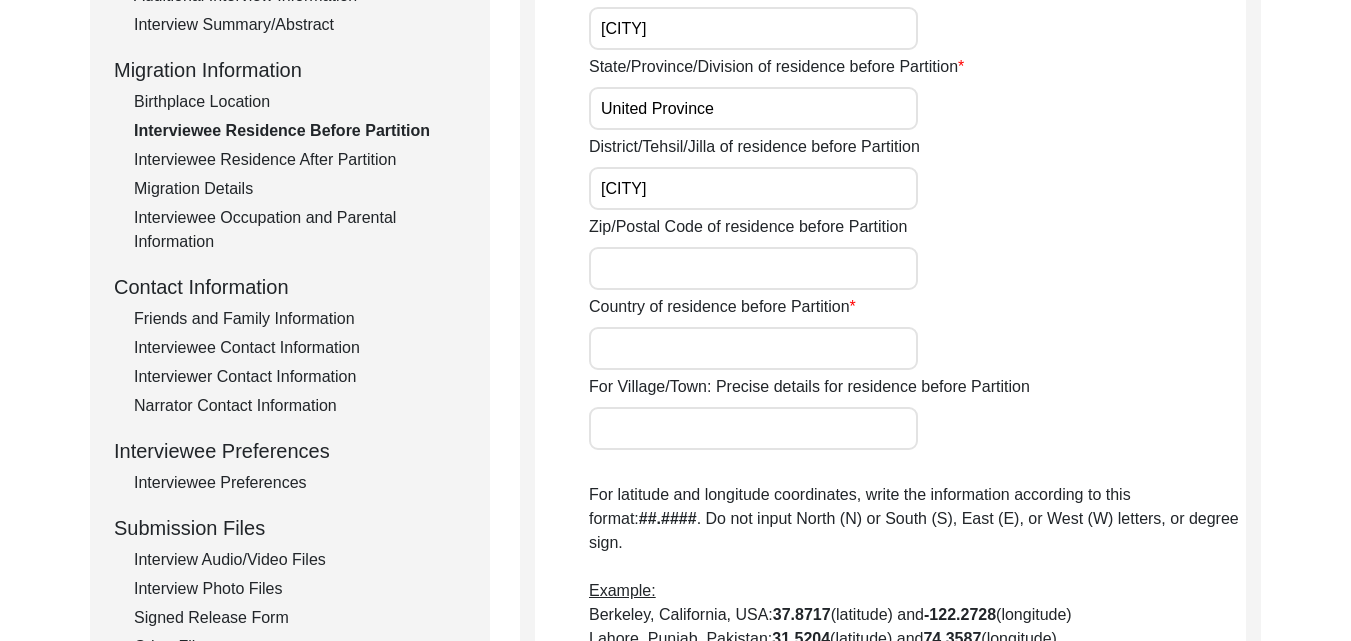 type on "[CITY]" 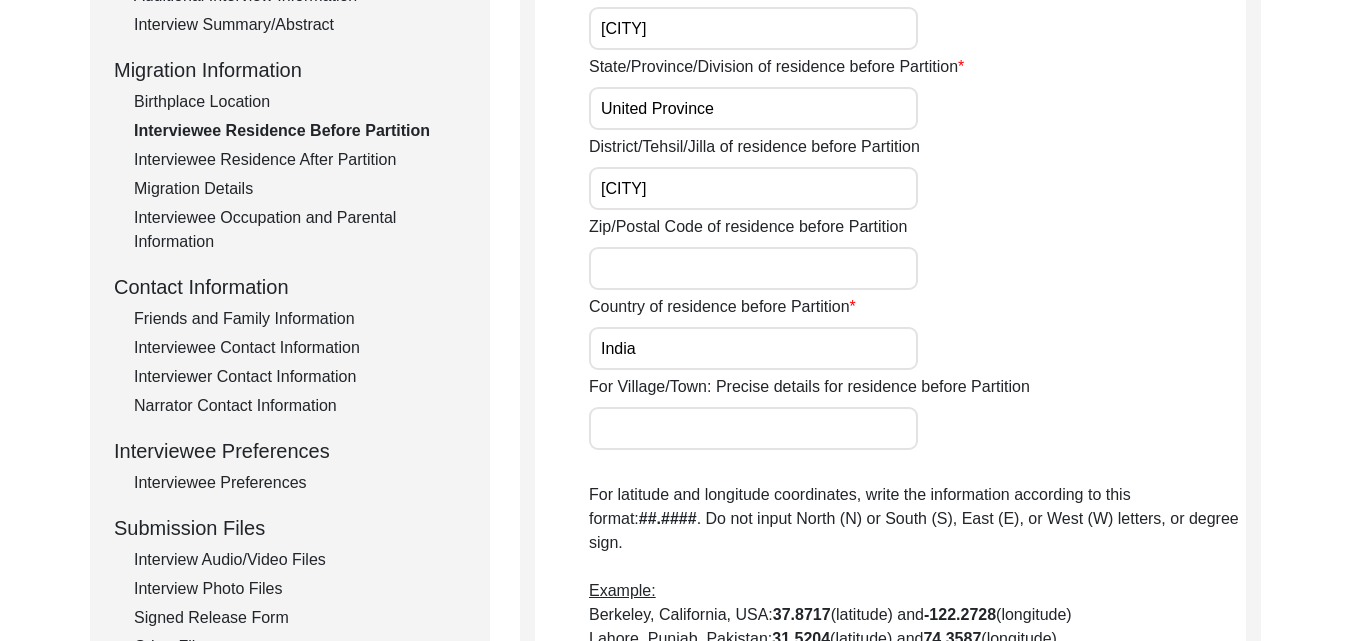 type on "India" 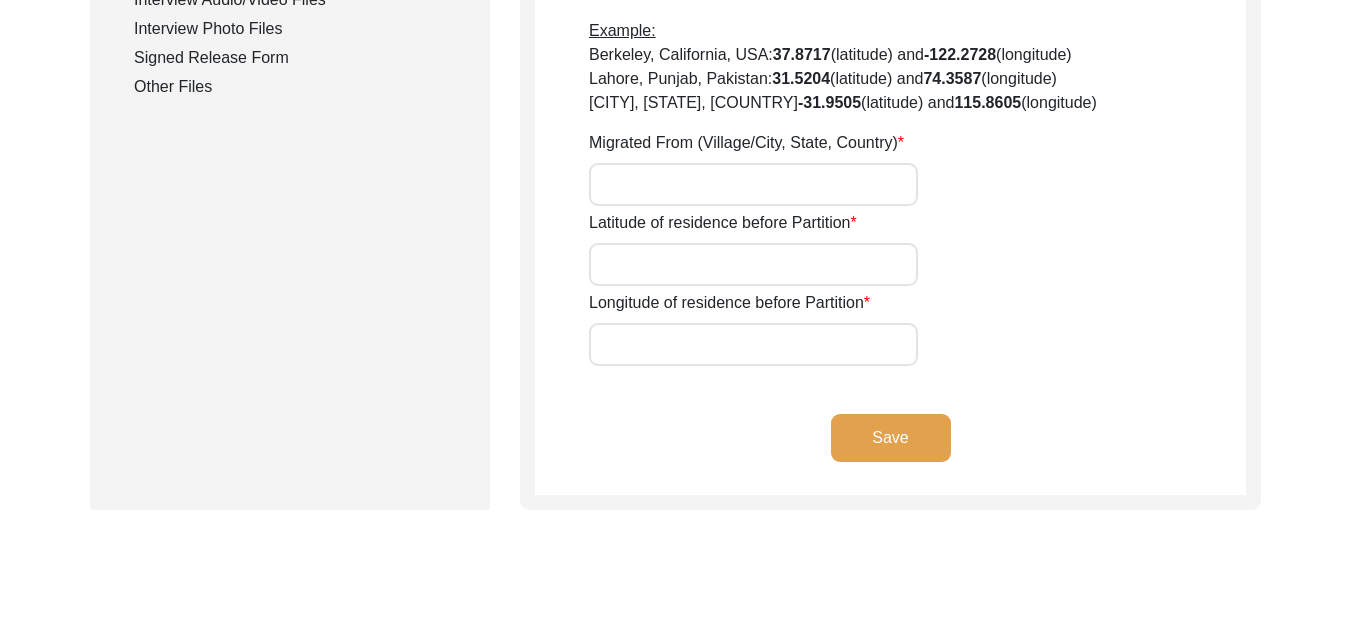 click on "Migrated From (Village/City, State, Country)" at bounding box center (753, 184) 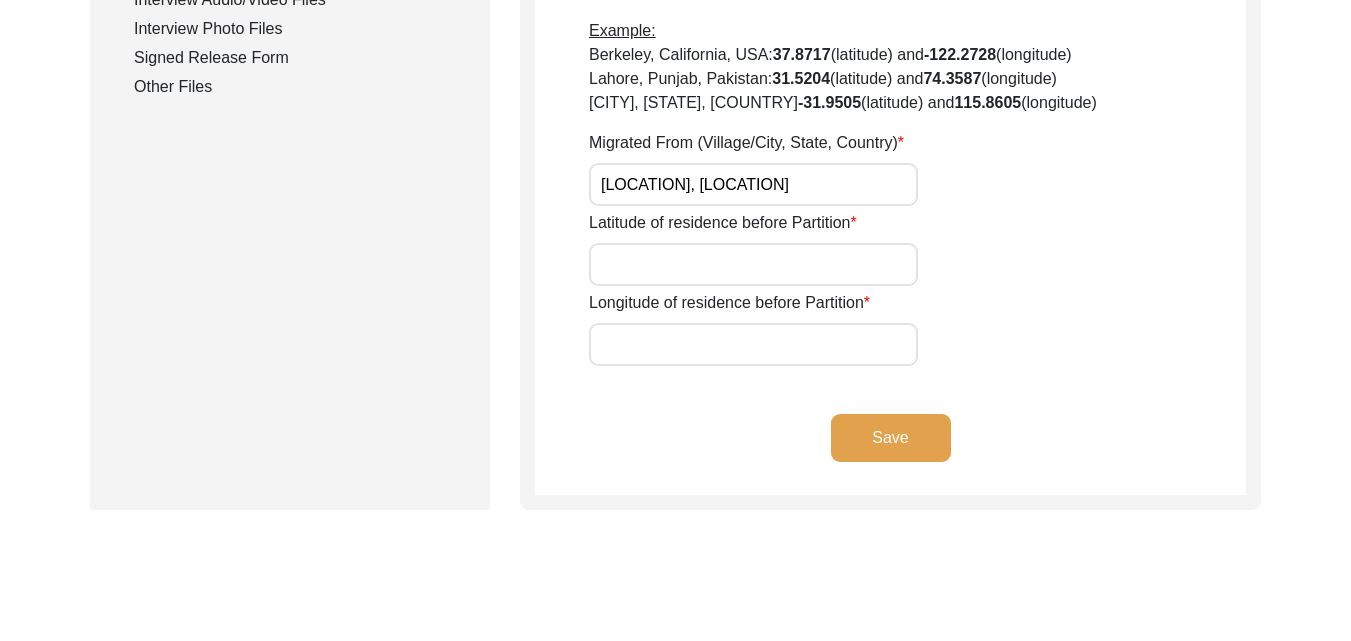 click on "Latitude of residence before Partition" at bounding box center (753, 264) 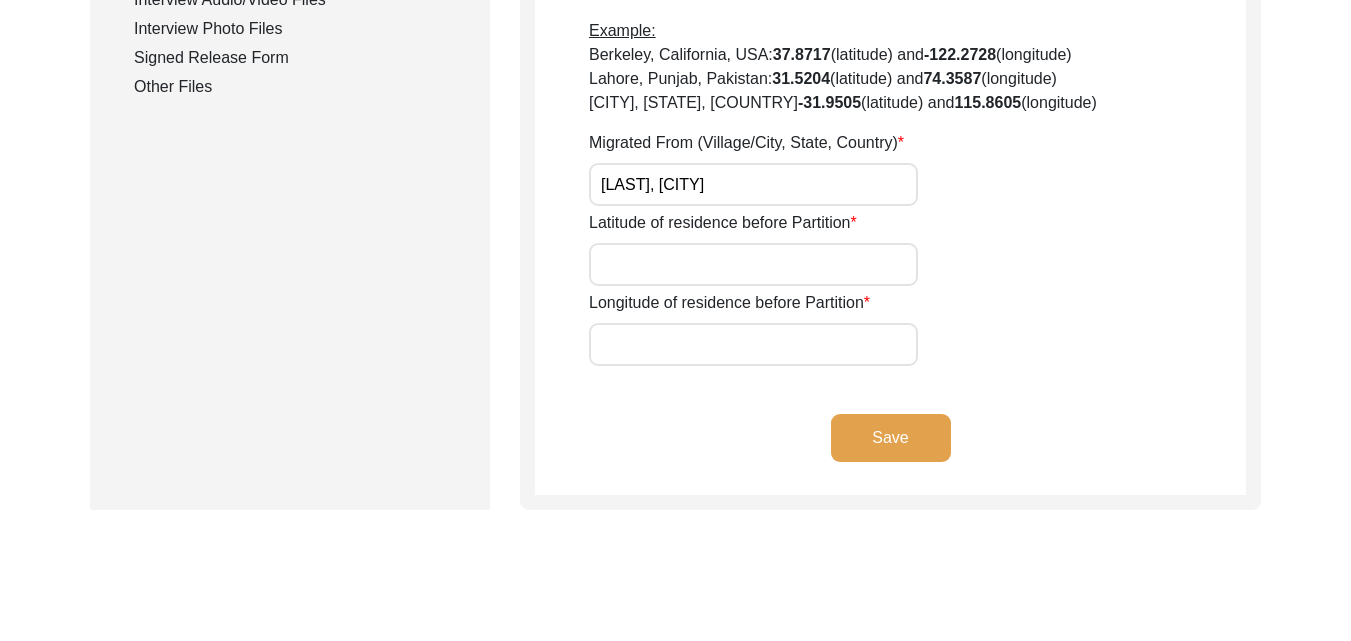click on "Latitude of residence before Partition" 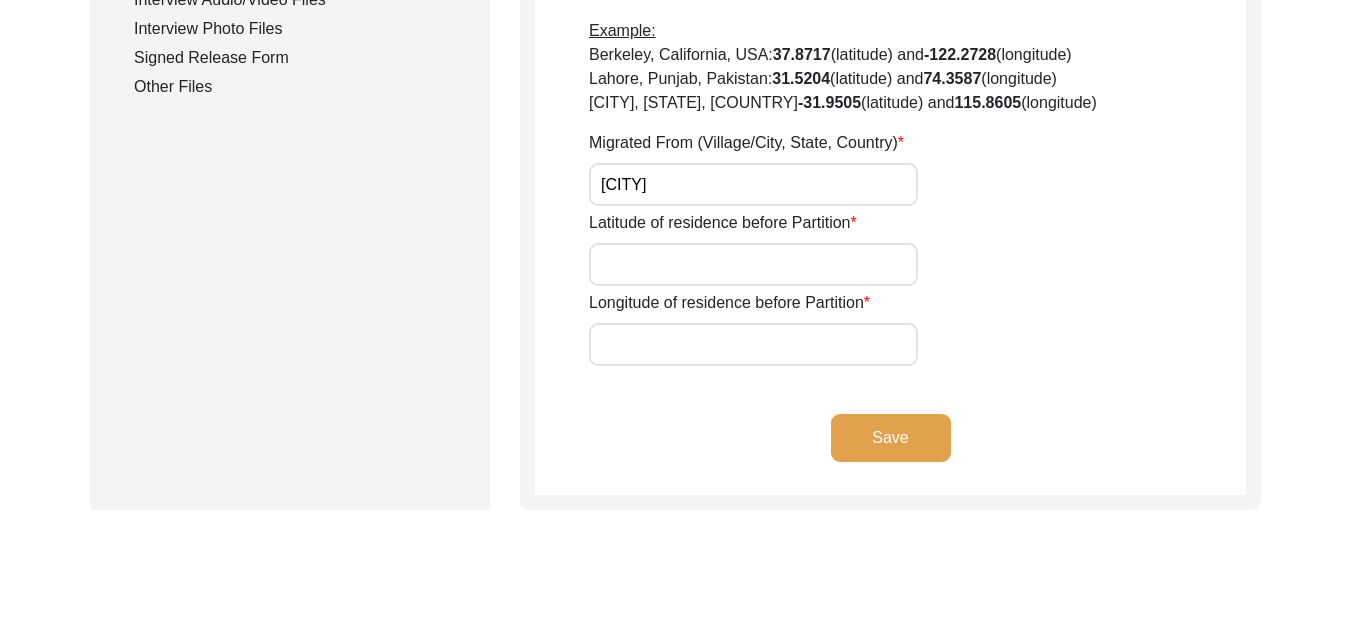 type on "T" 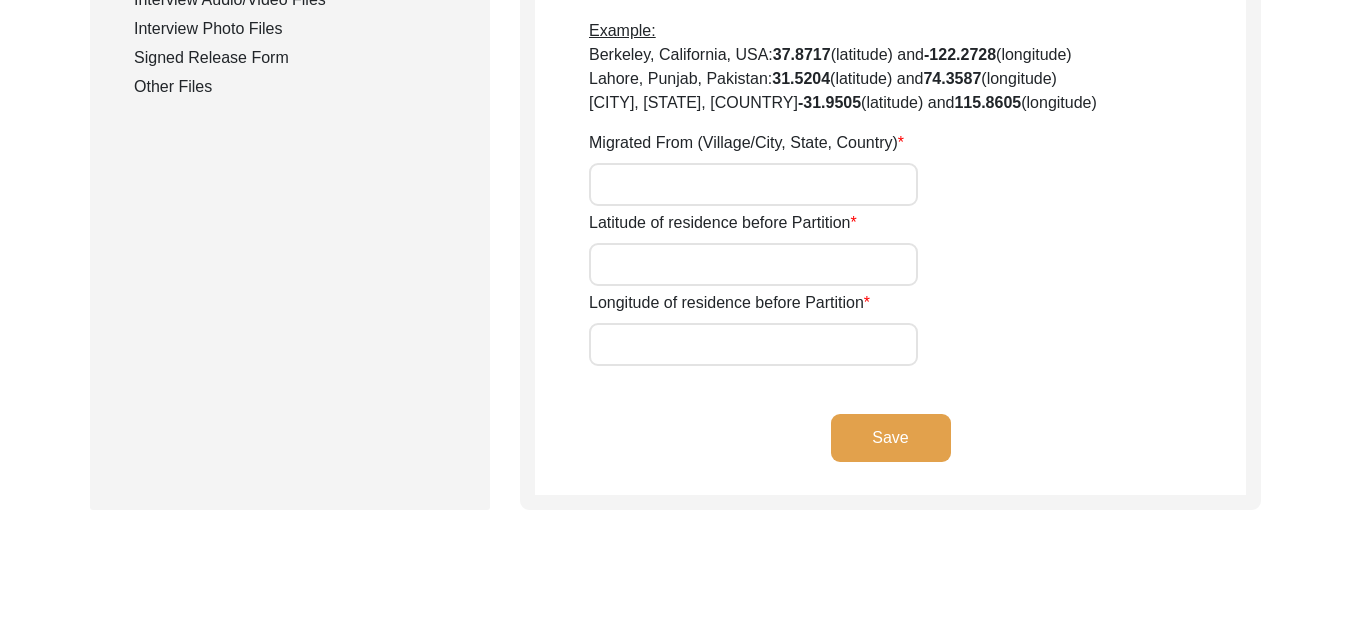 click on "Submission Form   Interview Information   Interviewee Information   Interviewer Information   Narrator Information   Interview Date   Interview Location   Additional Interview Information   Interview Summary/Abstract   Migration Information   Birthplace Location   Interviewee Residence Before Partition   Interviewee Residence After Partition   Migration Details   Interviewee Occupation and Parental Information   Contact Information   Friends and Family Information   Interviewee Contact Information   Interviewer Contact Information   Narrator Contact Information   Interviewee Preferences   Interviewee Preferences   Submission Files   Interview Audio/Video Files   Interview Photo Files   Signed Release Form   Other Files" 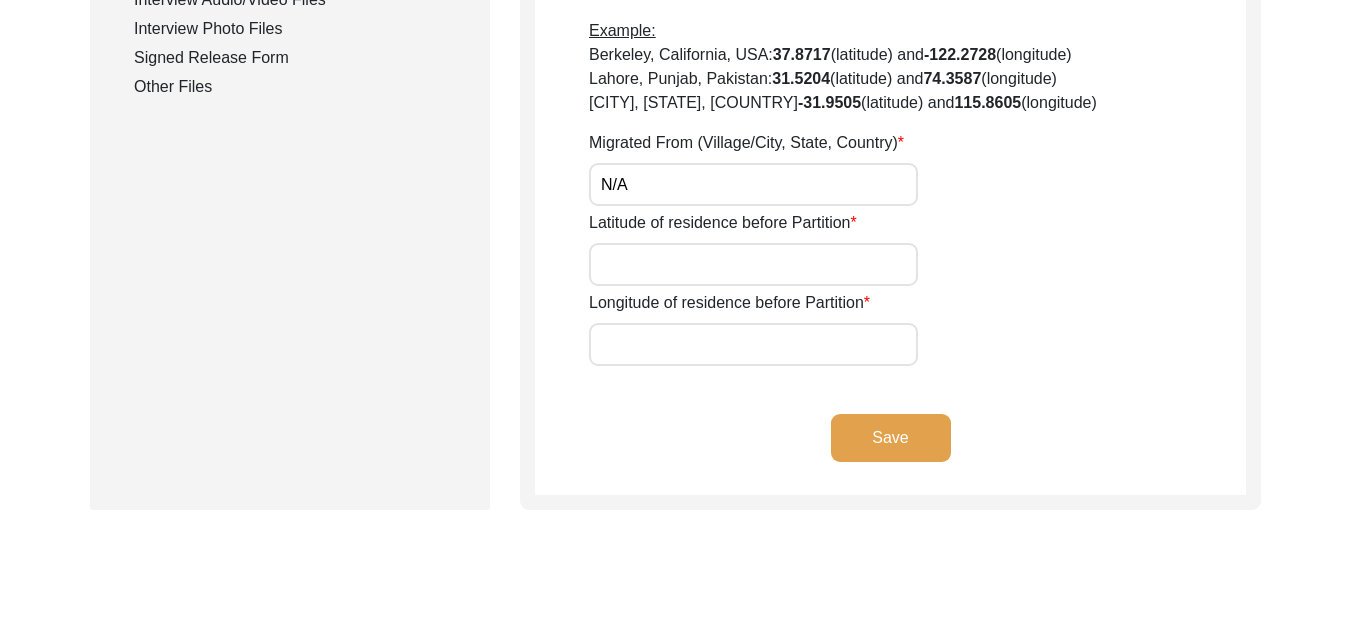 type on "N/A" 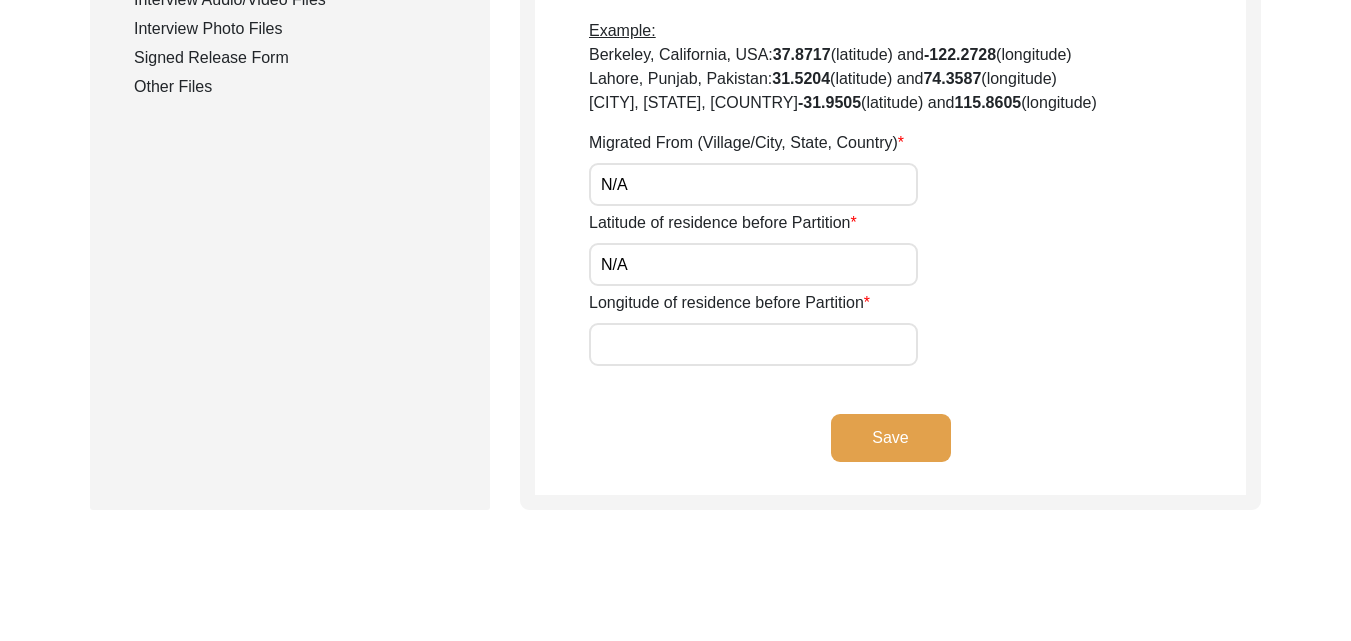 click on "Longitude of residence before Partition" at bounding box center (753, 344) 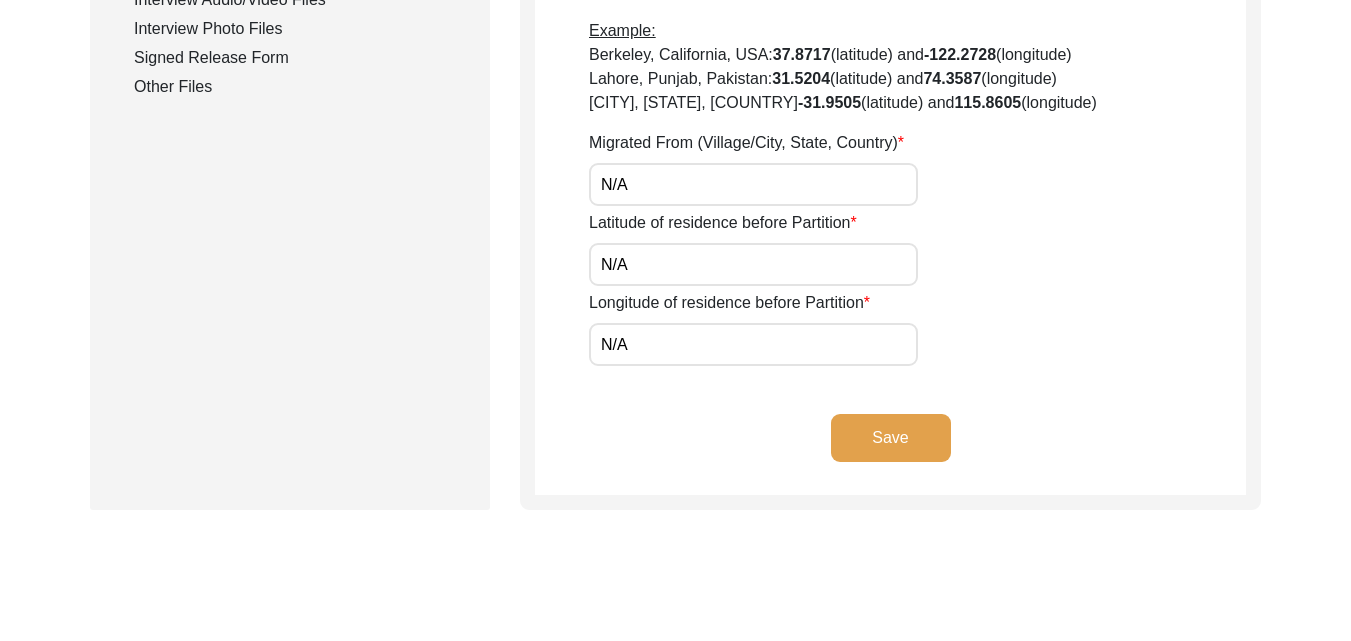 click on "Save" 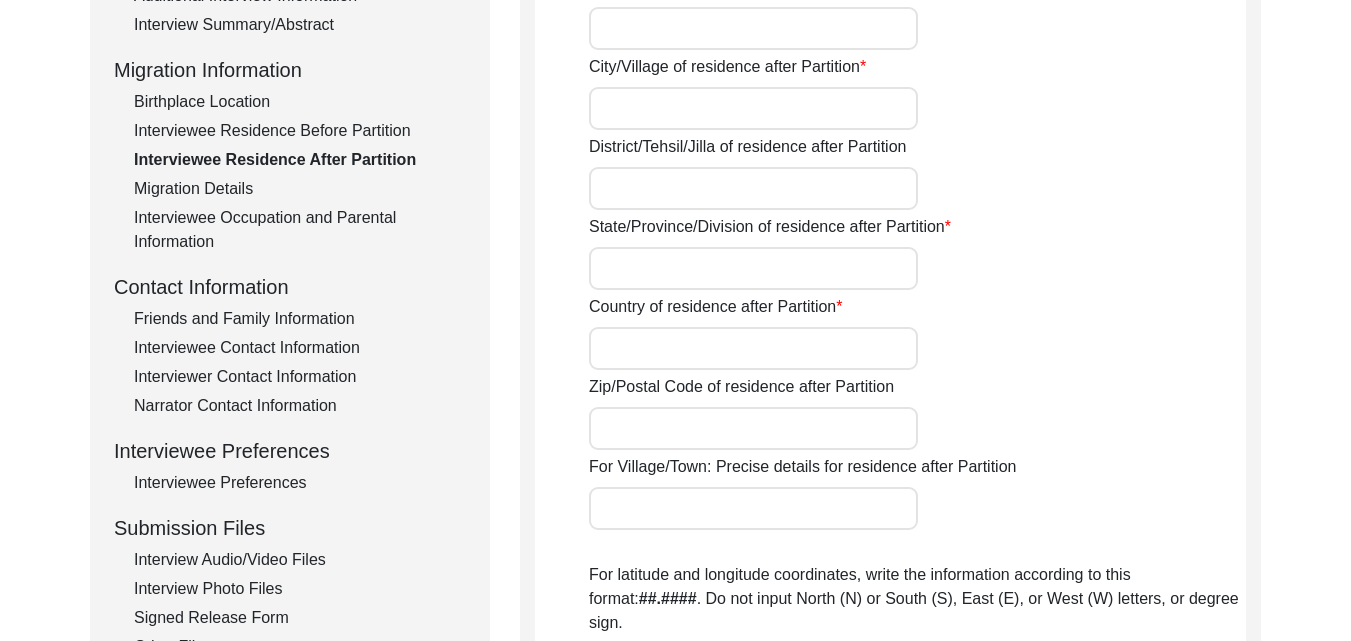 scroll, scrollTop: 0, scrollLeft: 0, axis: both 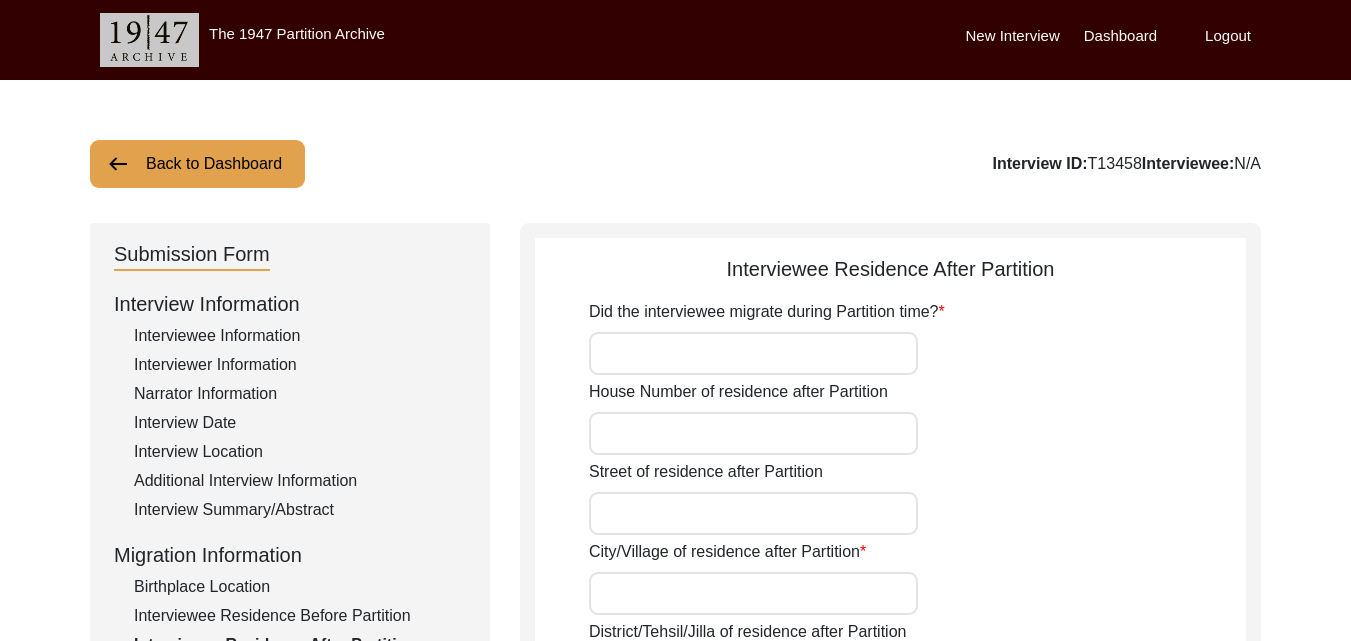 click on "Did the interviewee migrate during Partition time?" 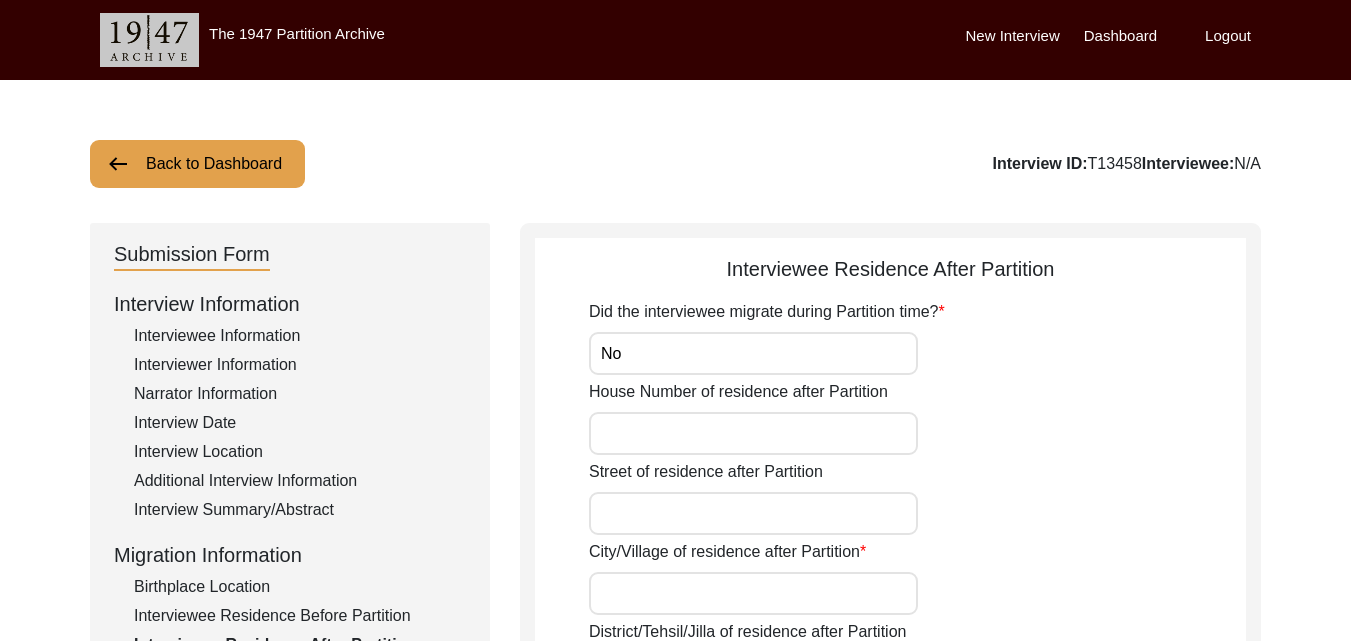 click on "House Number of residence after Partition" at bounding box center (753, 433) 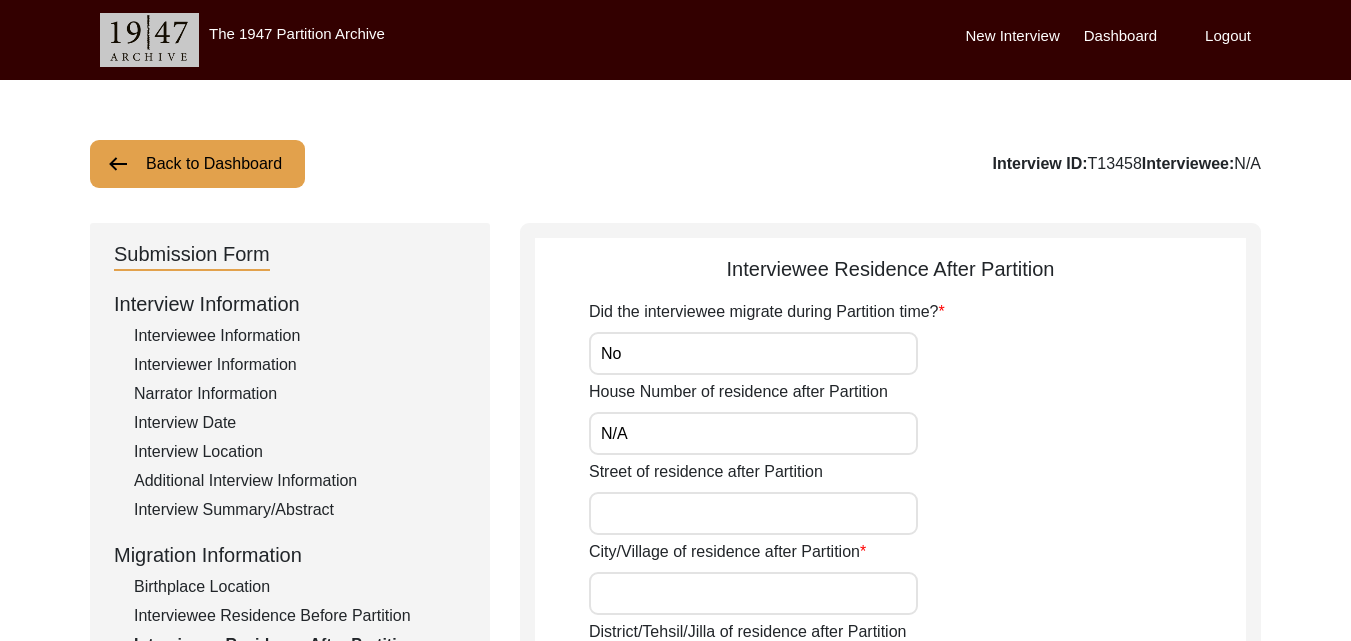 click on "Street of residence after Partition" at bounding box center [753, 513] 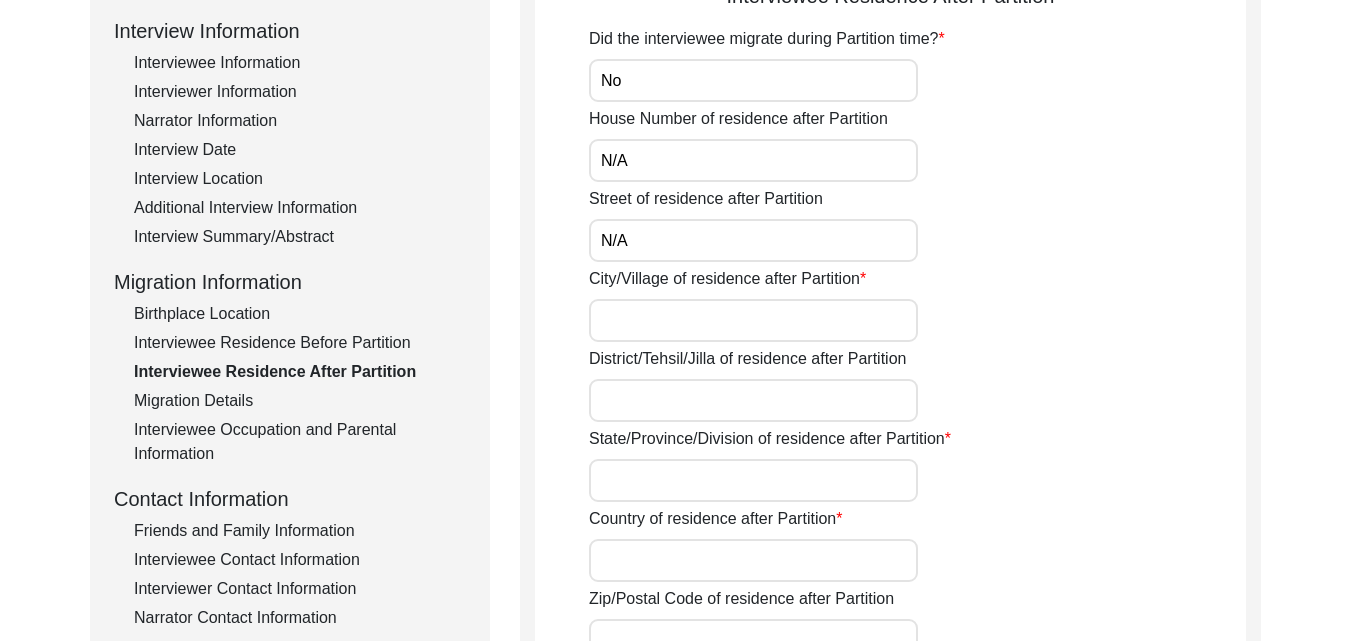 scroll, scrollTop: 280, scrollLeft: 0, axis: vertical 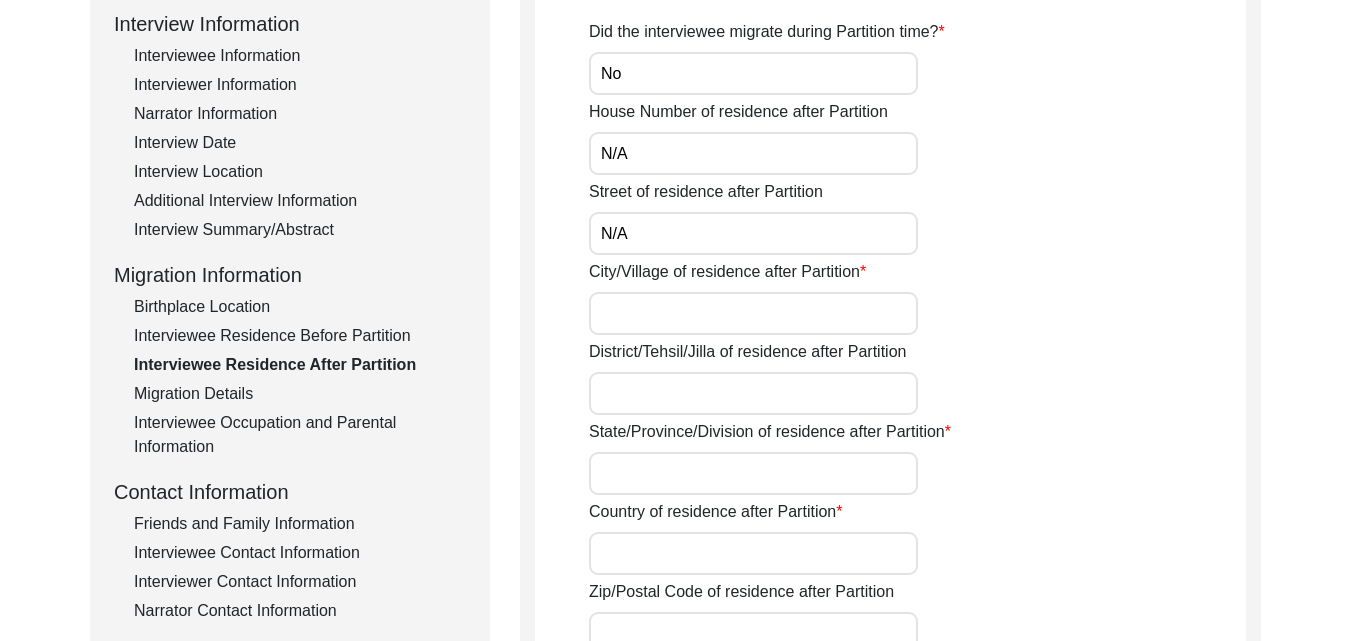 click on "City/Village of residence after Partition" at bounding box center (753, 313) 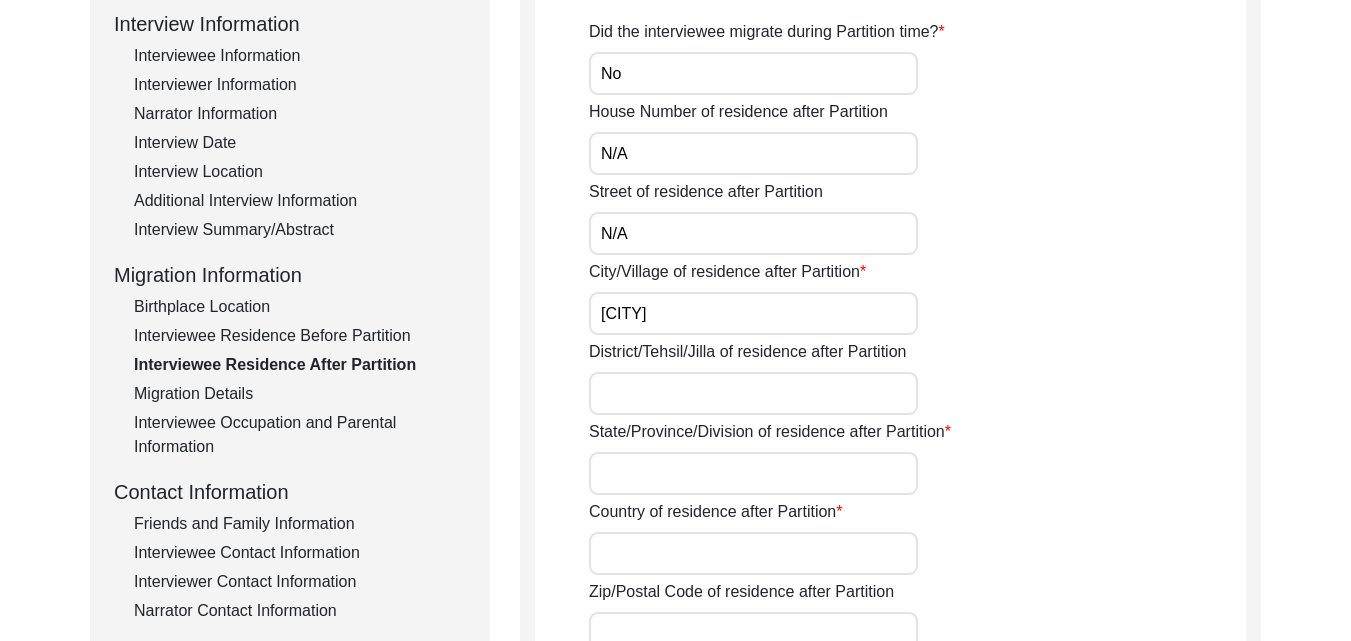 type on "[CITY]" 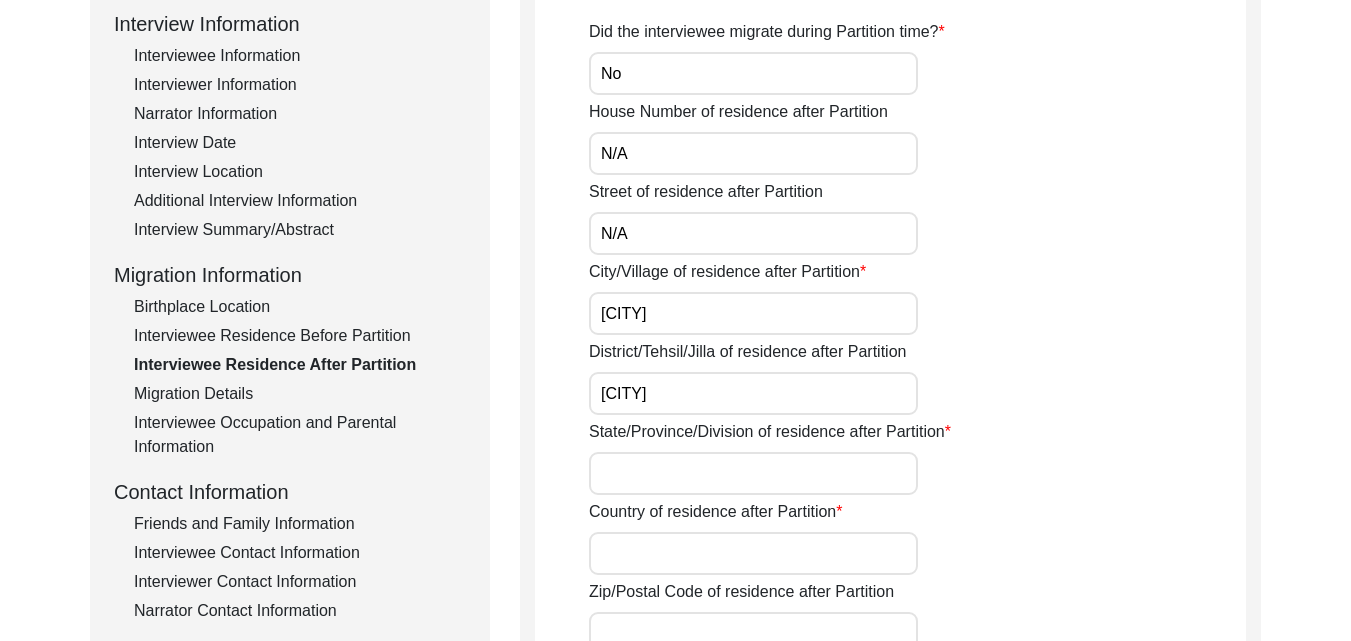type on "[CITY]" 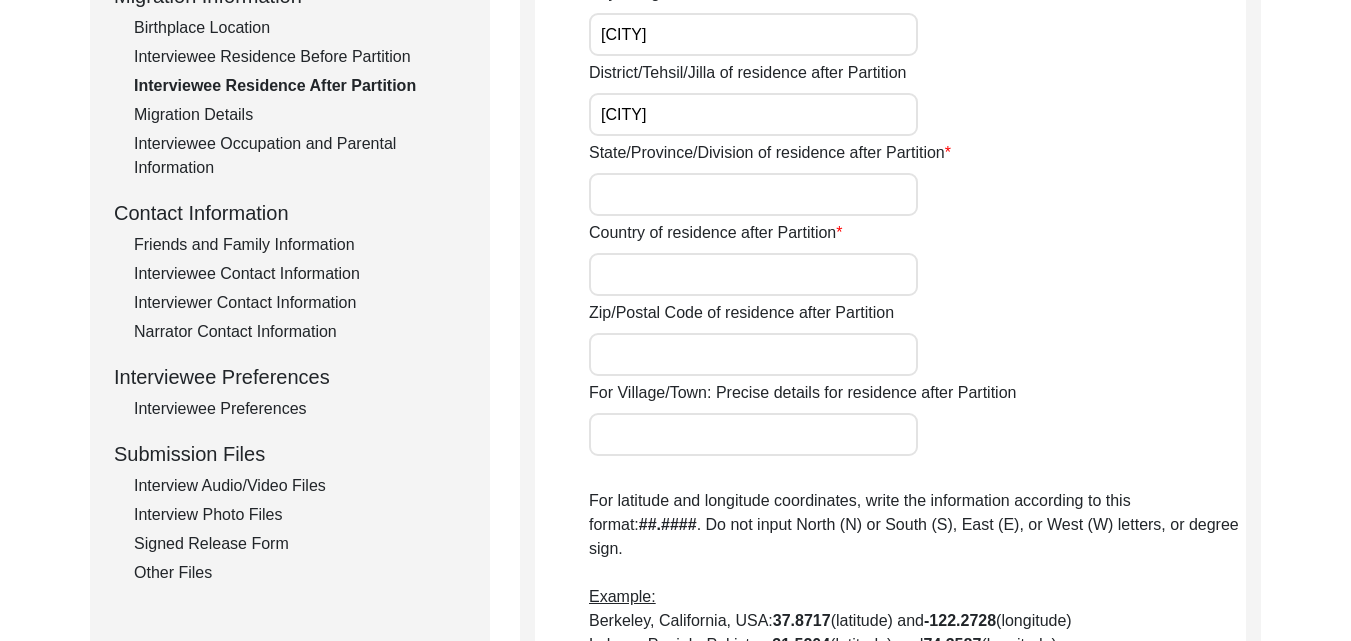 scroll, scrollTop: 560, scrollLeft: 0, axis: vertical 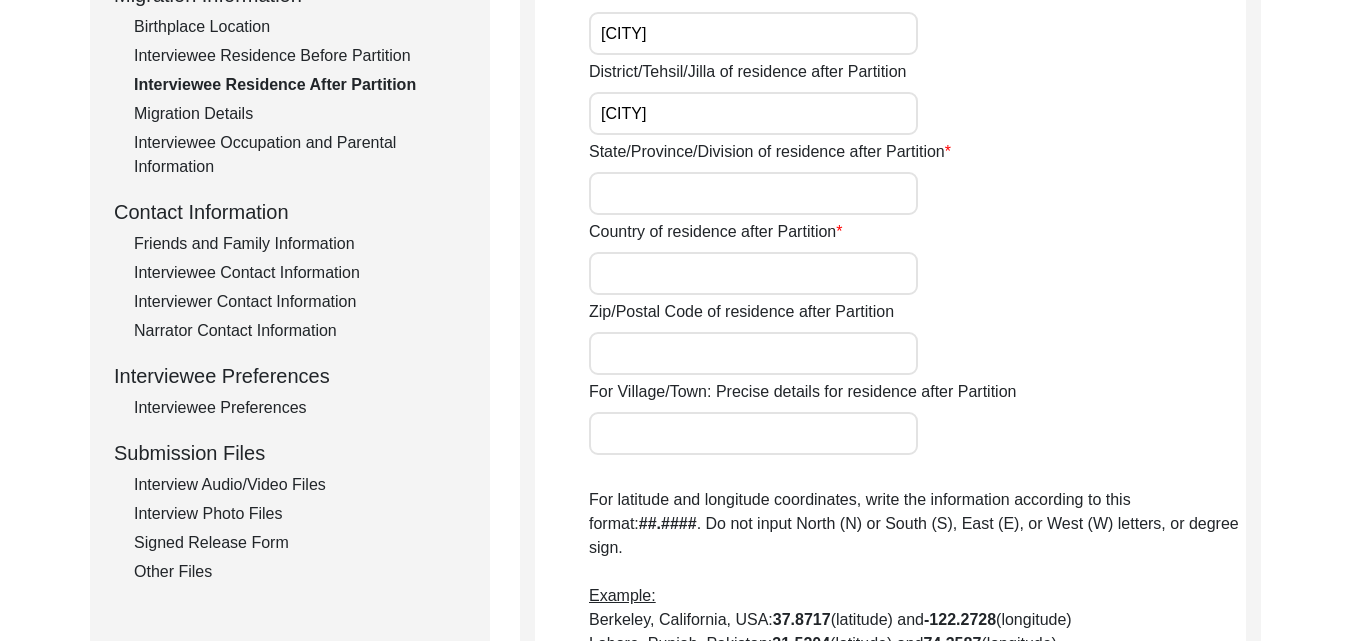 click on "State/Province/Division of residence after Partition" at bounding box center (753, 193) 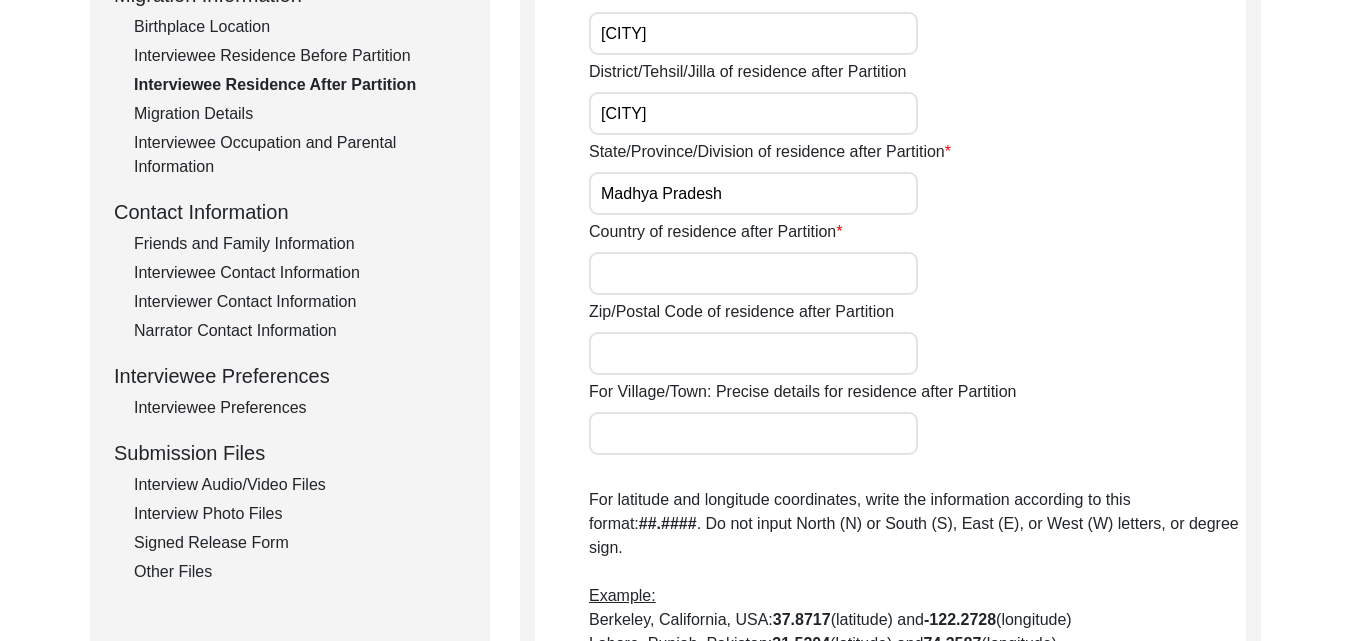 type on "Madhya Pradesh" 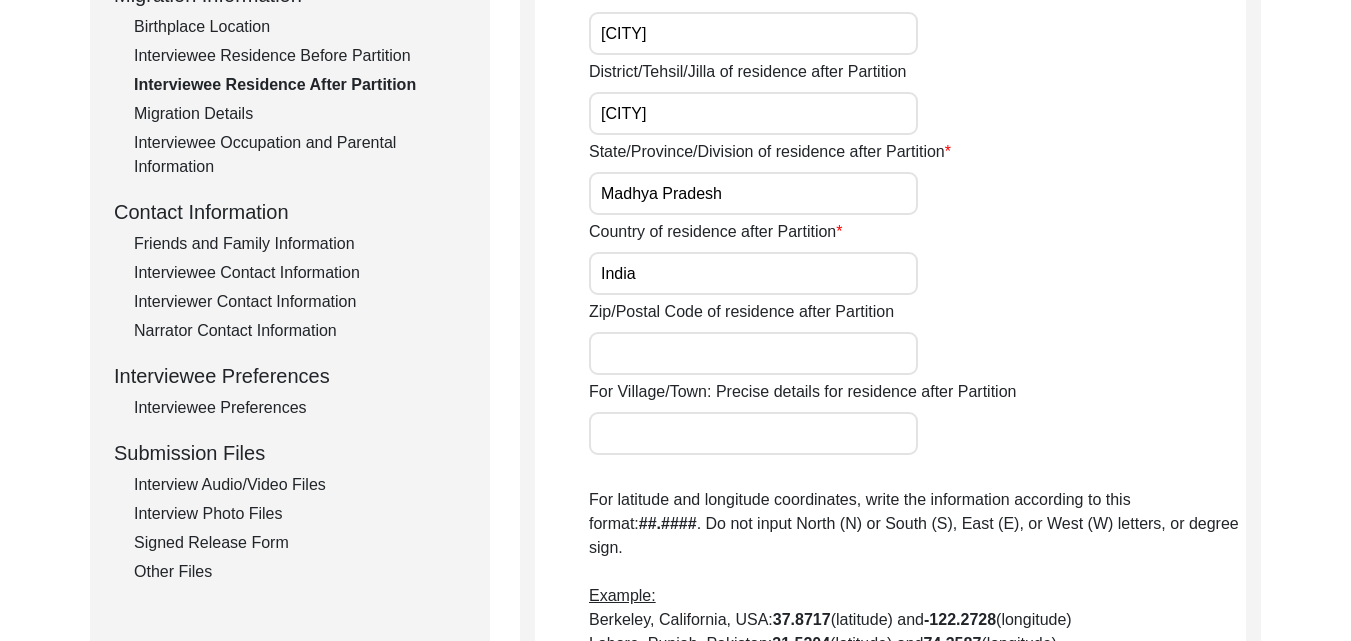 type on "India" 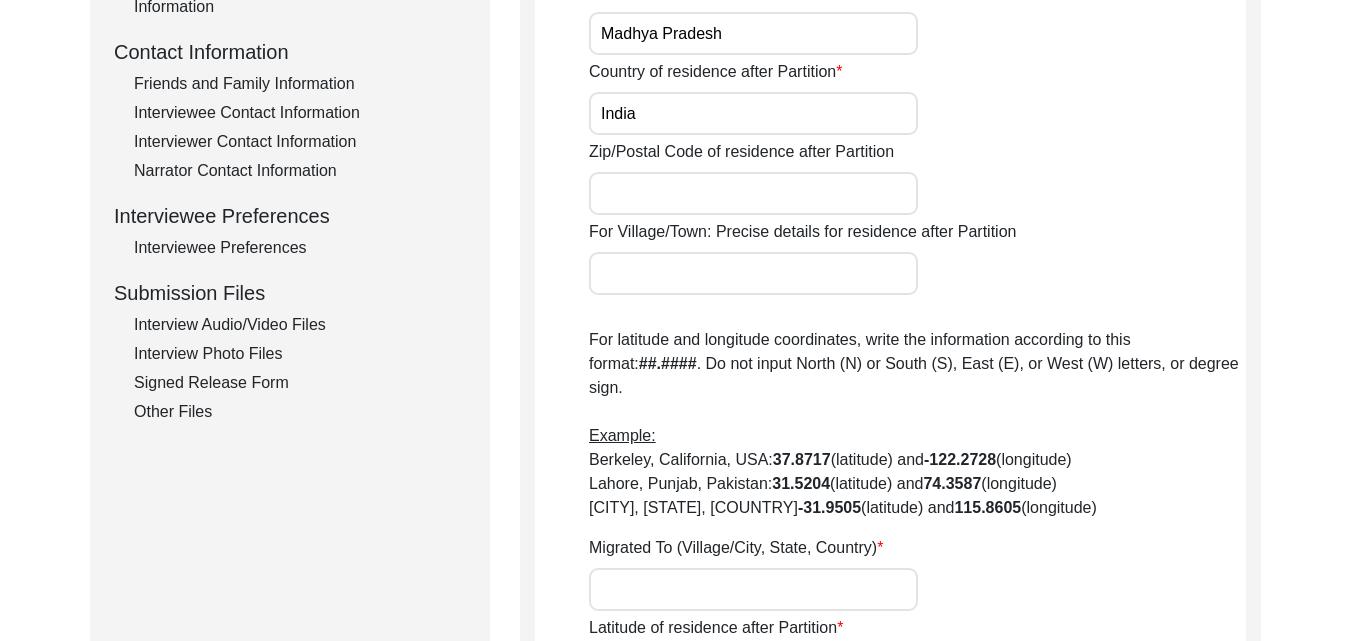 scroll, scrollTop: 760, scrollLeft: 0, axis: vertical 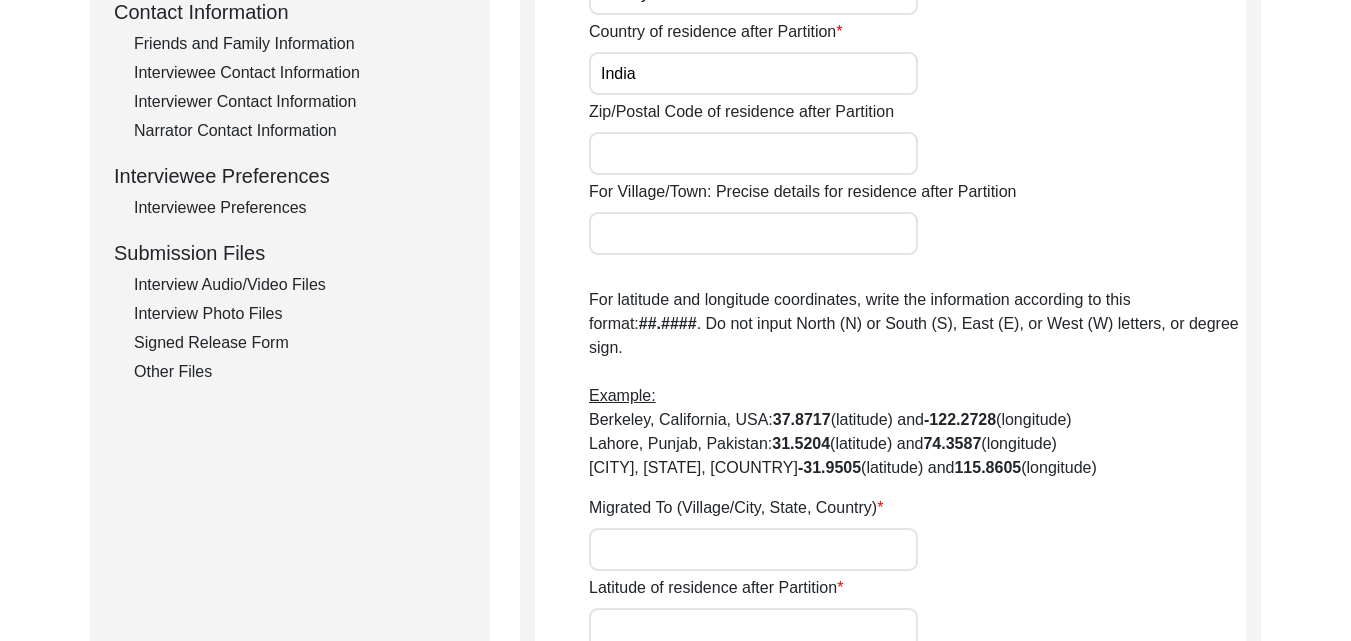 click on "Zip/Postal Code of residence after Partition" at bounding box center [753, 153] 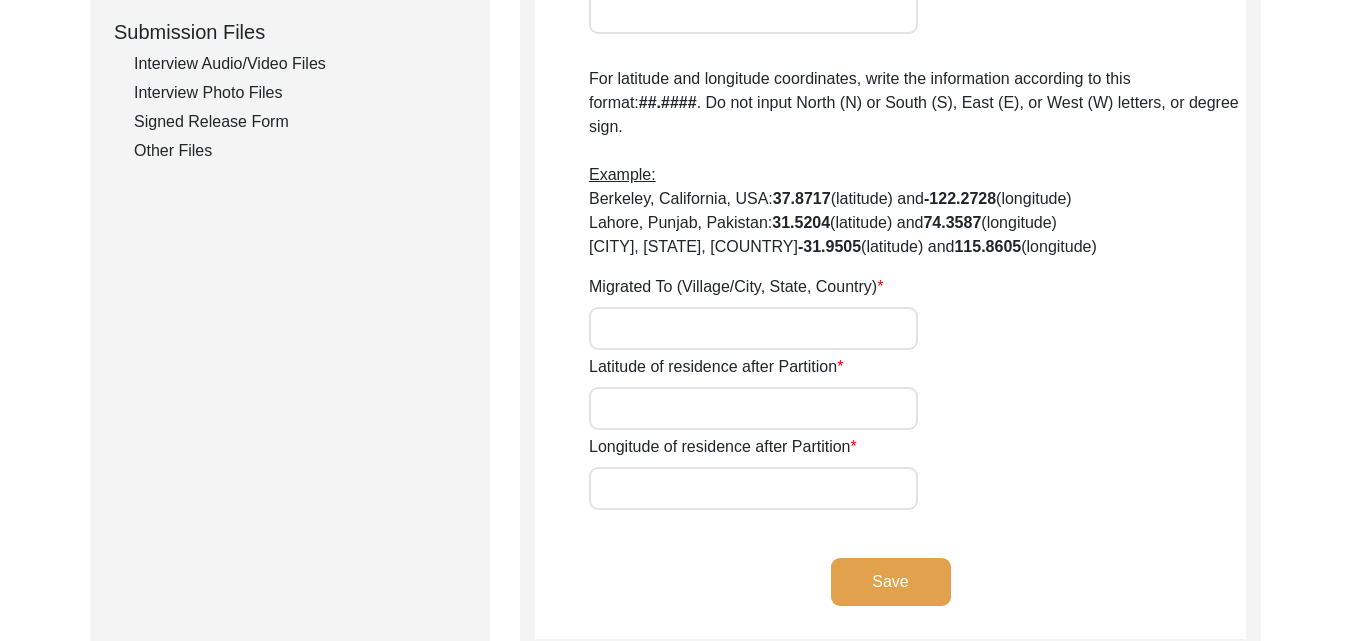scroll, scrollTop: 1000, scrollLeft: 0, axis: vertical 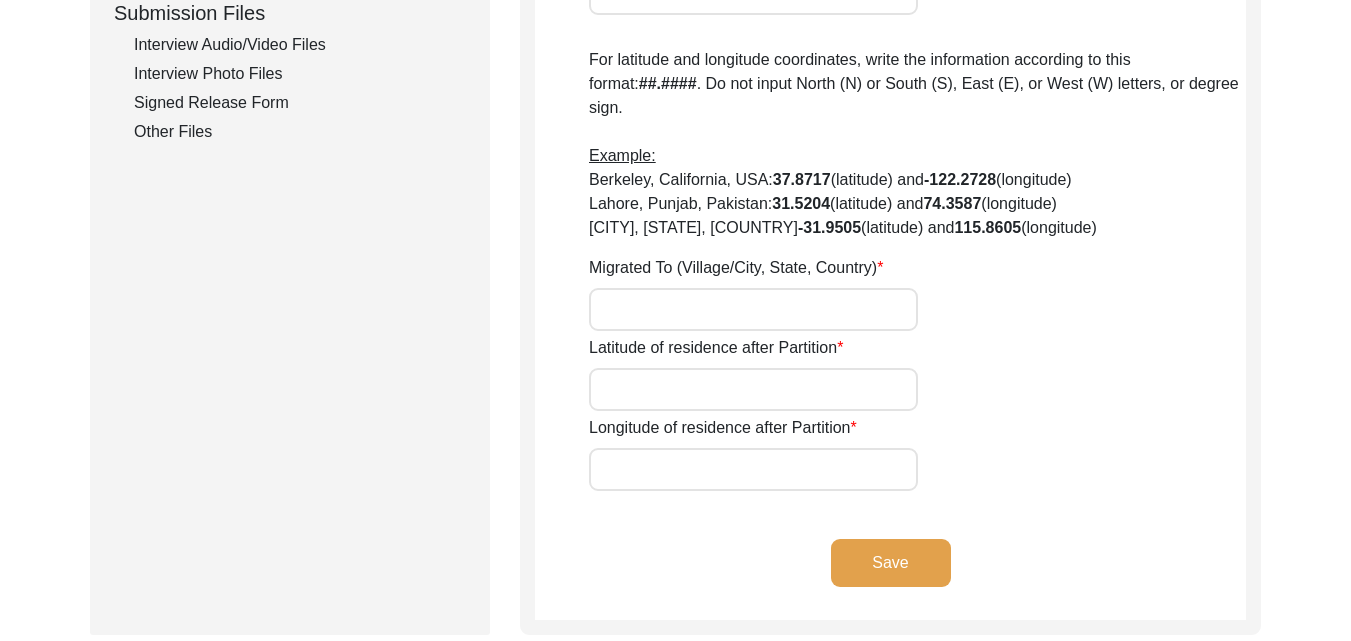 type on "[POSTAL_CODE]" 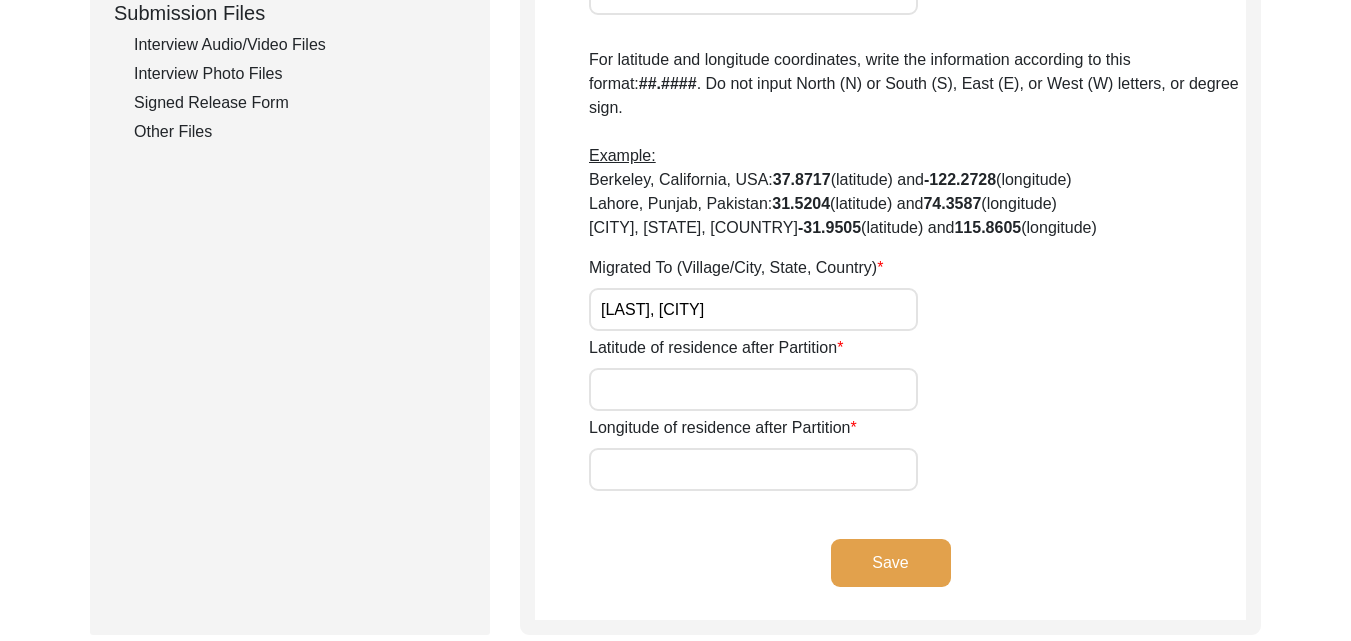 click on "[LAST], [CITY]" at bounding box center [753, 309] 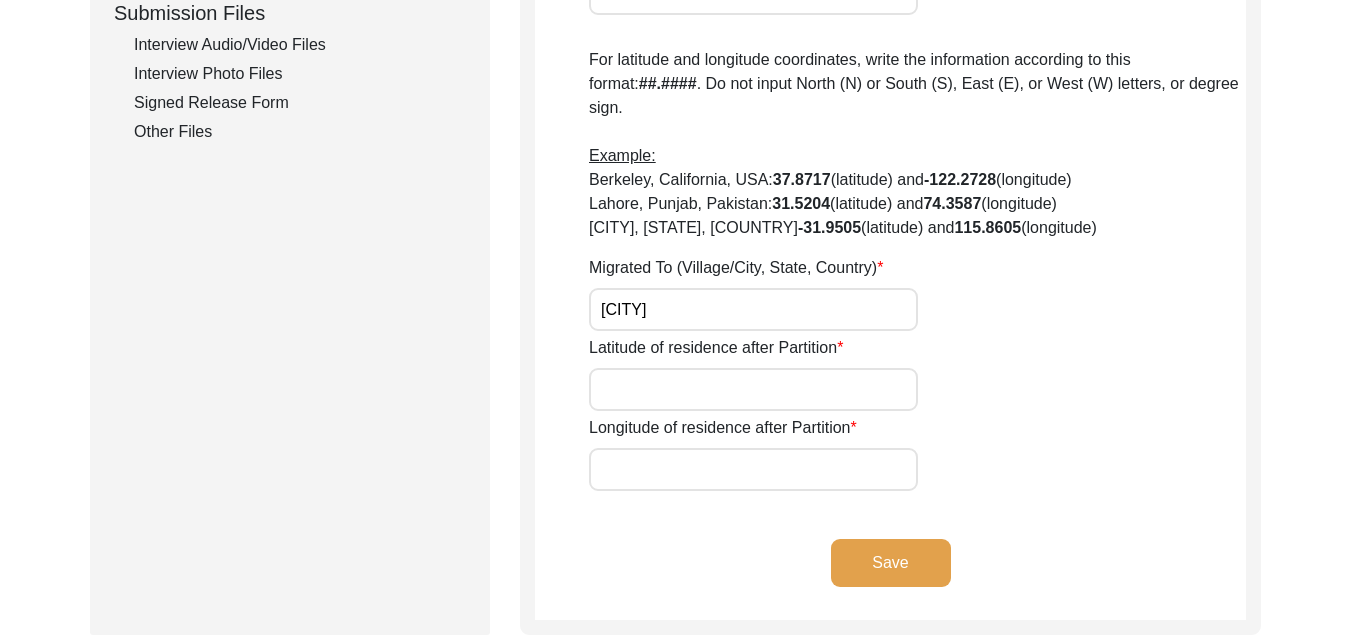 type on "T" 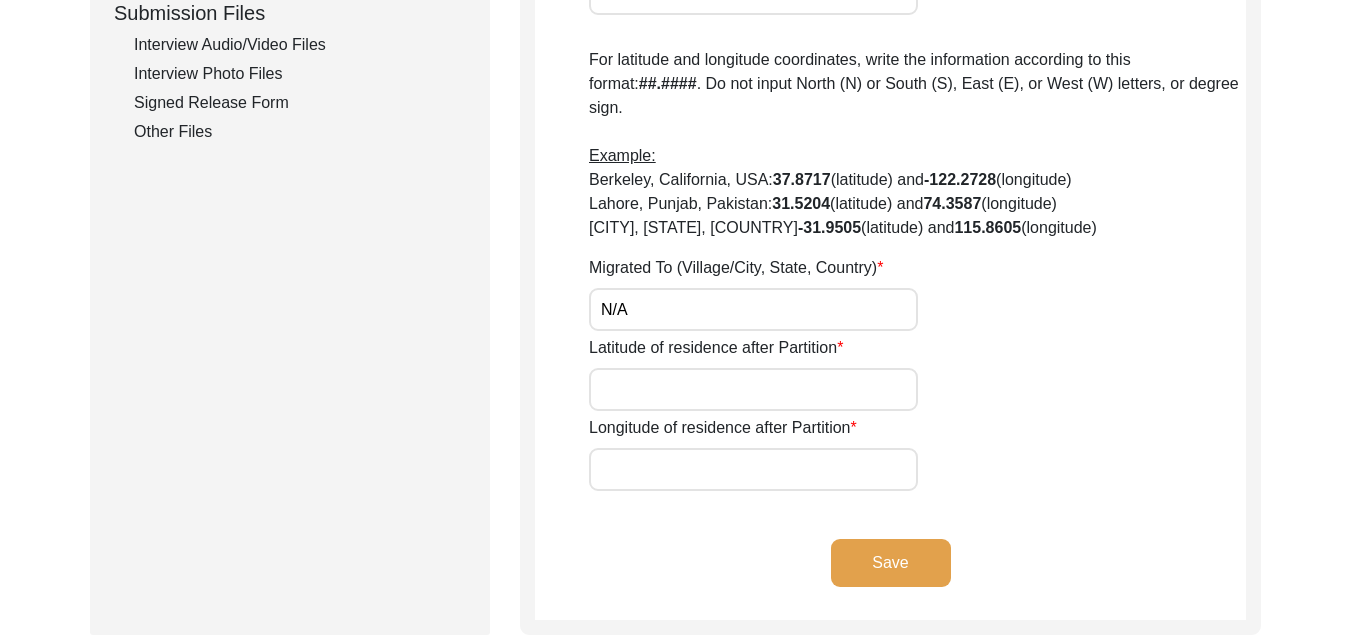 scroll, scrollTop: 440, scrollLeft: 0, axis: vertical 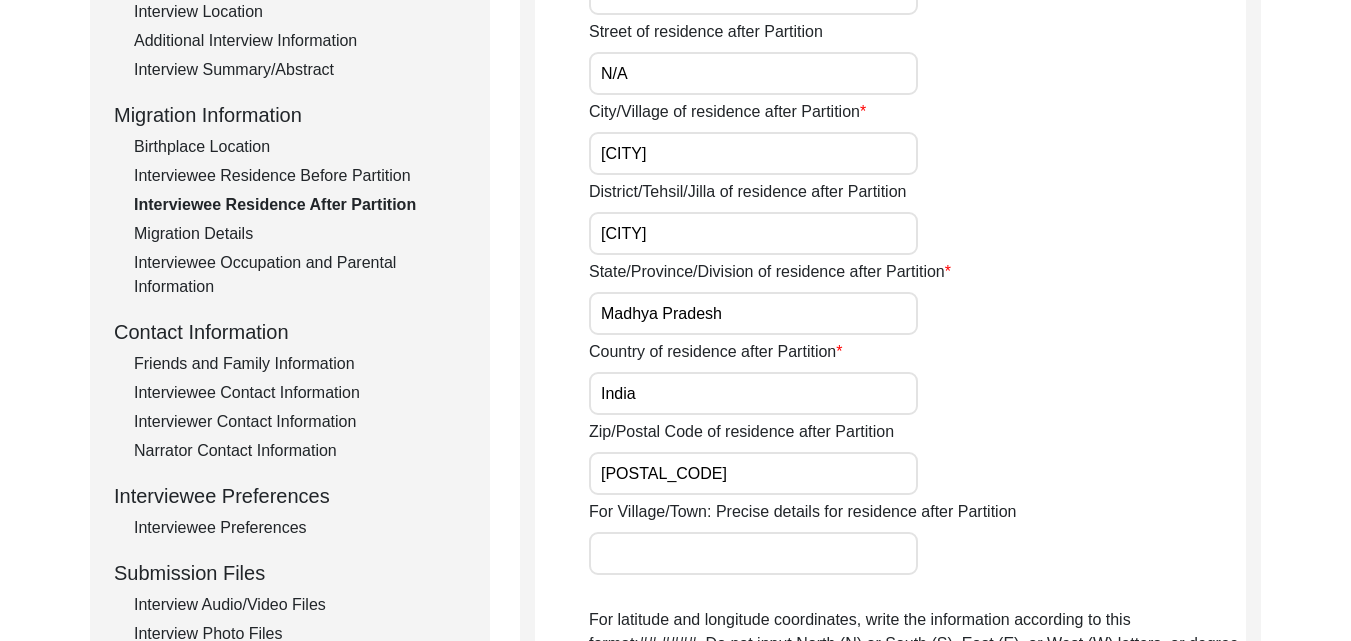 type on "N/A" 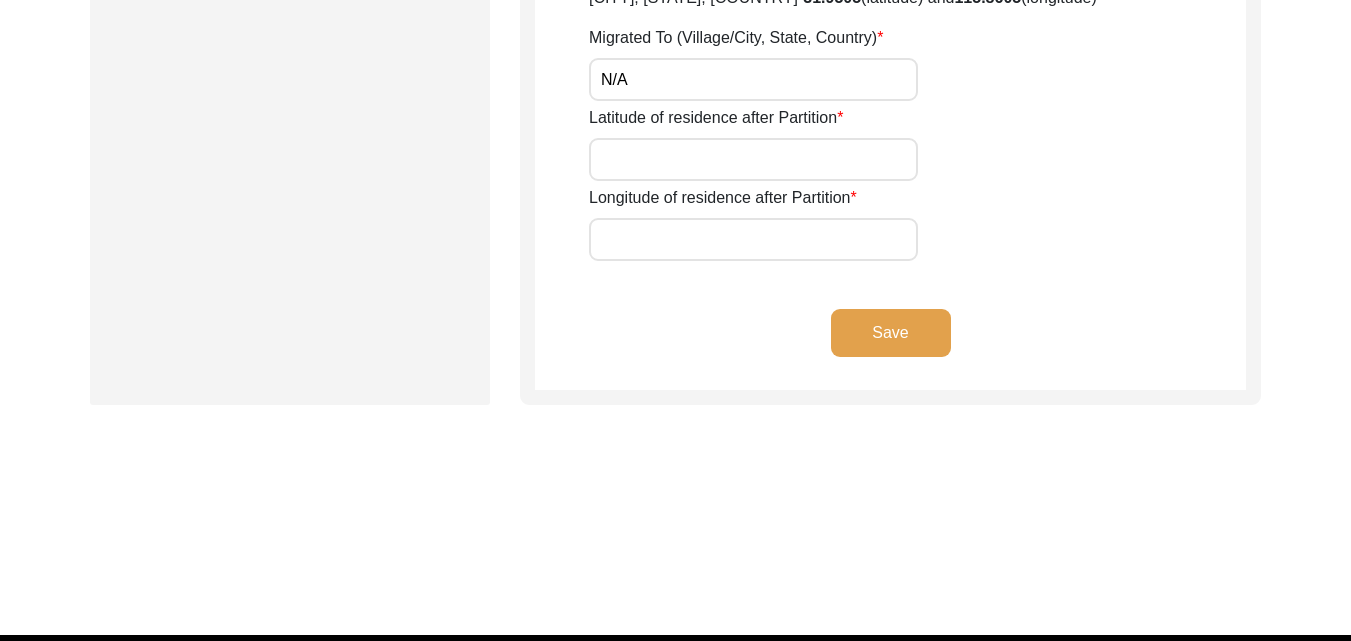 scroll, scrollTop: 1256, scrollLeft: 0, axis: vertical 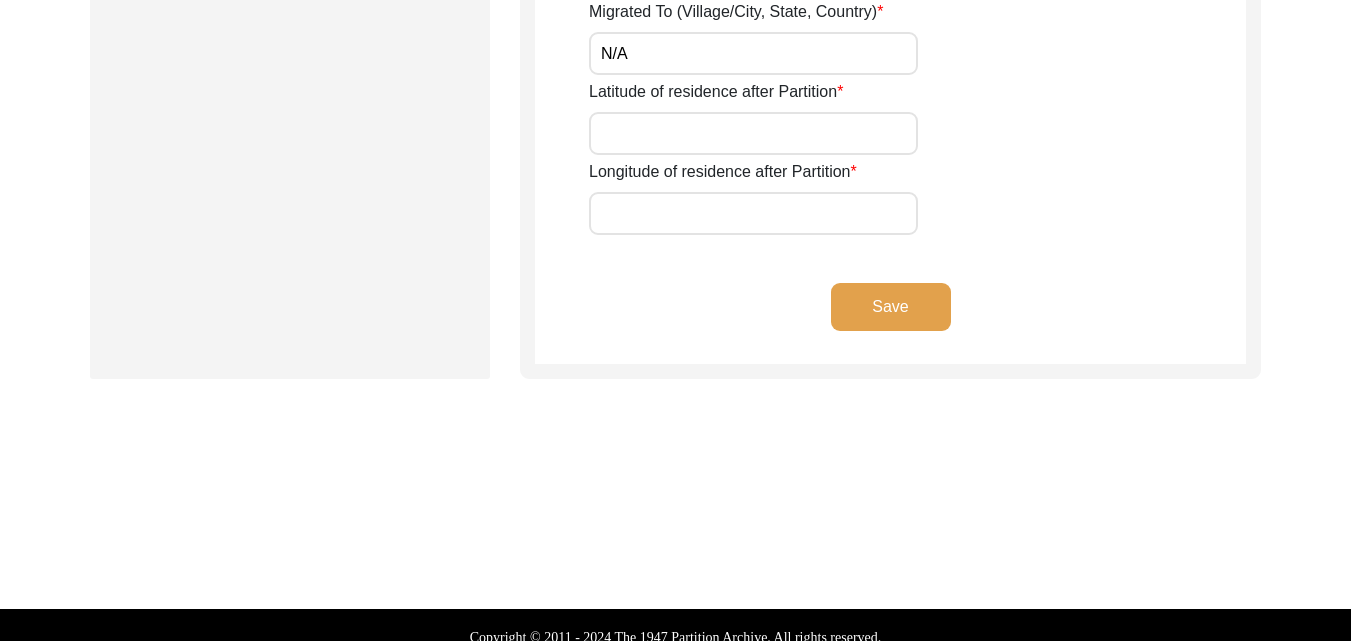 type on "[SSN]" 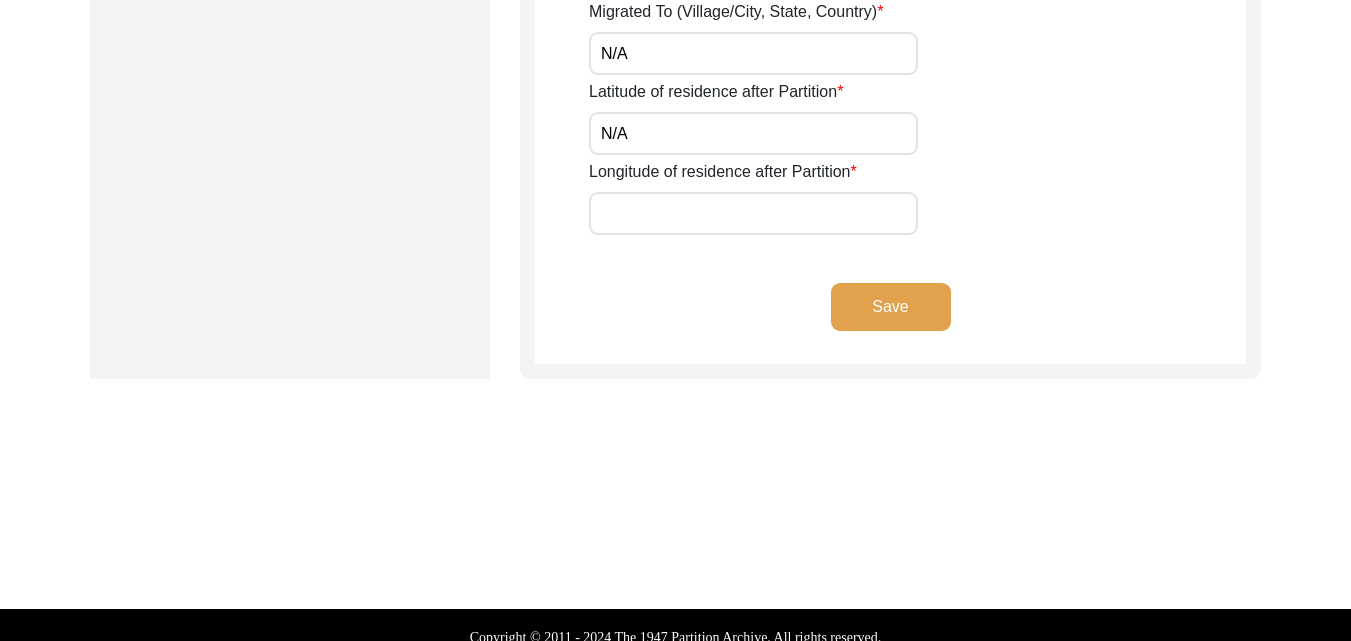 click on "Longitude of residence after Partition" at bounding box center (753, 213) 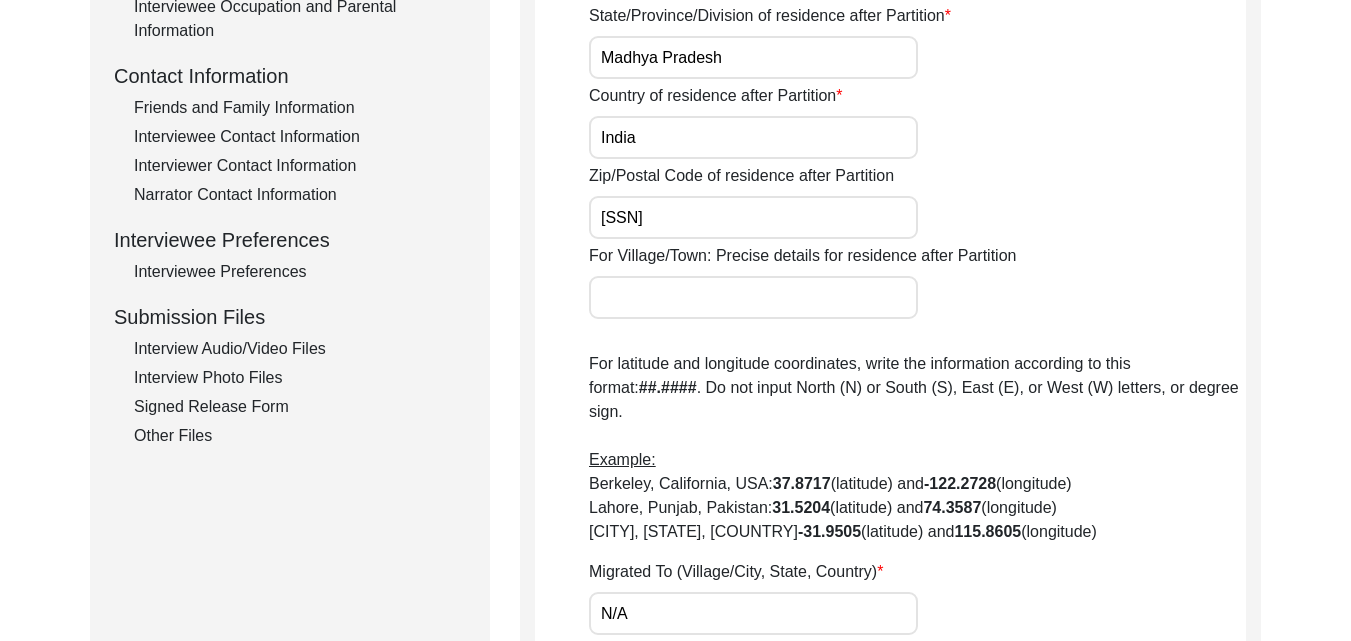 scroll, scrollTop: 1256, scrollLeft: 0, axis: vertical 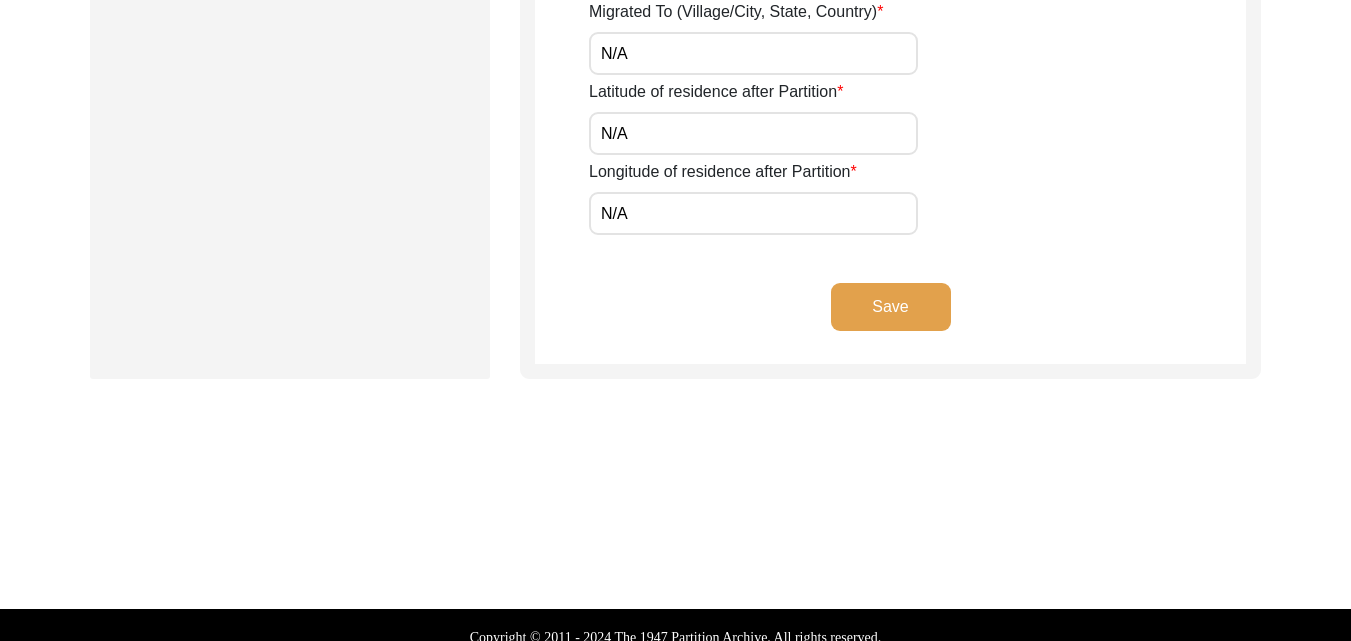 click on "Save" 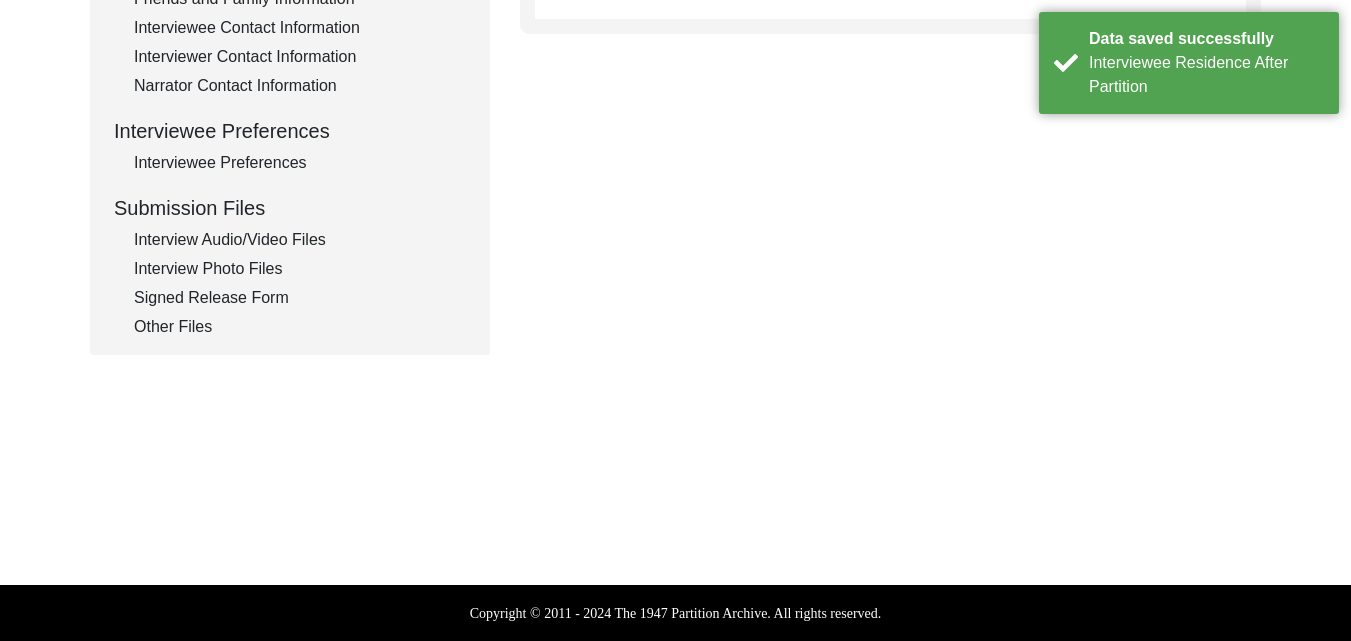 scroll, scrollTop: 245, scrollLeft: 0, axis: vertical 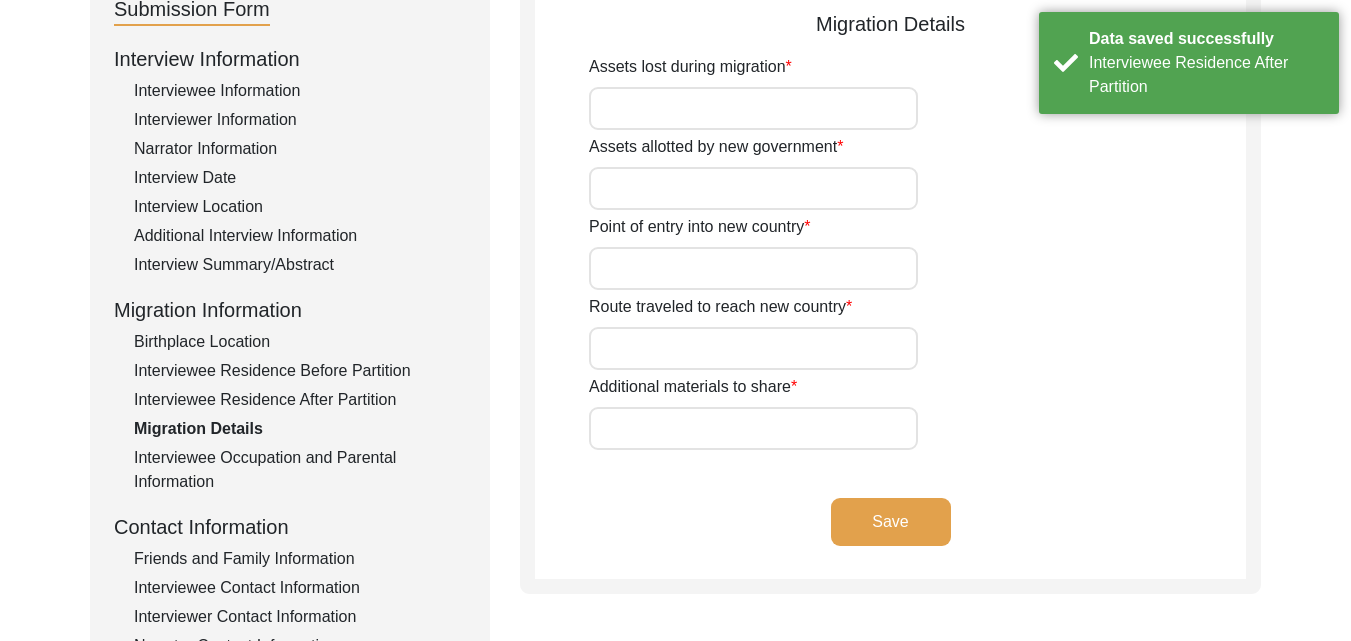 click on "Assets lost during migration" at bounding box center [753, 108] 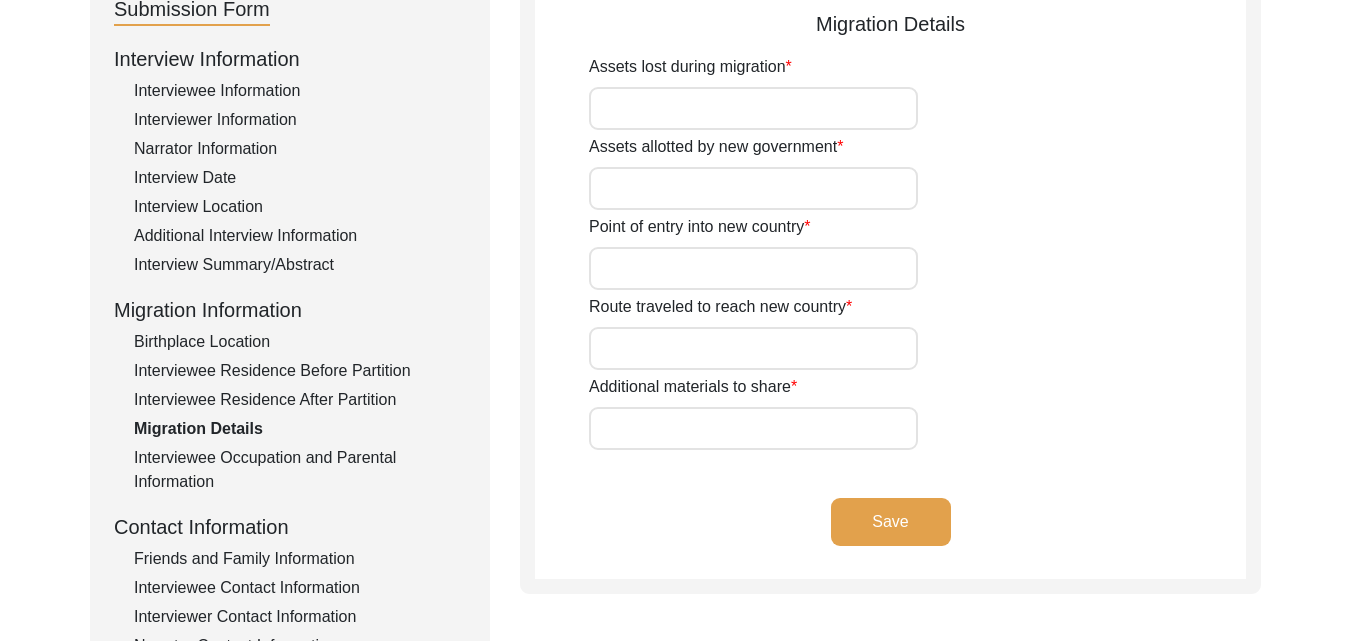 type on "NIL" 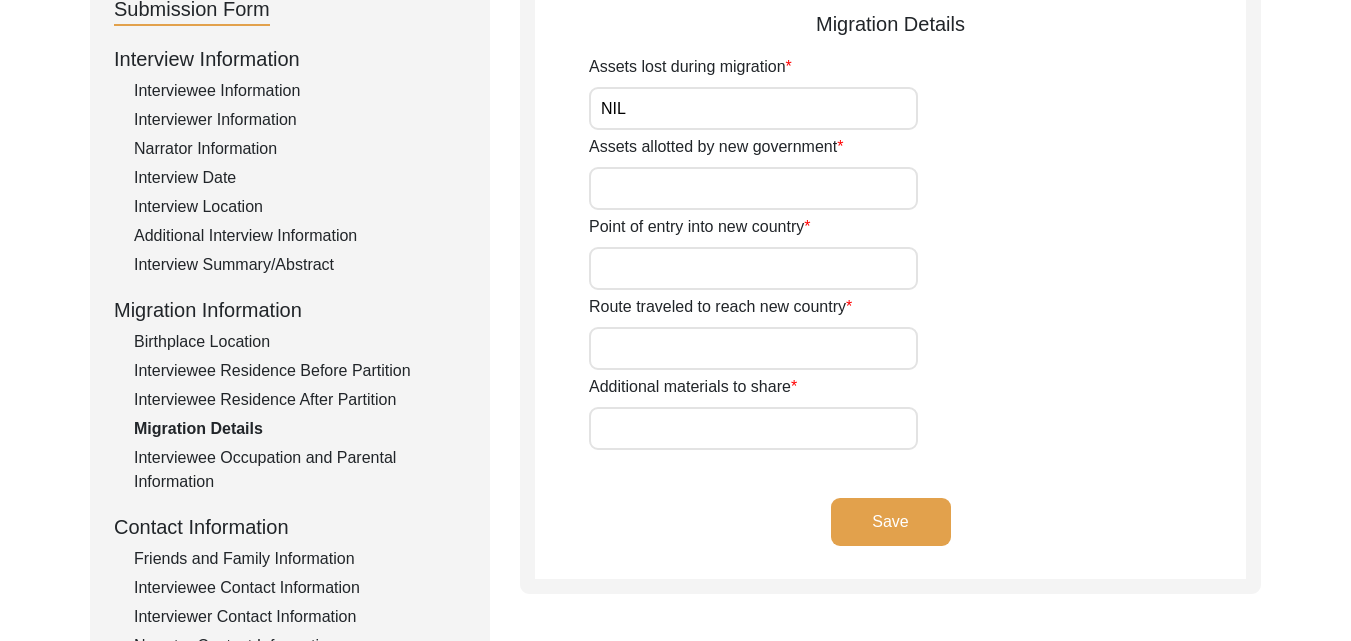 click on "Assets allotted by new government" at bounding box center [753, 188] 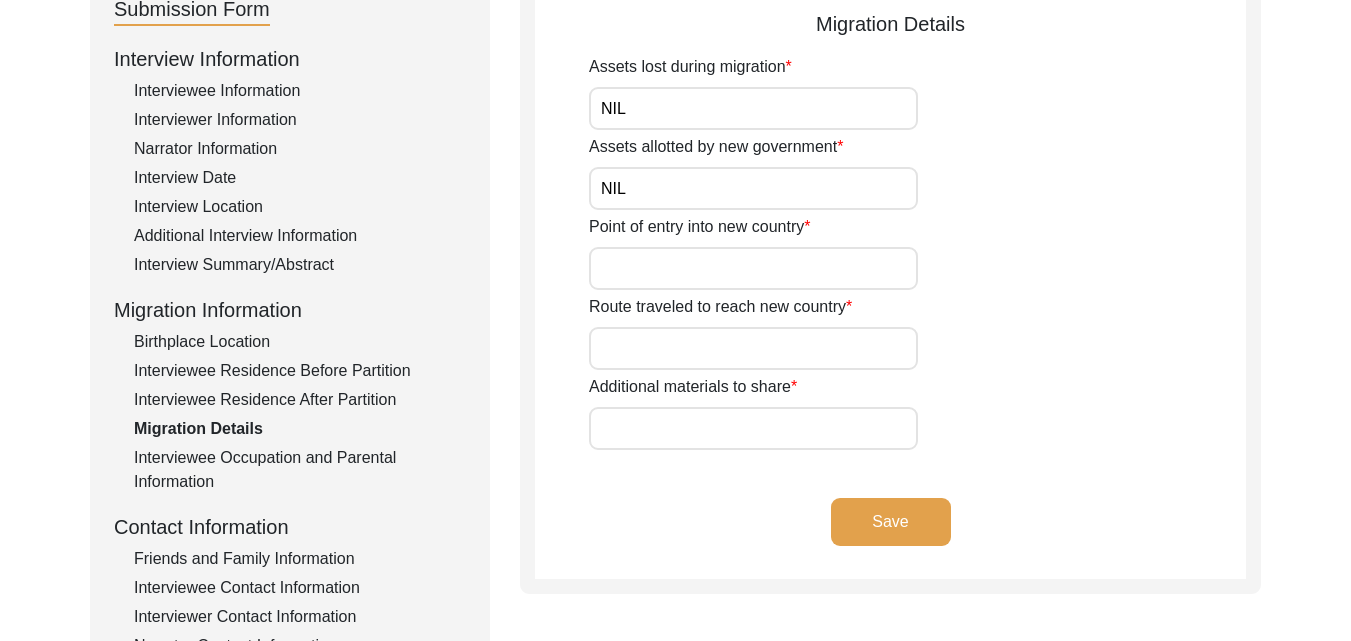 click on "Point of entry into new country" at bounding box center [753, 268] 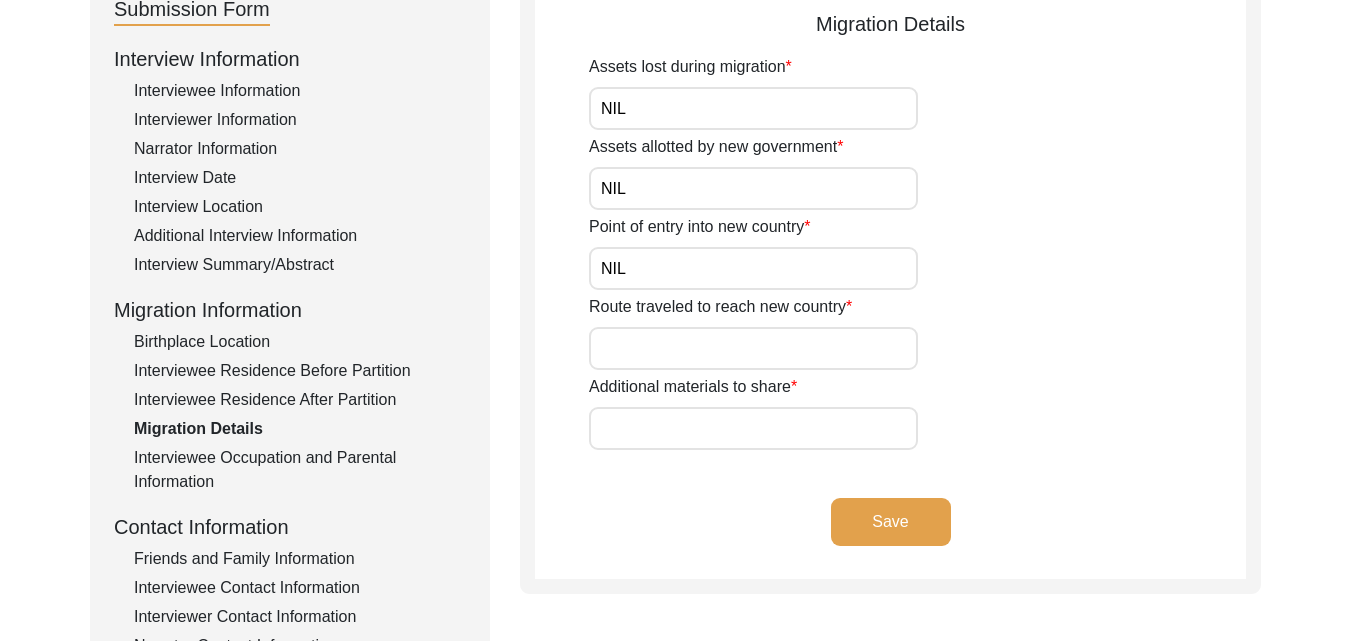 click on "Route traveled to reach new country" at bounding box center (753, 348) 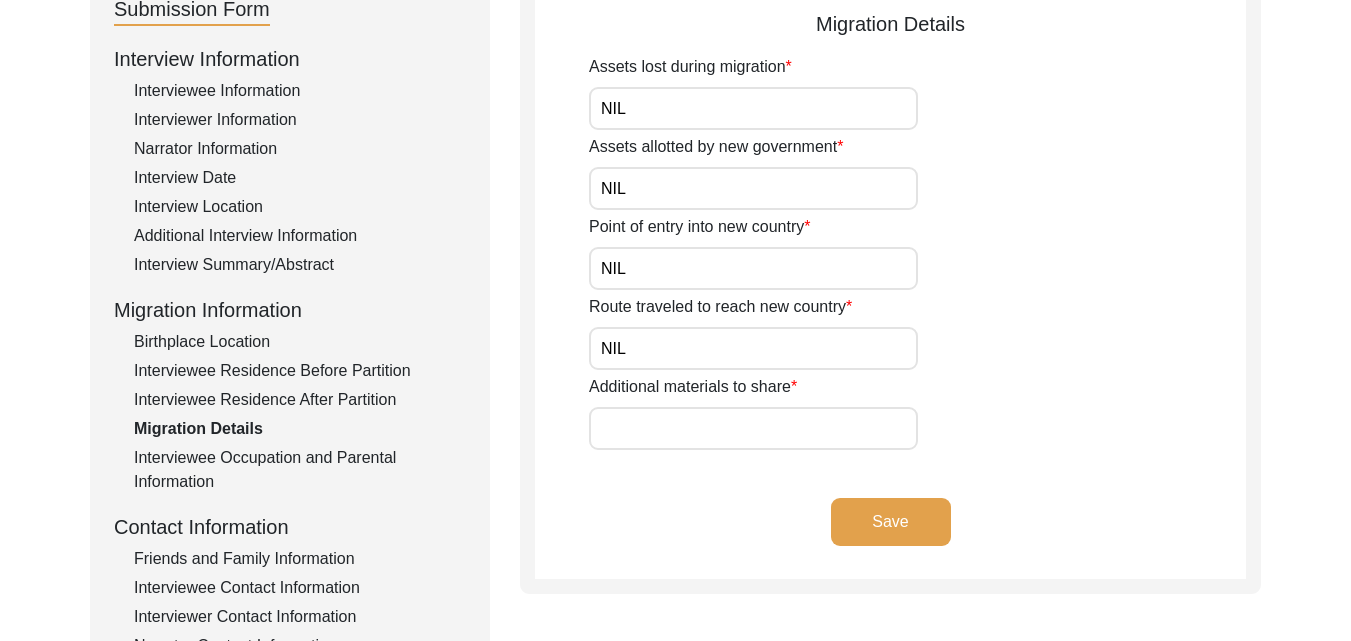 click on "Additional materials to share" at bounding box center [753, 428] 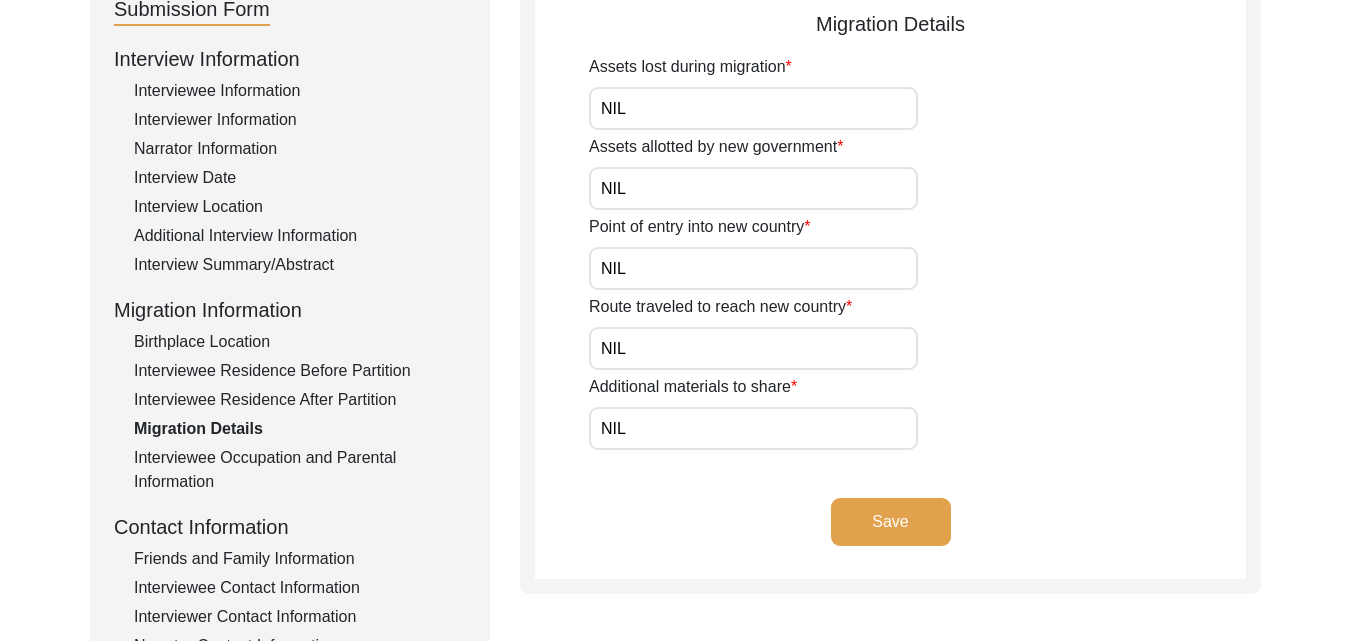 click on "Save" 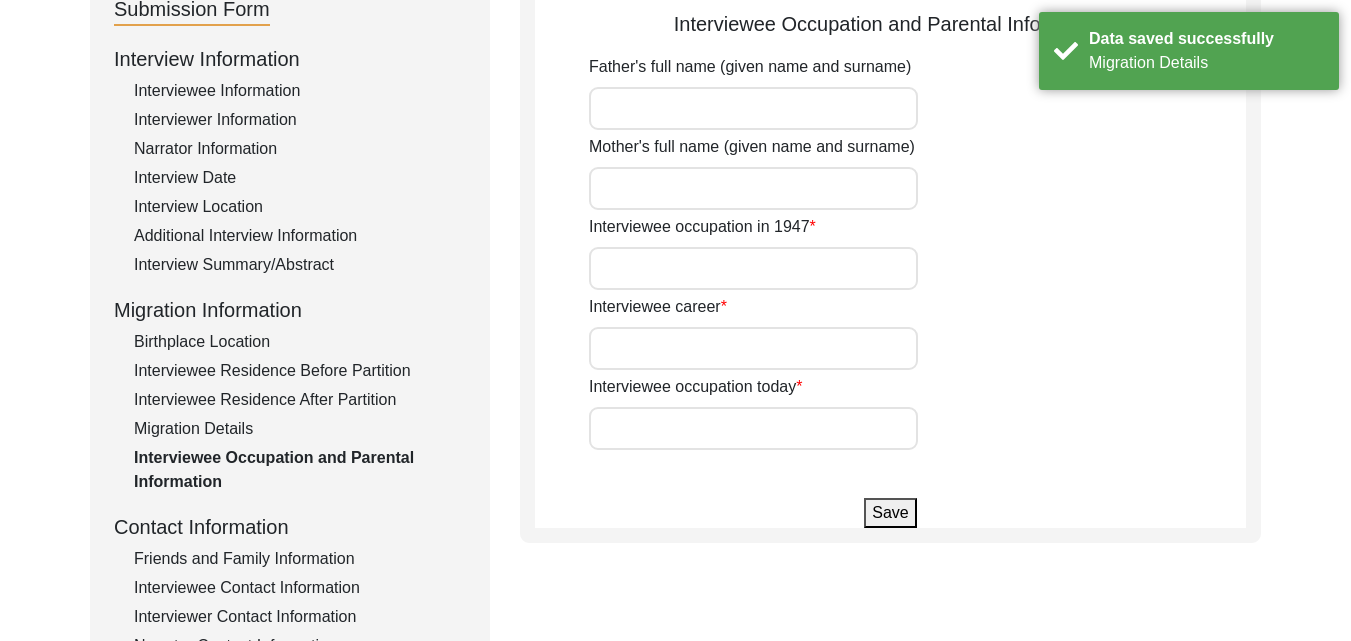 click on "Father's full name (given name and surname)" at bounding box center [753, 108] 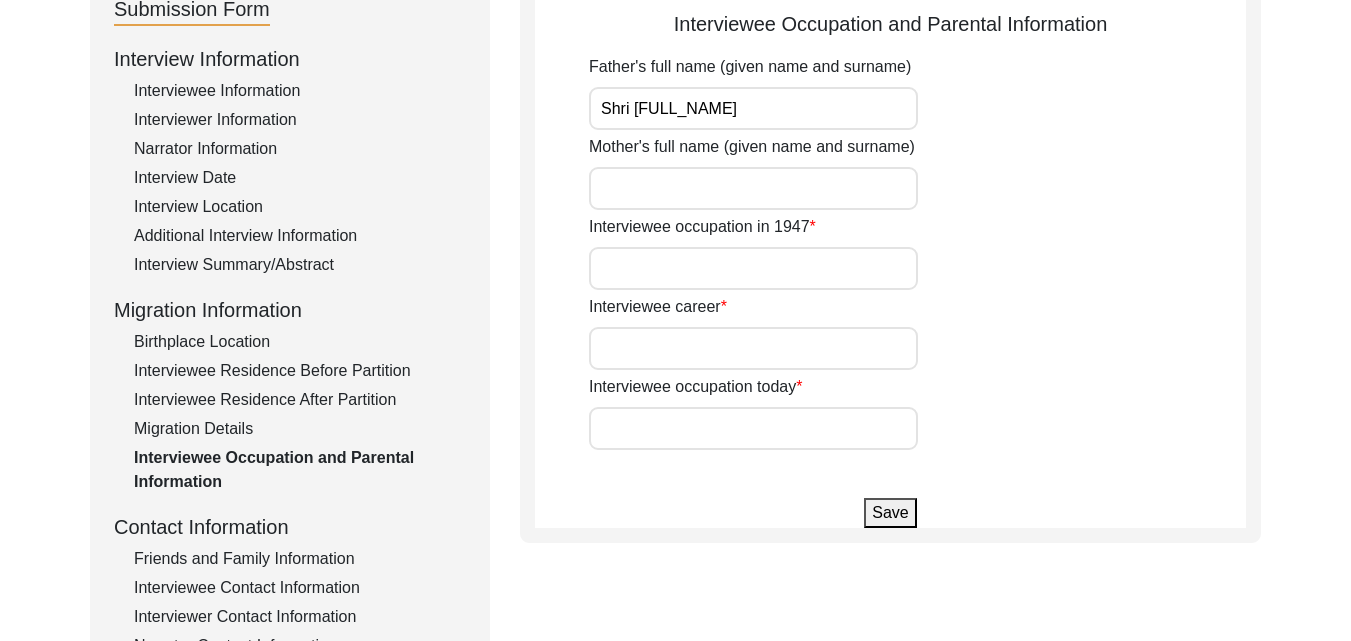 type on "Shri [FULL_NAME]" 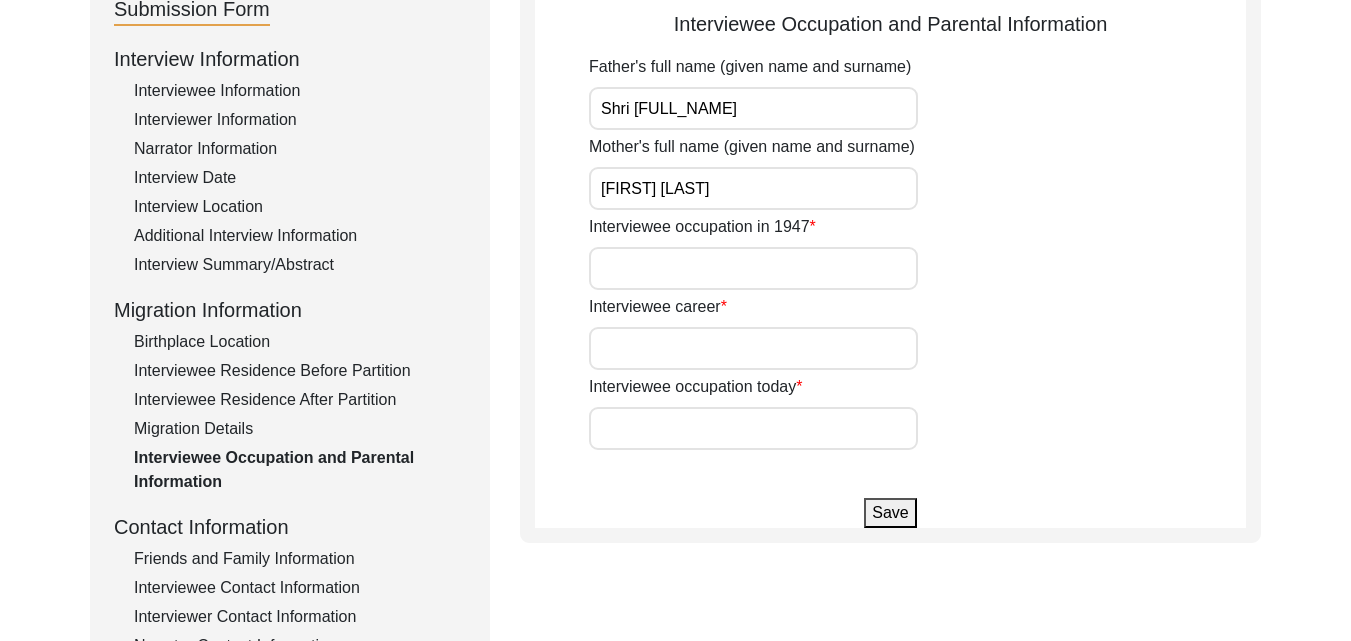 type on "[FIRST] [LAST]" 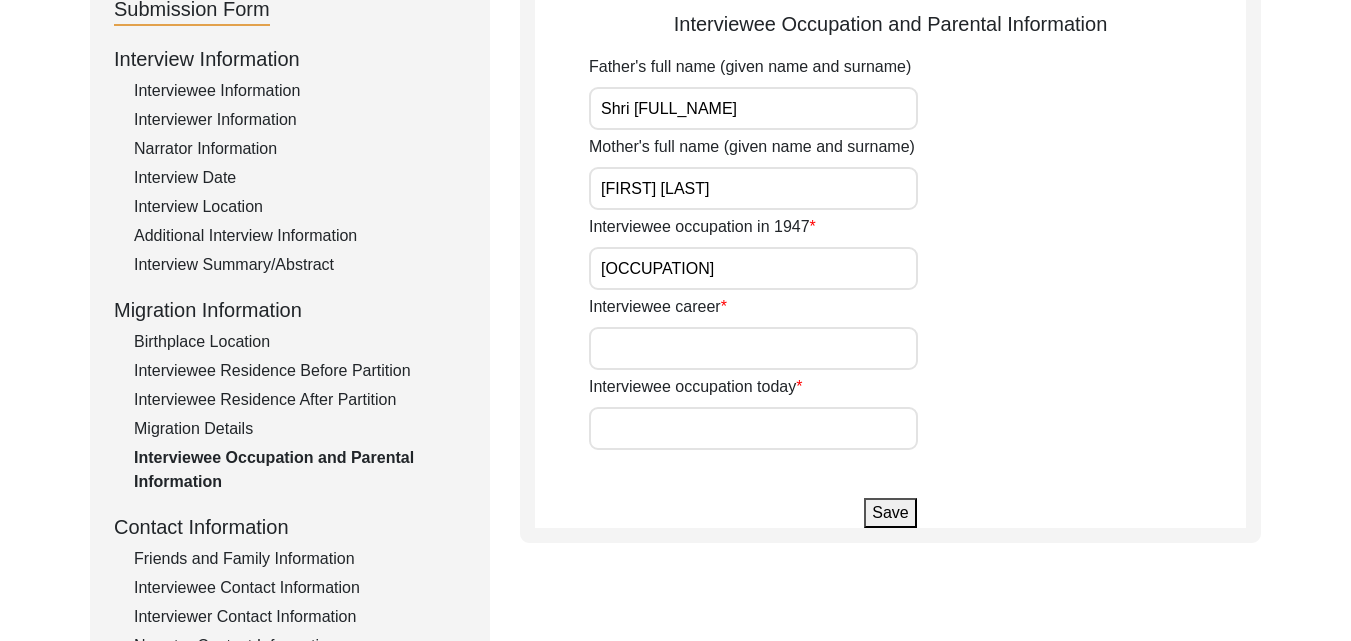 click on "Interviewee career" at bounding box center [753, 348] 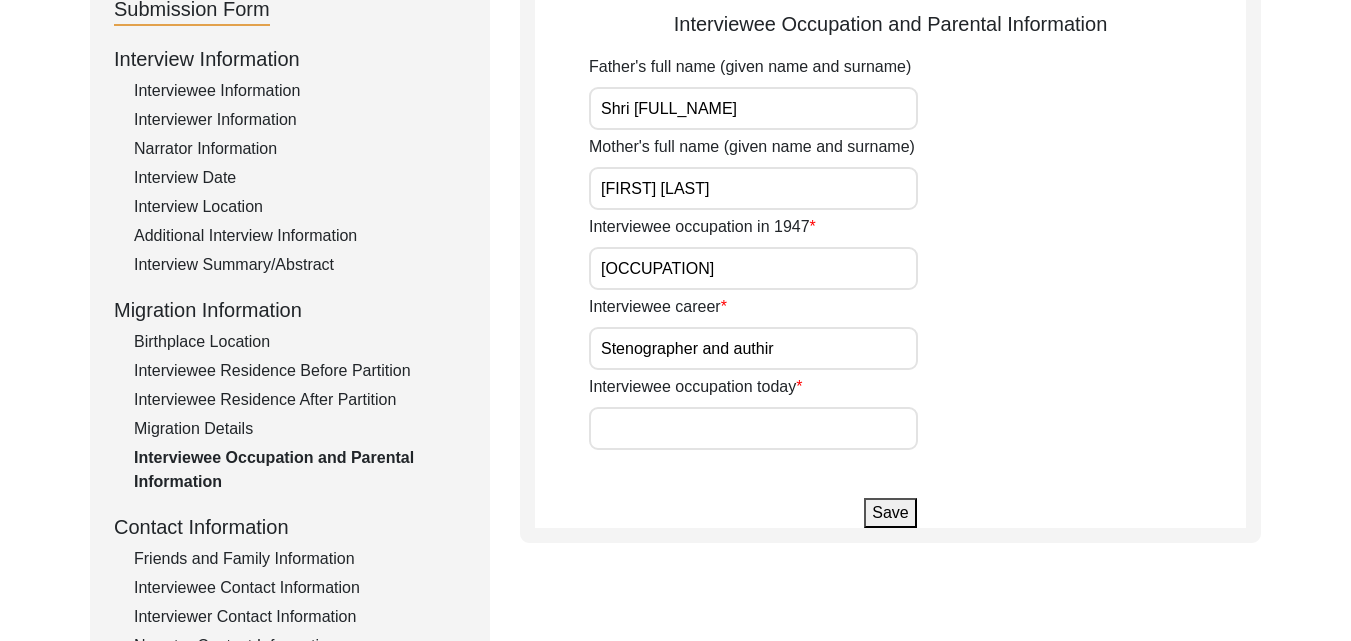 click on "Interviewee occupation today" at bounding box center (753, 428) 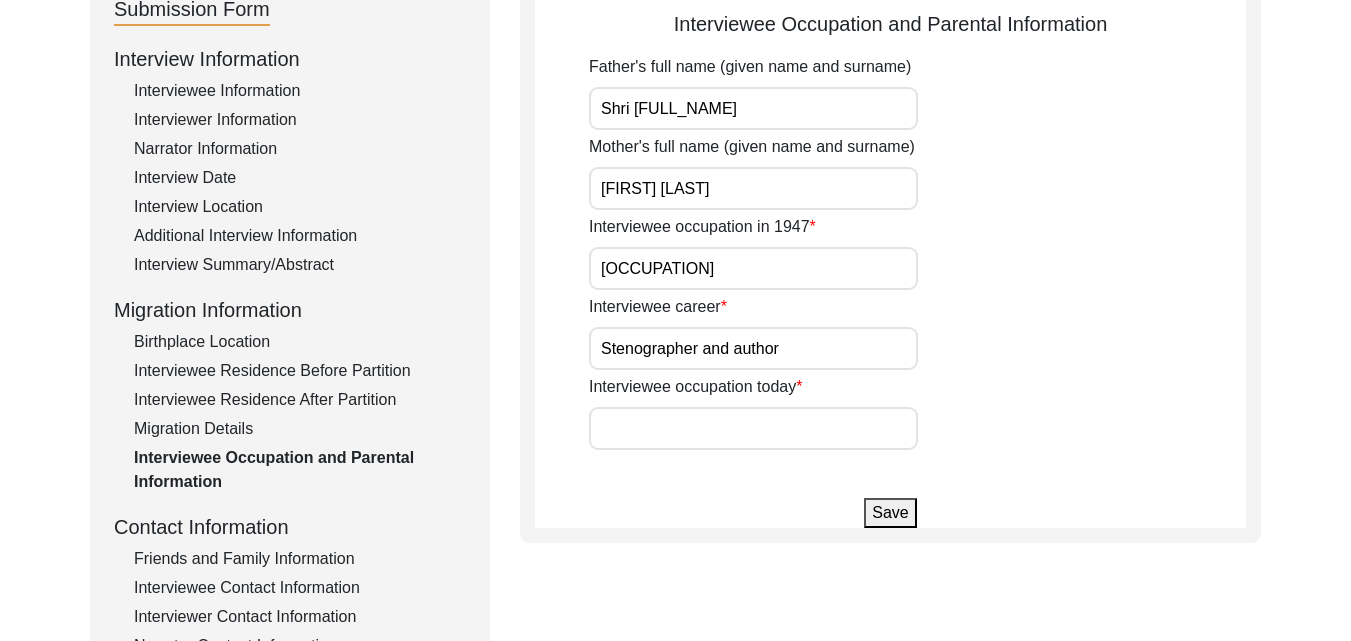 type on "Stenographer and author" 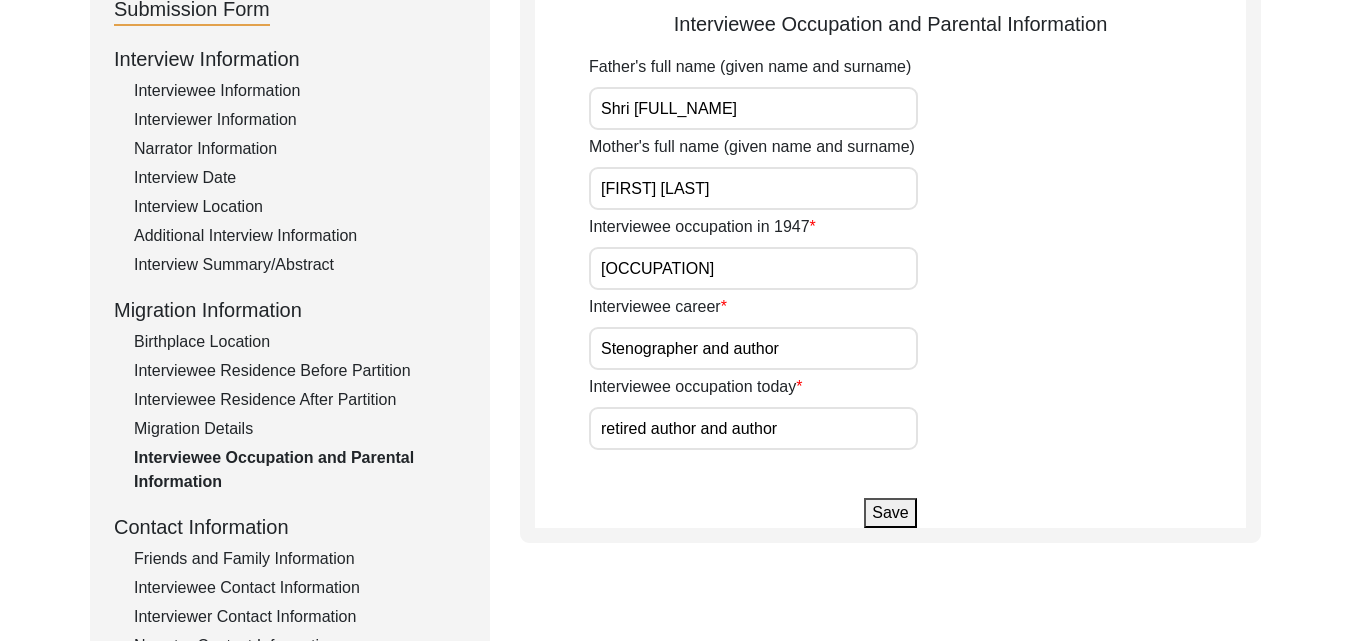 type on "retired author and author" 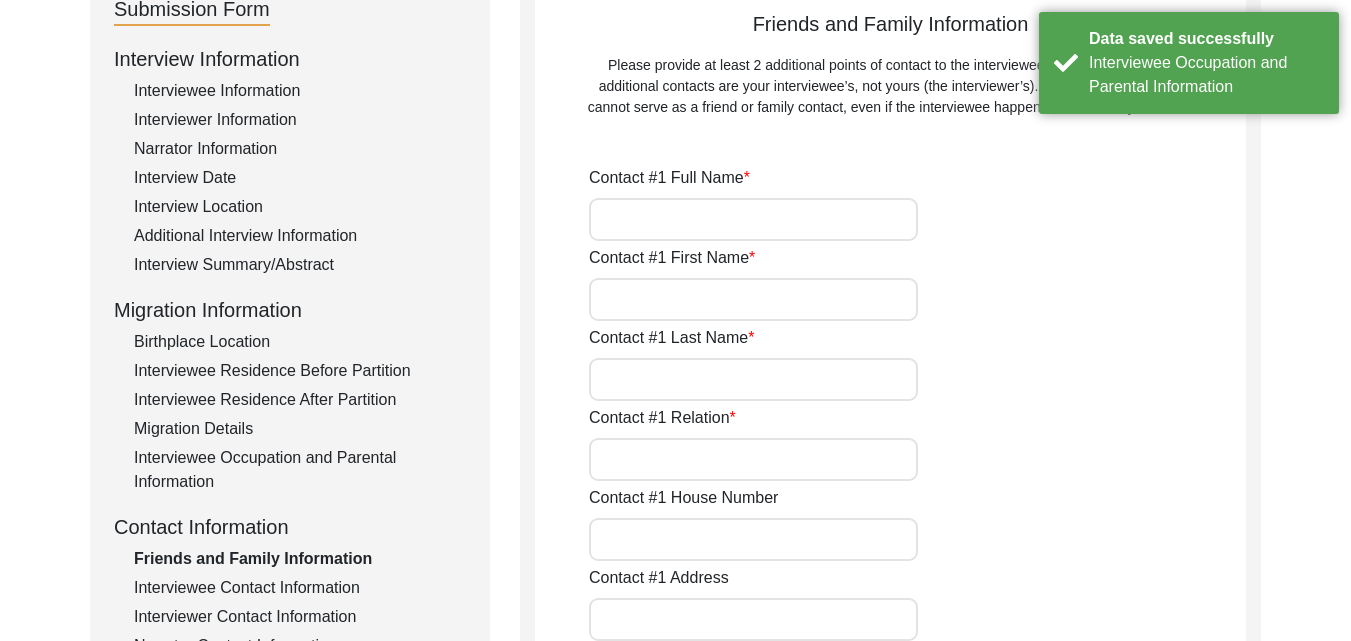 click on "Contact #1 Full Name" at bounding box center [753, 219] 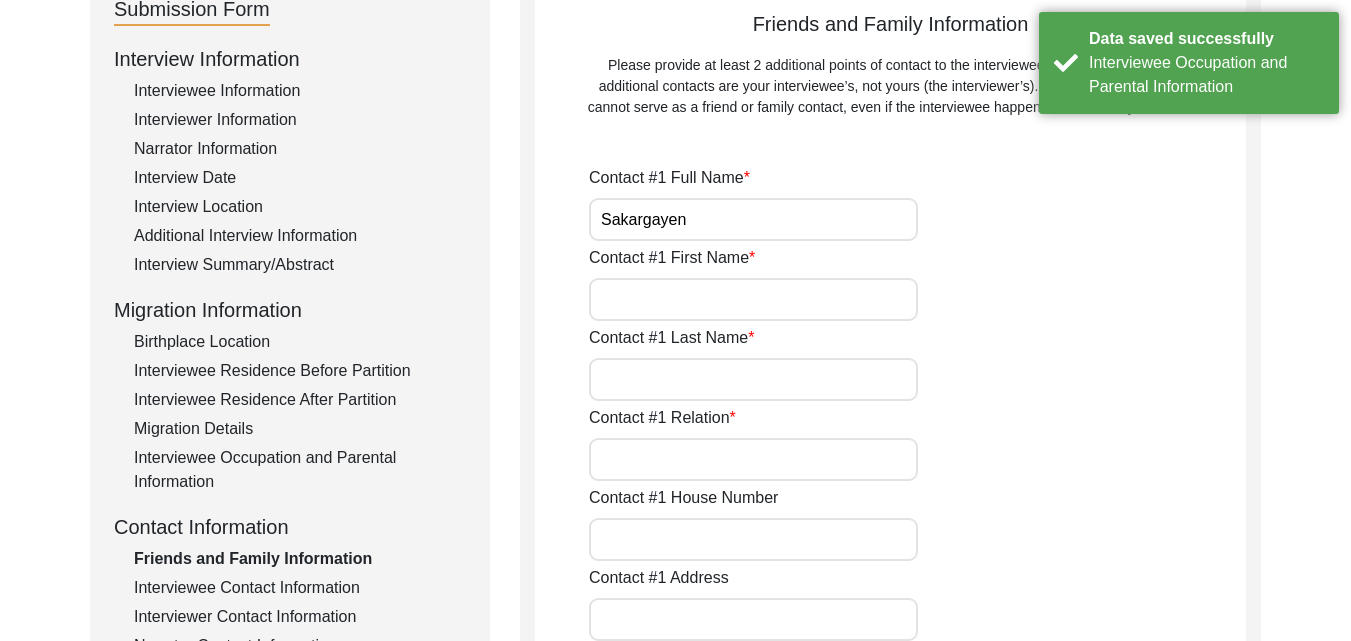 type on "[FIRST]" 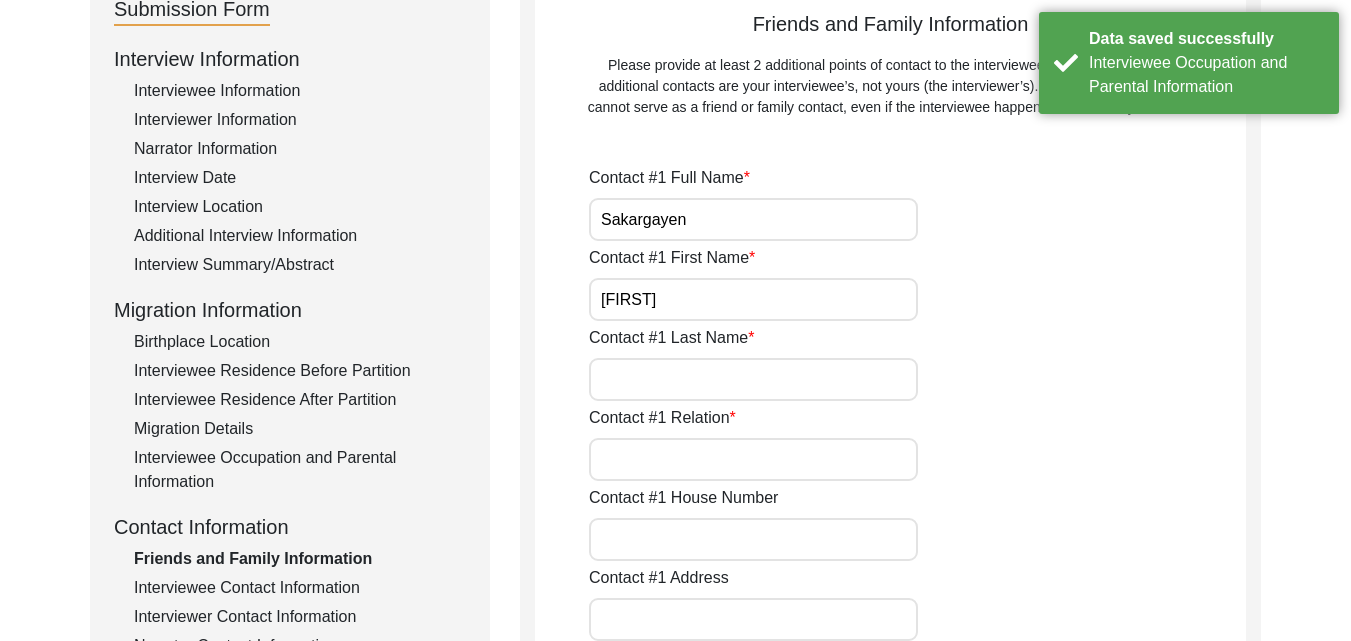 type on "[NUMBER], [STREET_NAME], [AREA], [CROSS_STREET] [AREA]" 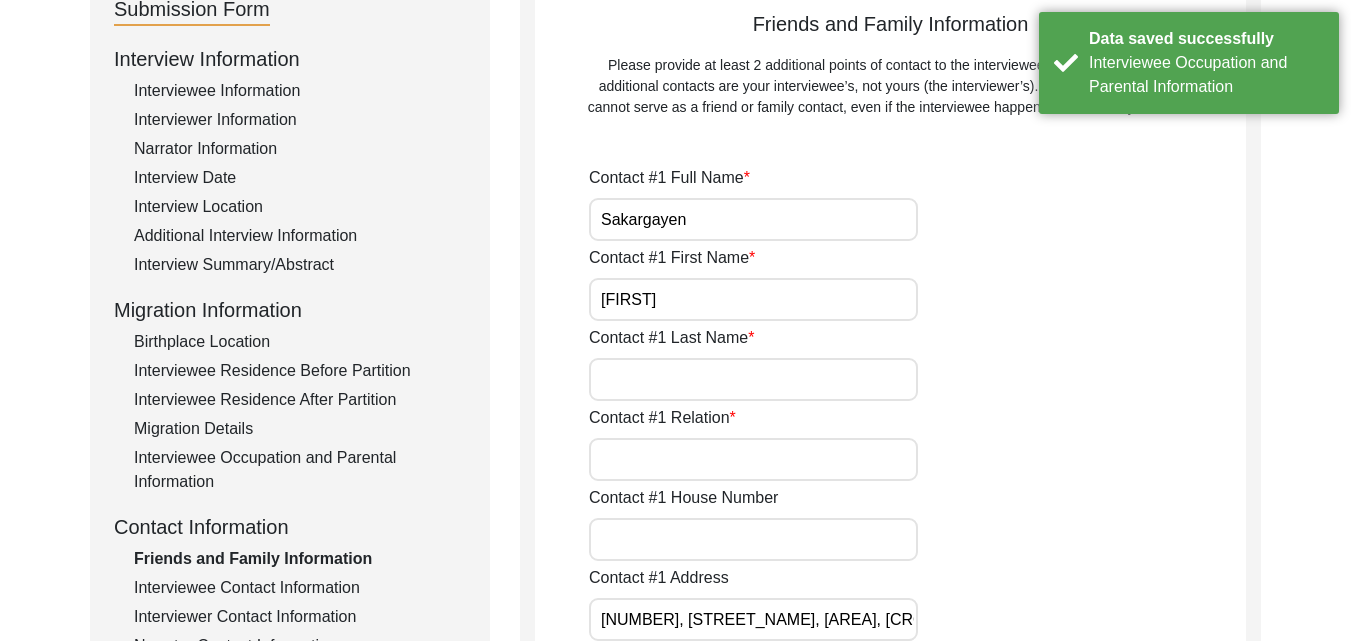 type on "[LOCATION]" 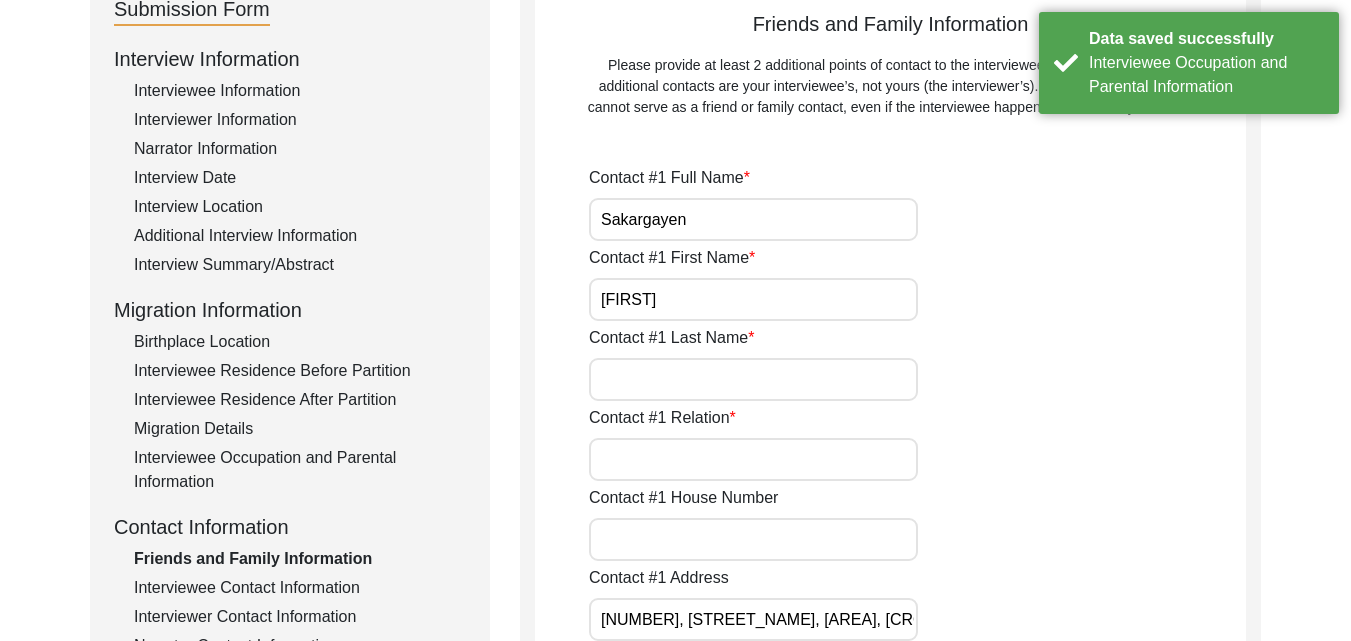 click on "Contact #1 Last Name" at bounding box center [753, 379] 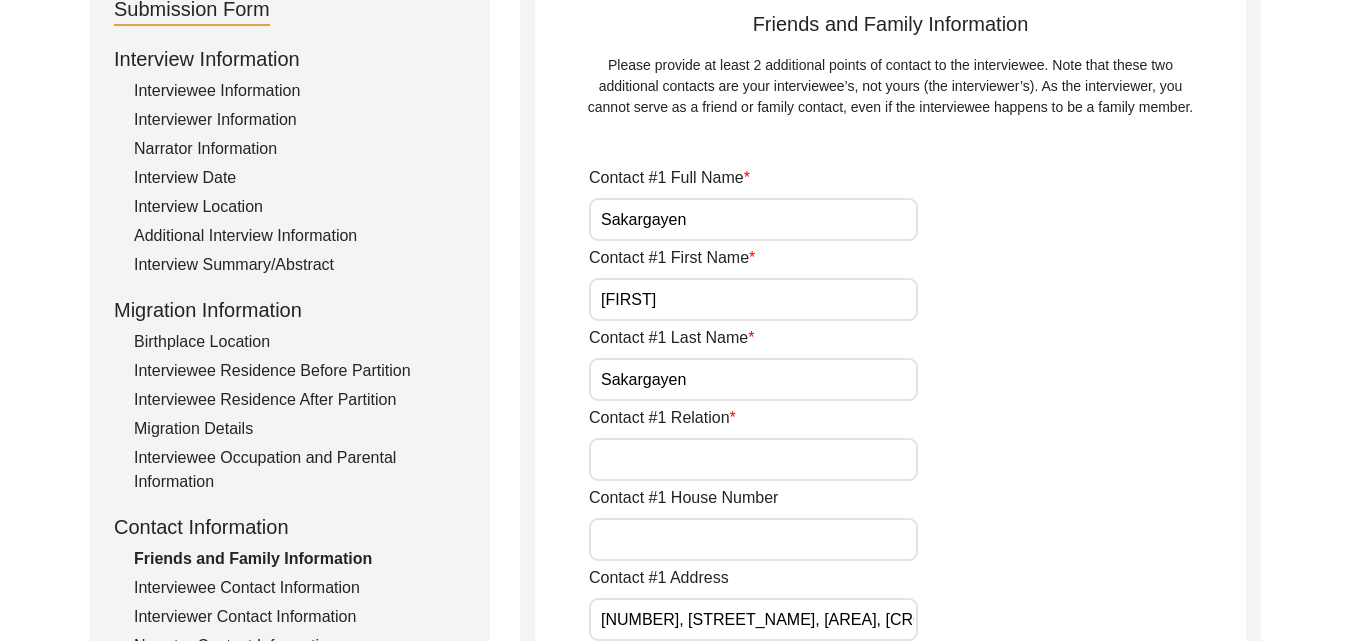 type on "Sakargayen" 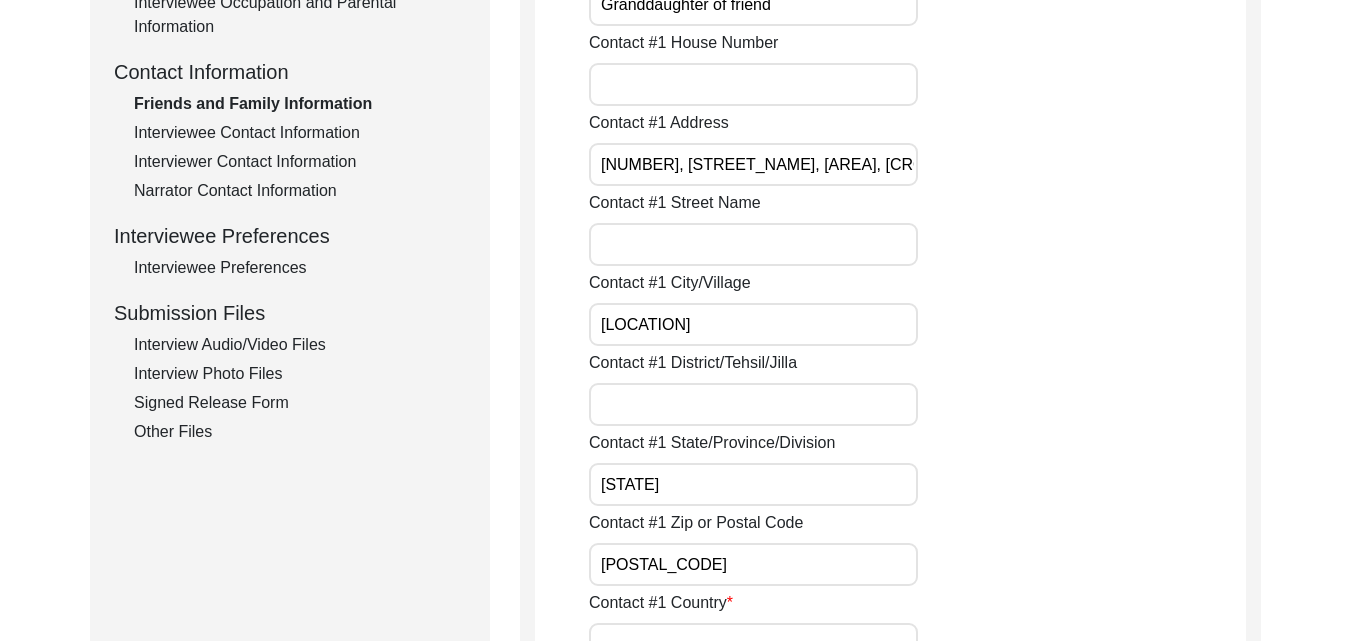 scroll, scrollTop: 725, scrollLeft: 0, axis: vertical 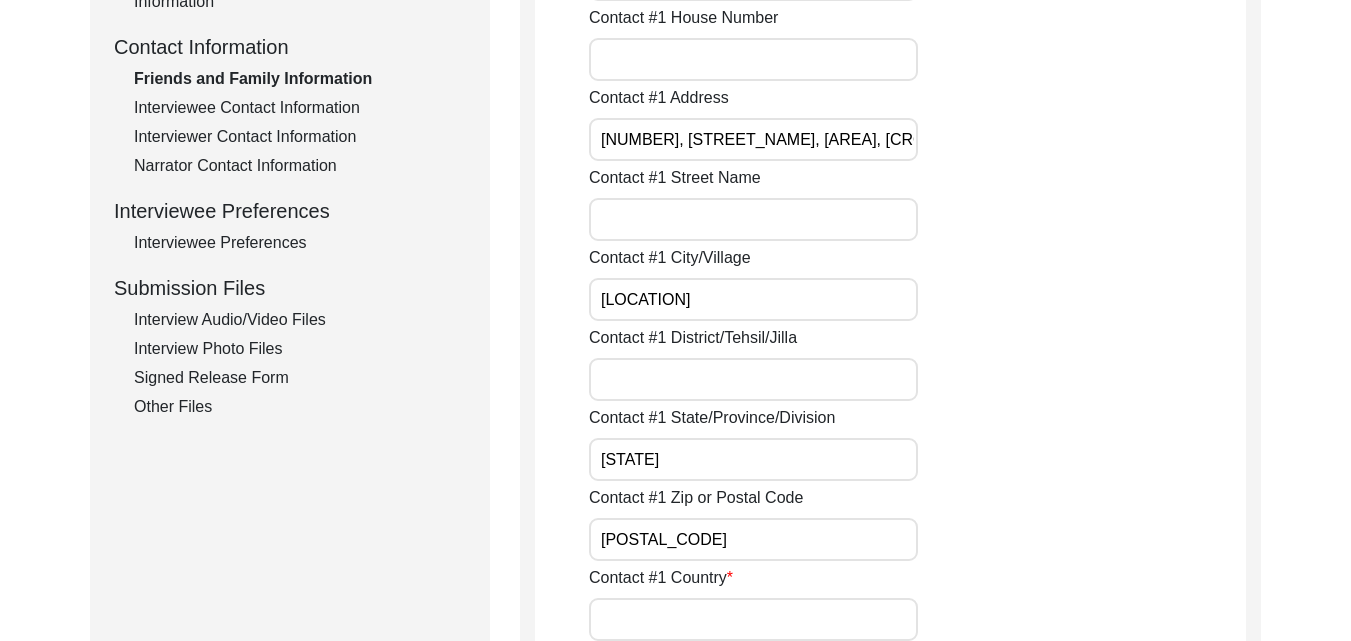 type on "Granddaughter of friend" 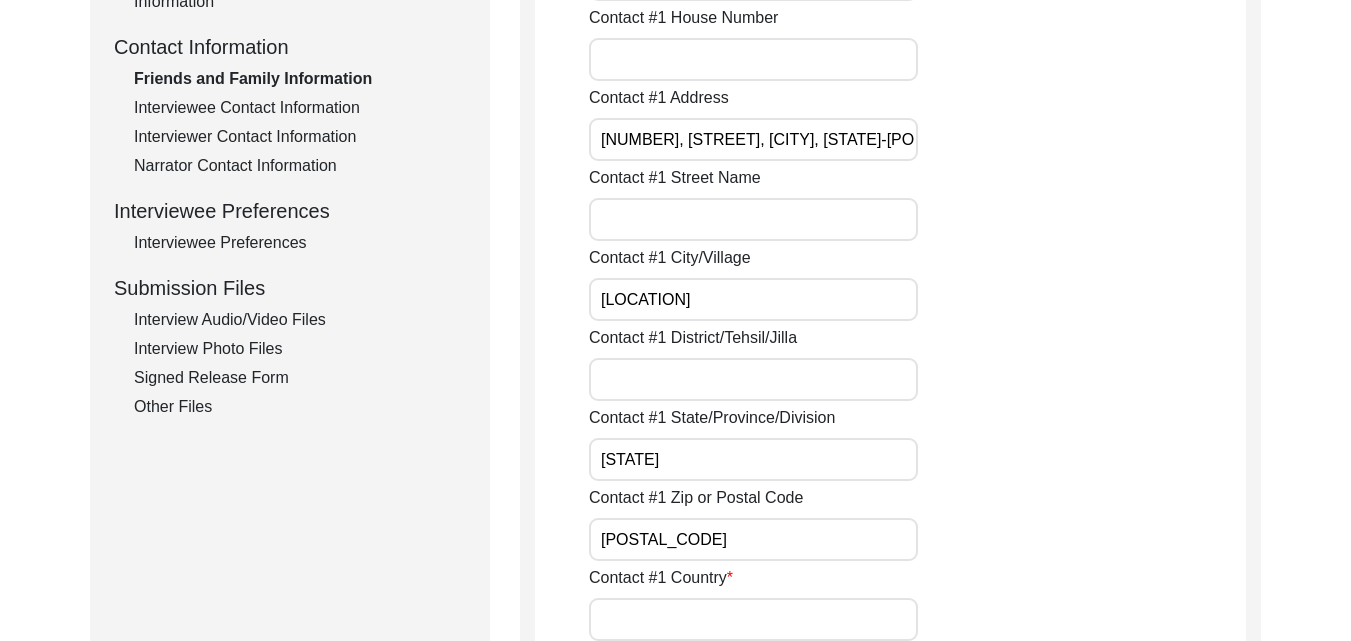 type on "[NUMBER], [STREET], [CITY], [STATE]-[POSTAL_CODE]" 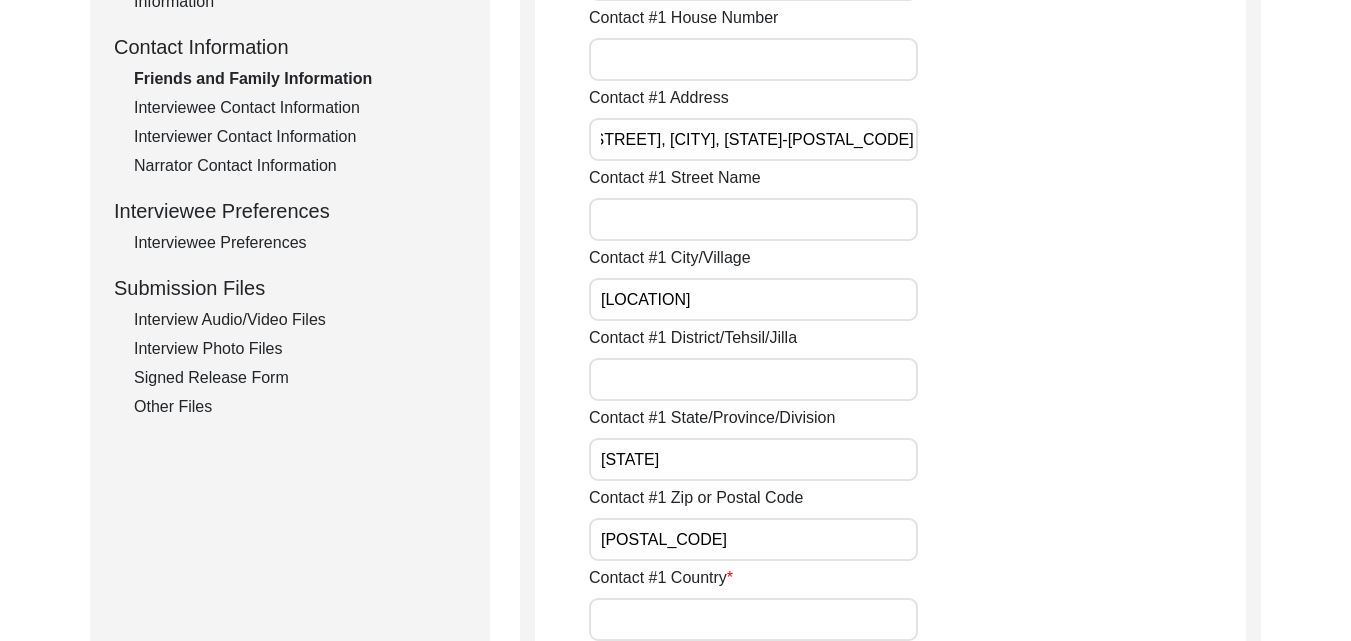 scroll, scrollTop: 0, scrollLeft: 380, axis: horizontal 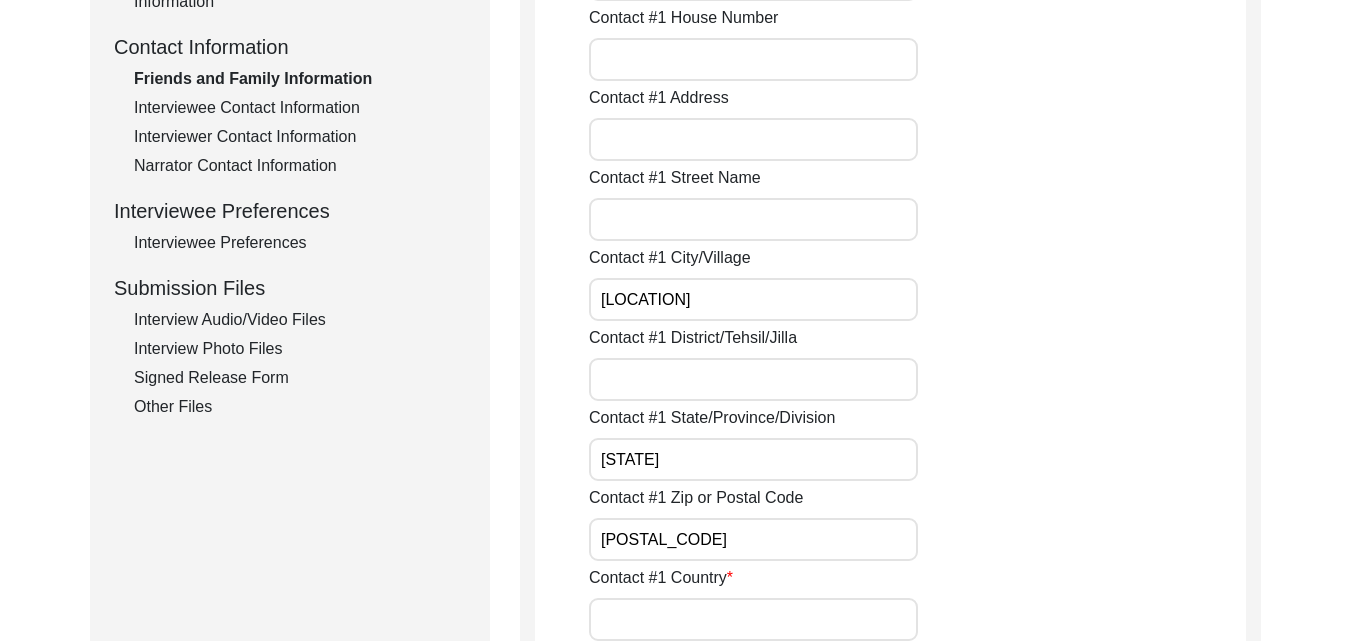 click on "Contact #1 Street Name" 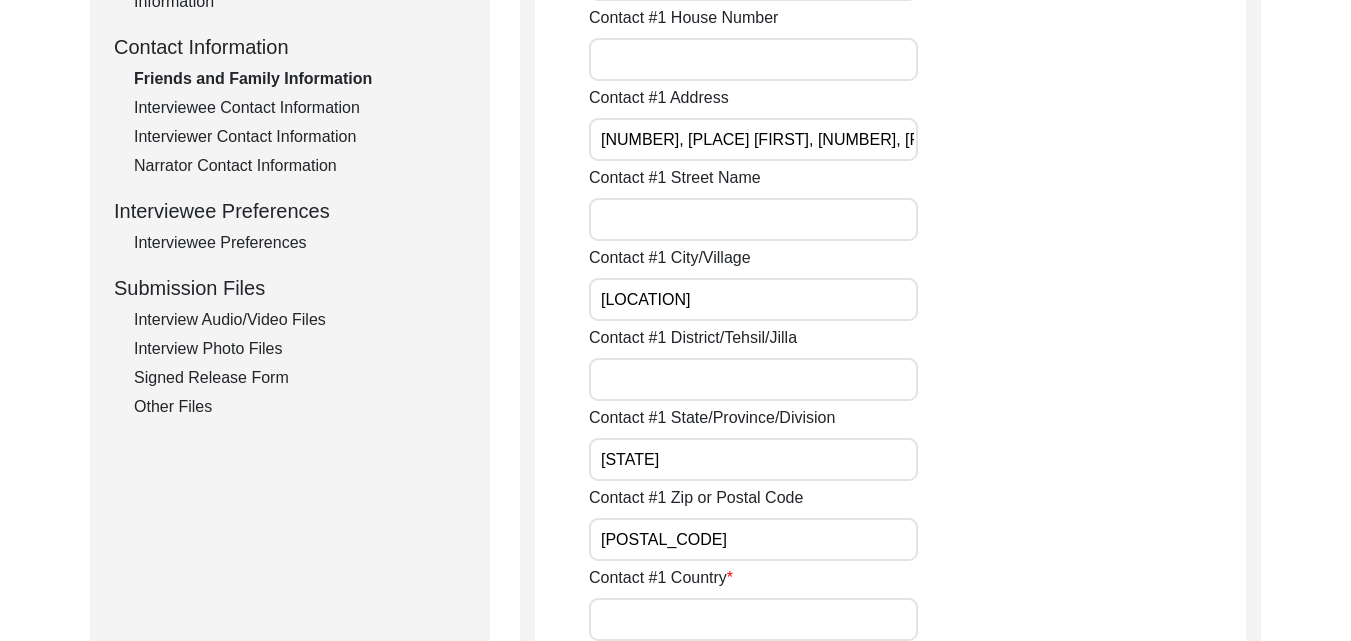 type on "India" 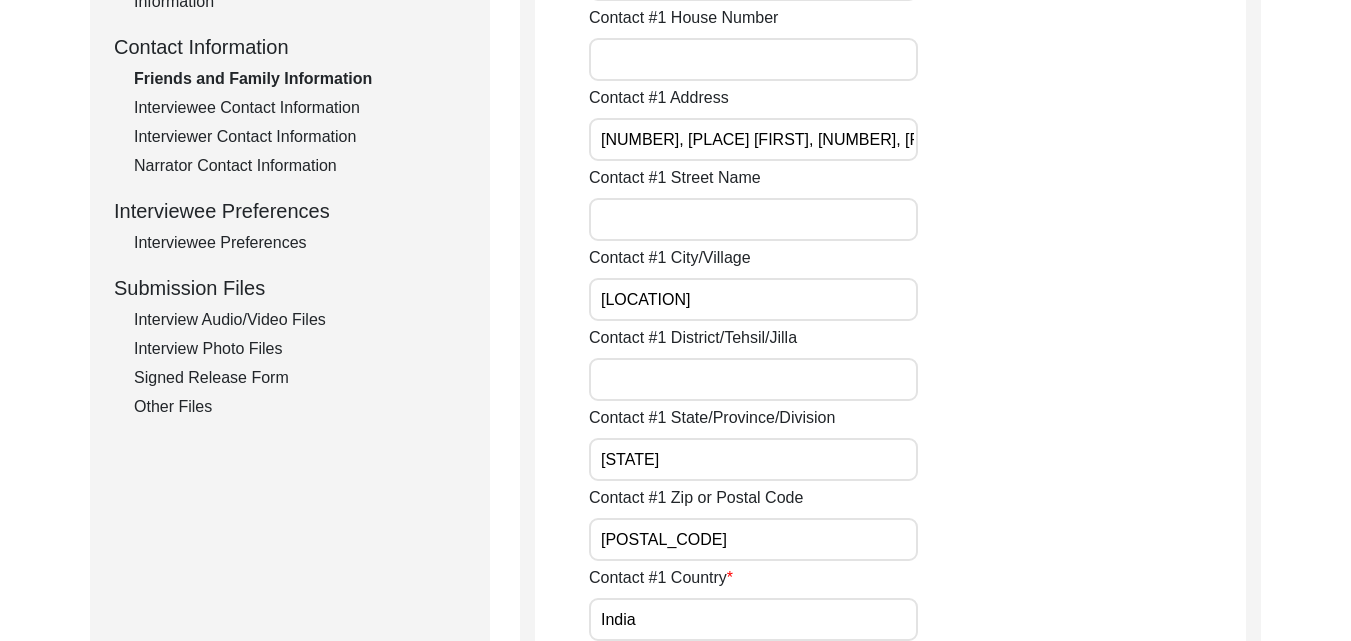 click on "Contact #1 House Number" at bounding box center (753, 59) 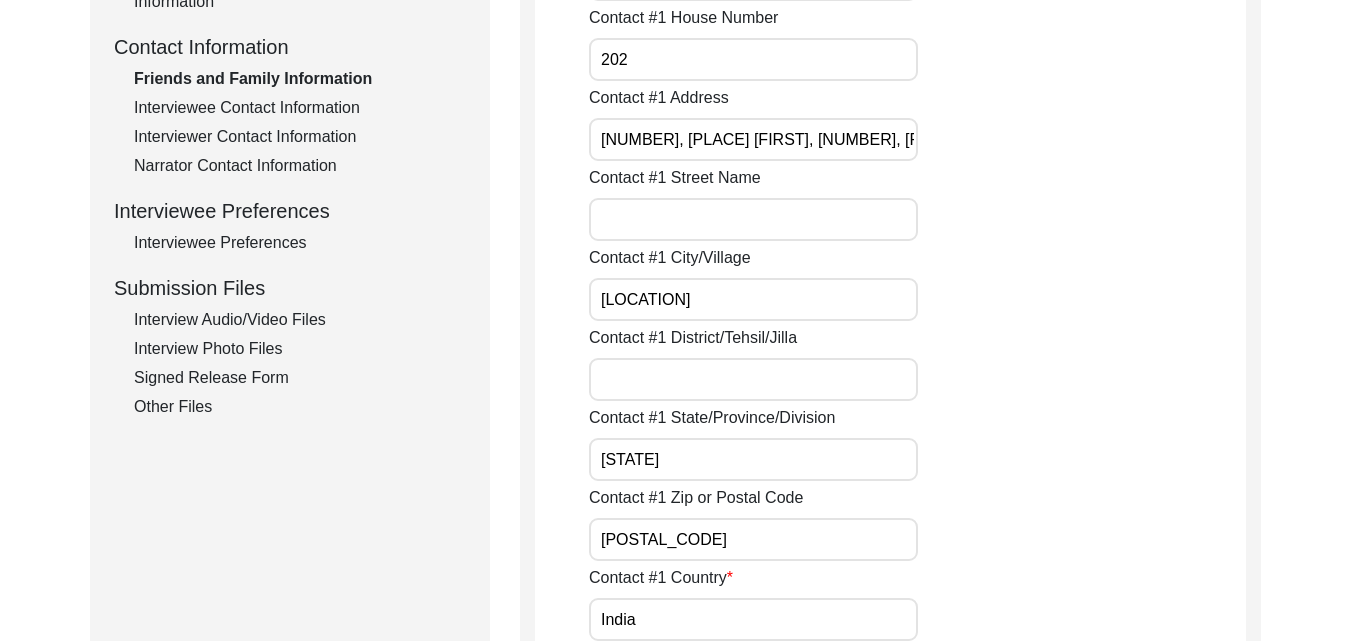 type on "202" 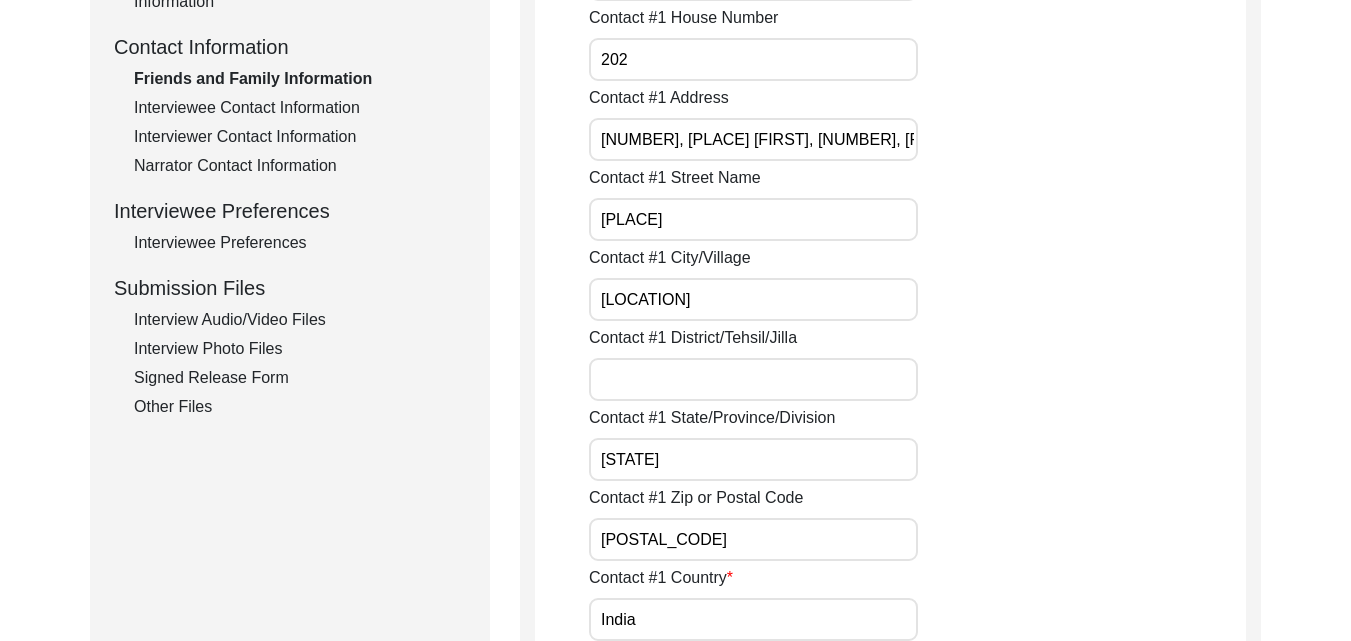type on "[PLACE]" 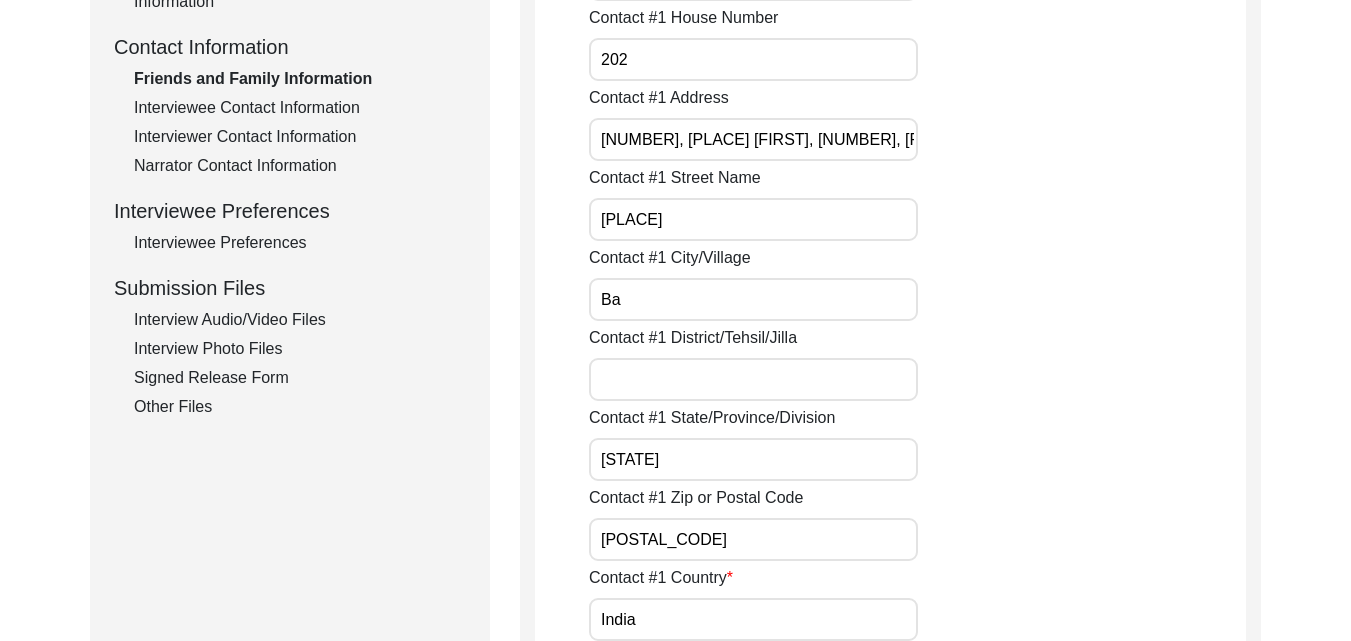type on "B" 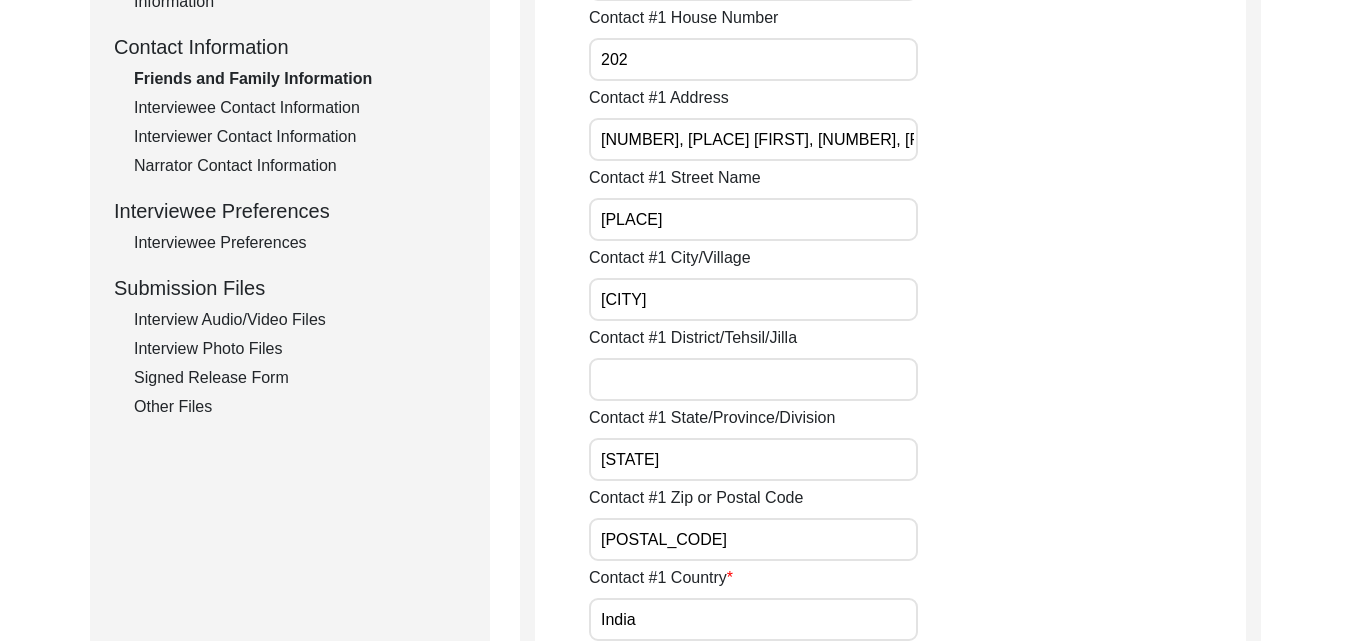 type on "[CITY]" 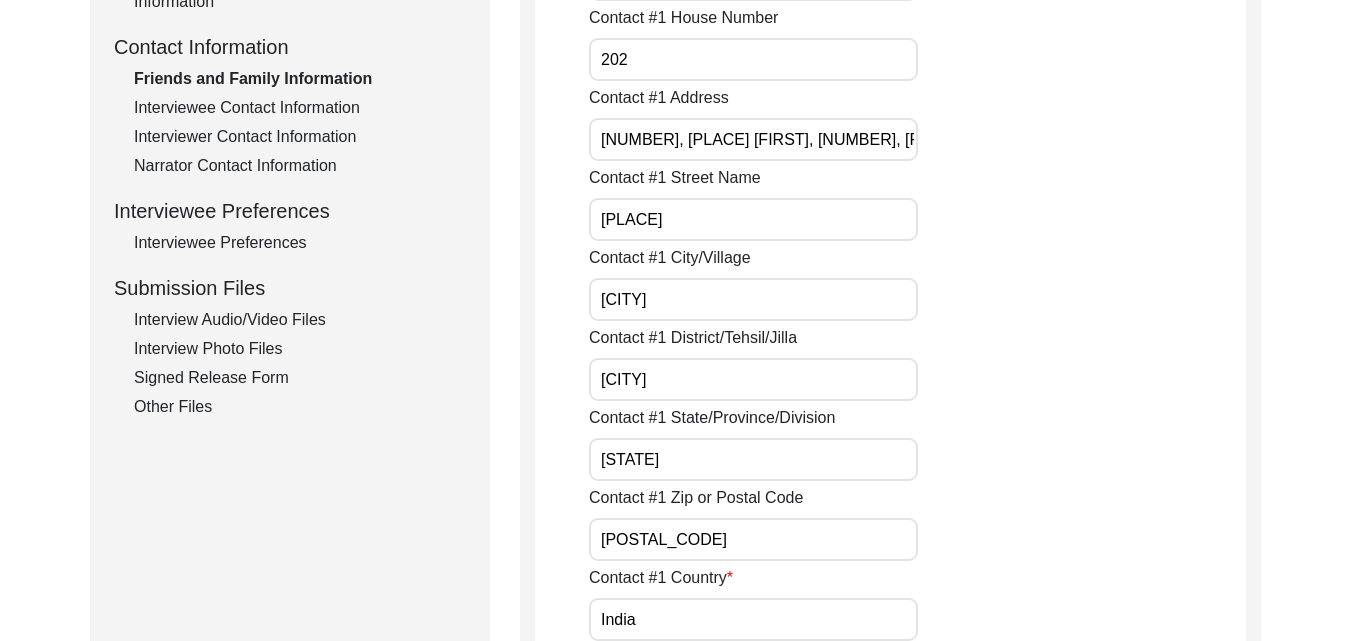 click on "Contact #1 Full Name Sakargayen Contact #1 First Name Ananya Contact #1 Last Name Sakargayen Contact #1 Relation Granddaughter of friend Contact #1 House Number 202 Contact #1 Address 202, BTC Avenue Simran, 38, Shri Krishna Avenue, Phase-I, Limbodi, Indore, Madhya Pradesh-452001 Contact #1 Street Name Shri Krishna Avenue Contact #1 City/Village Indore Contact #1 District/Tehsil/Jilla Indore Contact #1 State/Province/Division Karnataka Contact #1 Zip or Postal Code 560029 Contact #1 Country India Contact #1 Precise details about residence Contact #1 Phone Number [PHONE] Contact #1 Email Address [EMAIL] Contact #1 Facebook link Contact #1 Twitter handle Contact #1 Instagram handle Contact #1 Linkedin handle Contact #1 TikTok handle Contact #2 Full Name Contact #2 First Name Contact #2 Last Name Contact #2 Relation Contact #2 House Number Contact #2 Full Address Contact #2 Street Name Contact #2 City/Village Contact #2 District/Tehsil/Jilla Contact #2 State/Province/Division kin #6 phone" 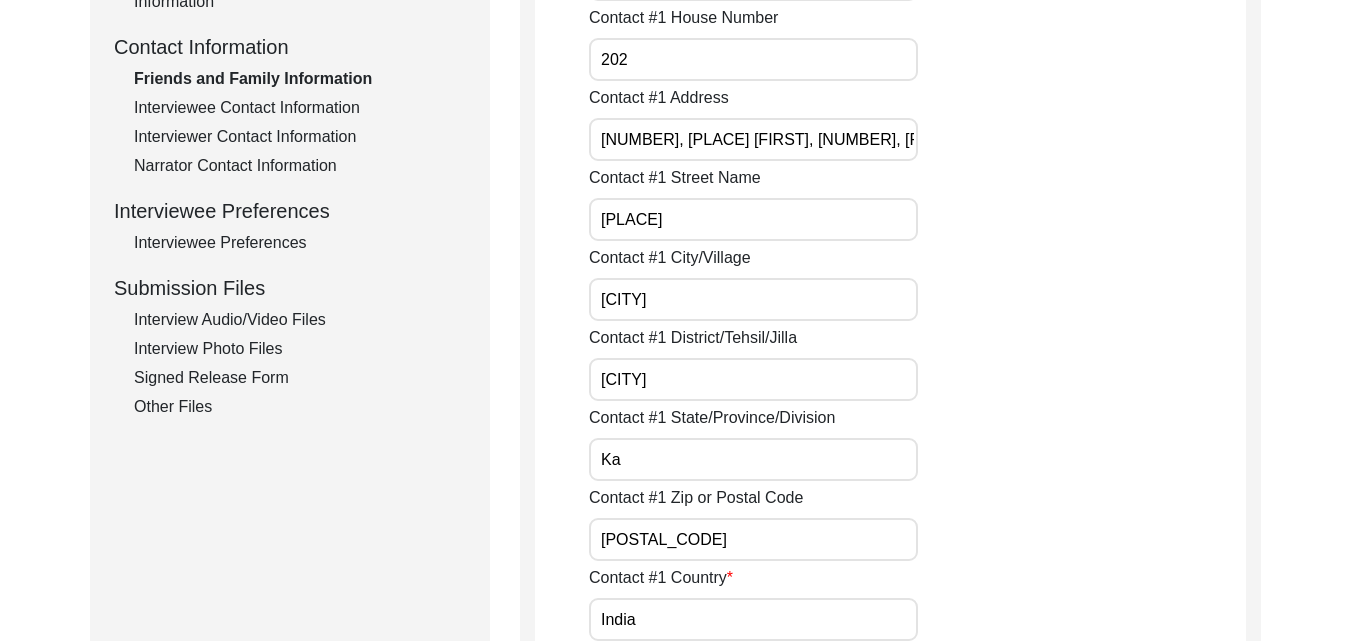 type on "K" 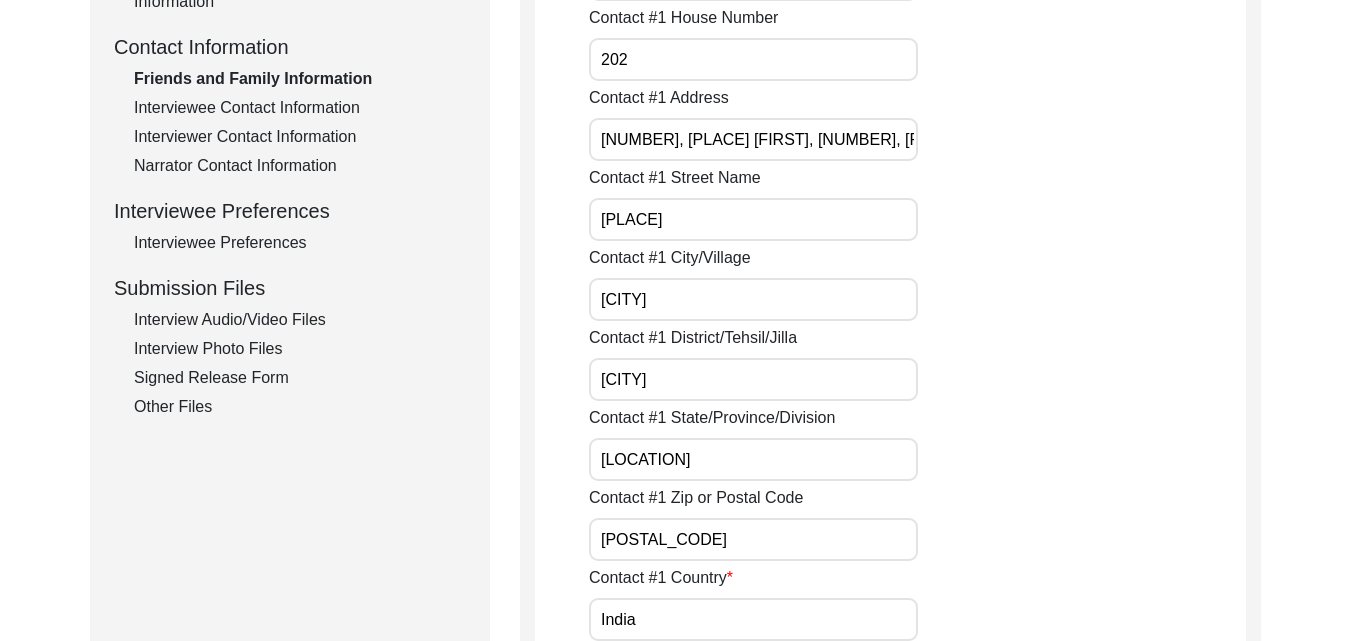 type on "Madhya Pradesh" 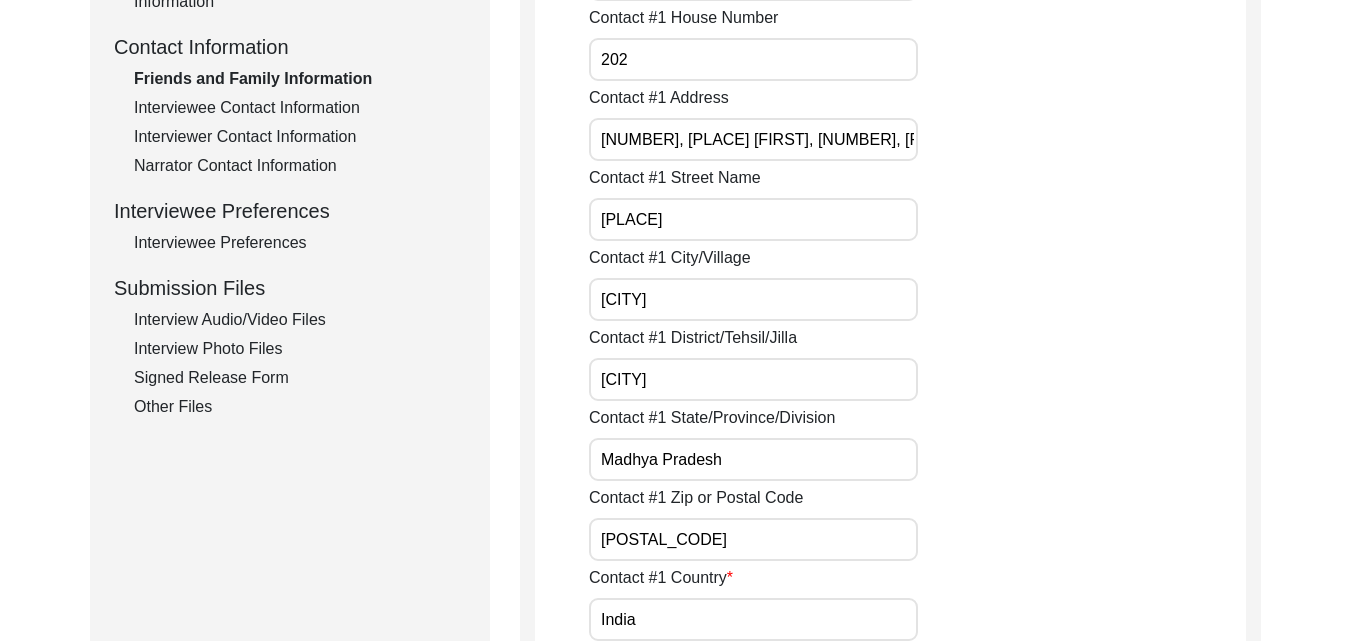 click on "[POSTAL_CODE]" at bounding box center [753, 539] 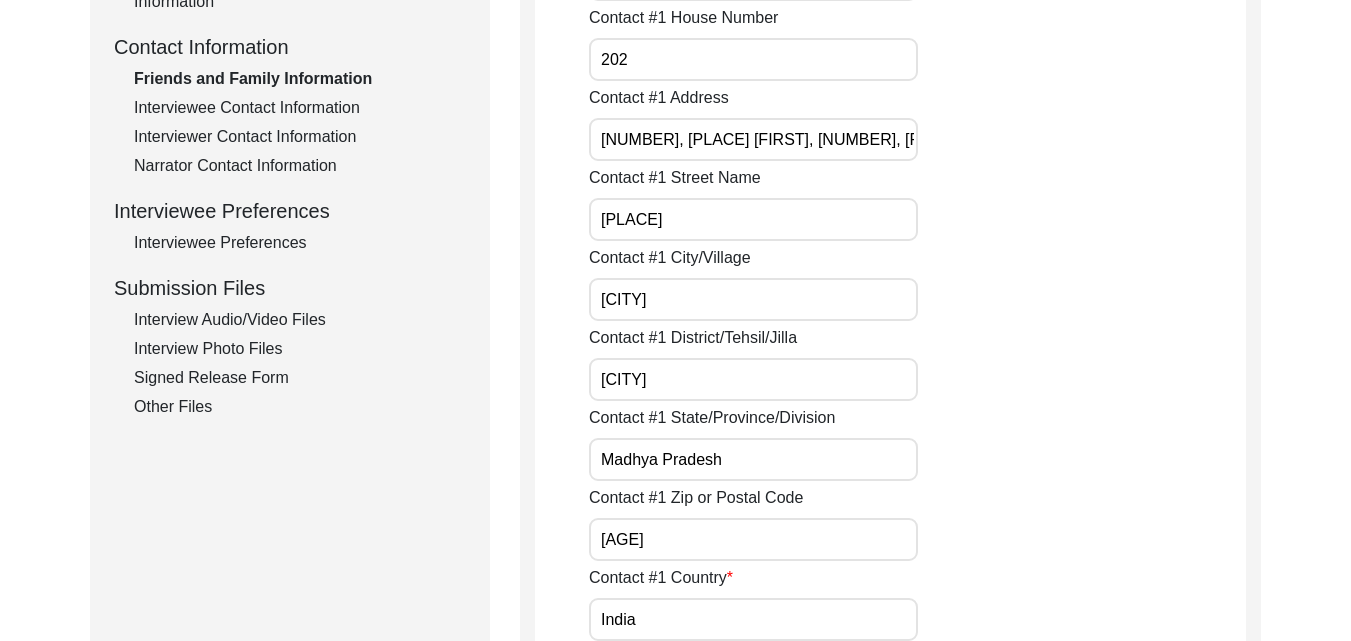 type on "5" 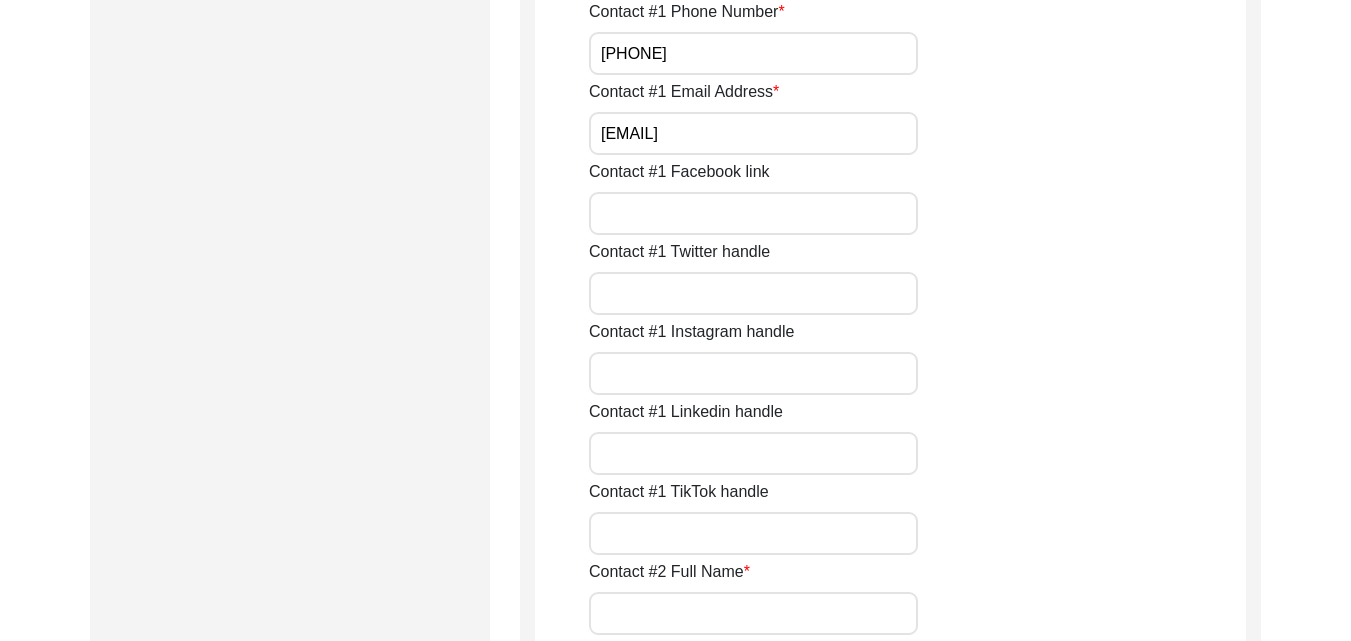 scroll, scrollTop: 1445, scrollLeft: 0, axis: vertical 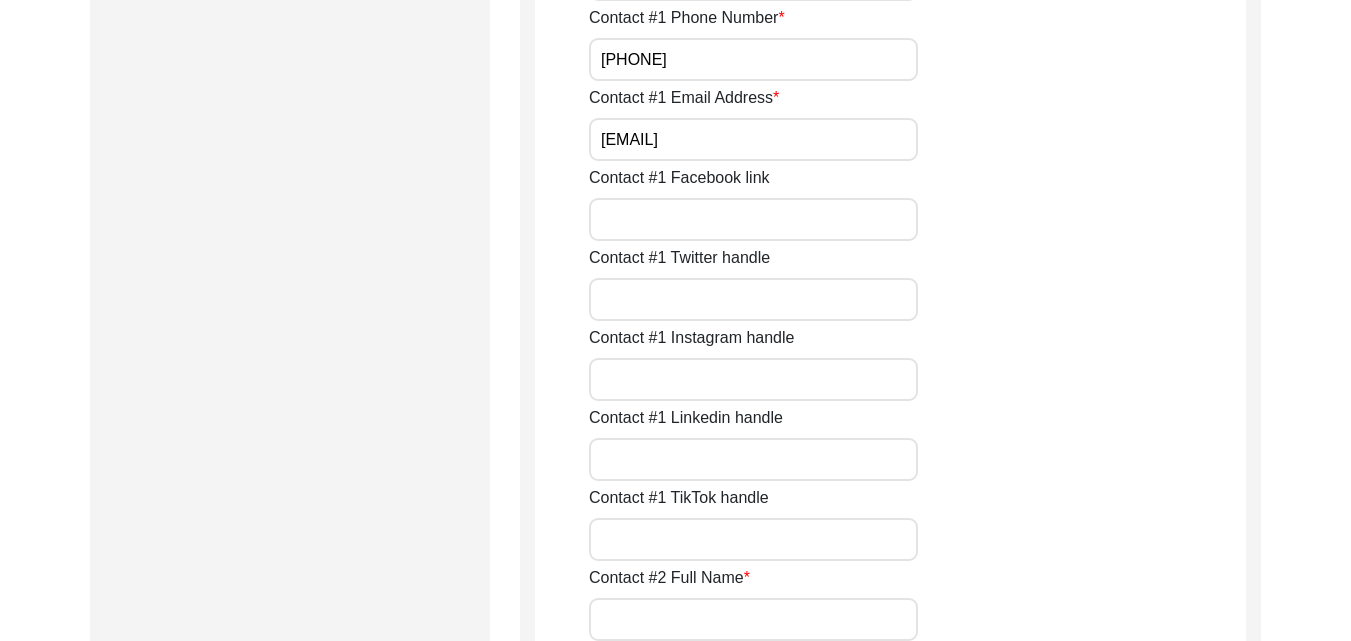 type on "[POSTAL_CODE]" 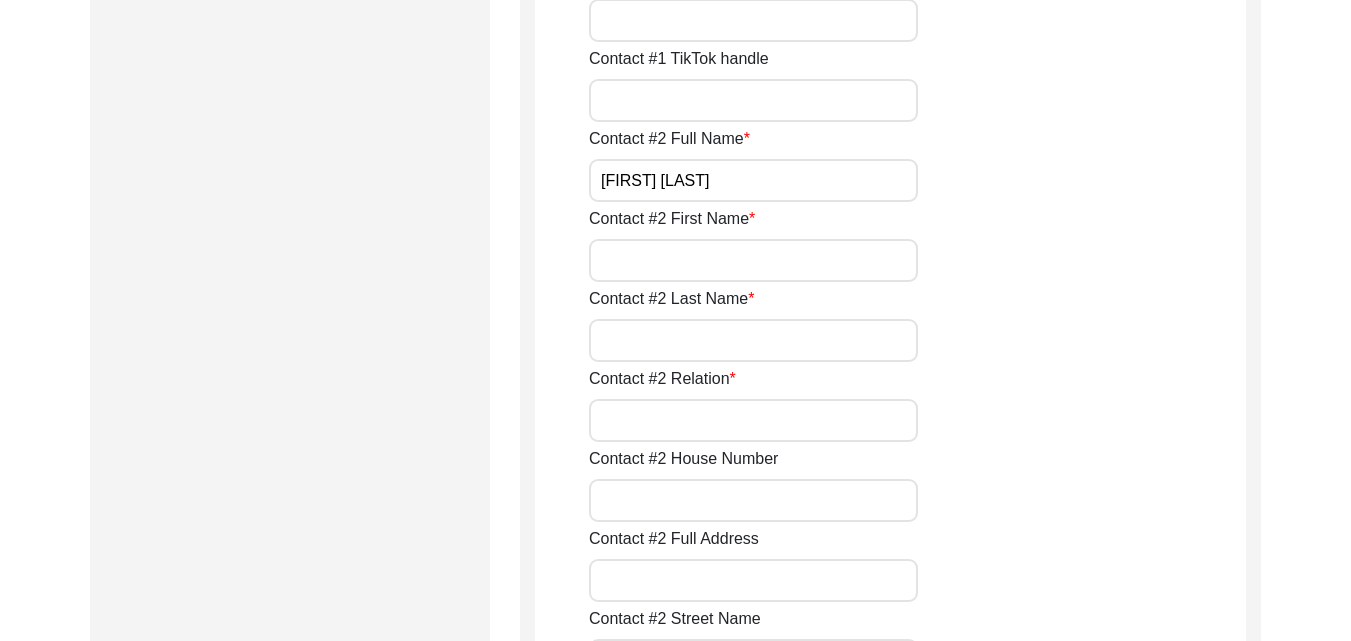 scroll, scrollTop: 1885, scrollLeft: 0, axis: vertical 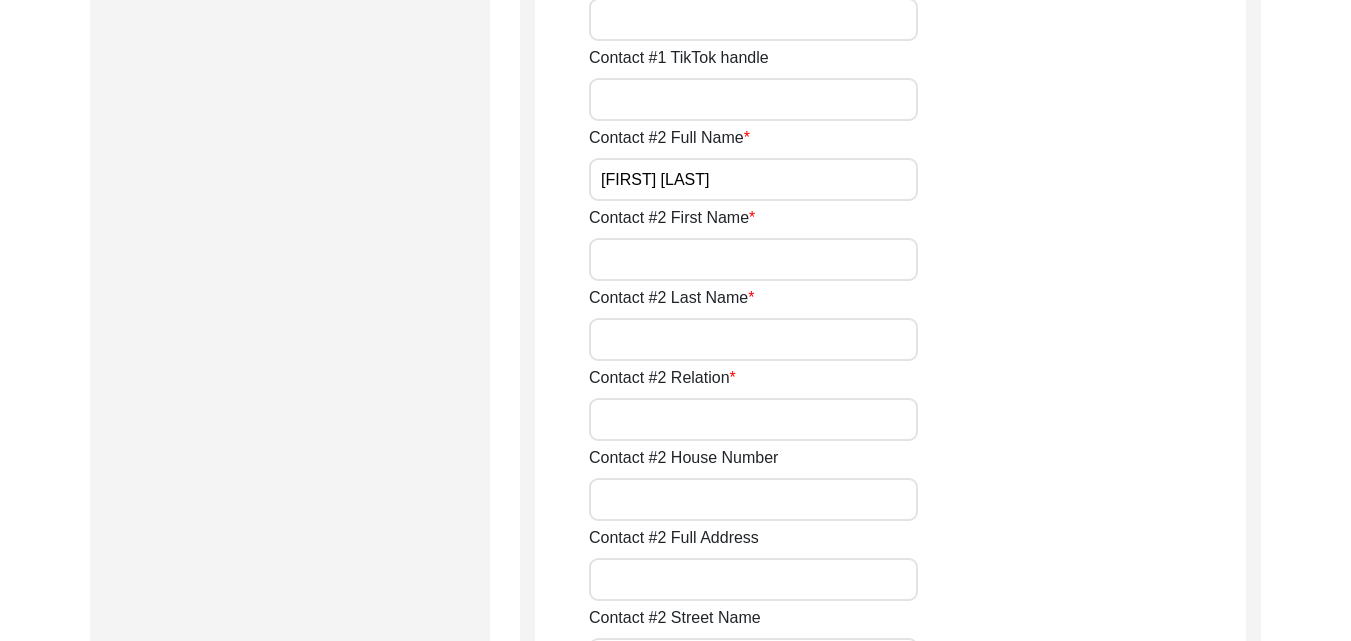 type on "[FIRST] [LAST]" 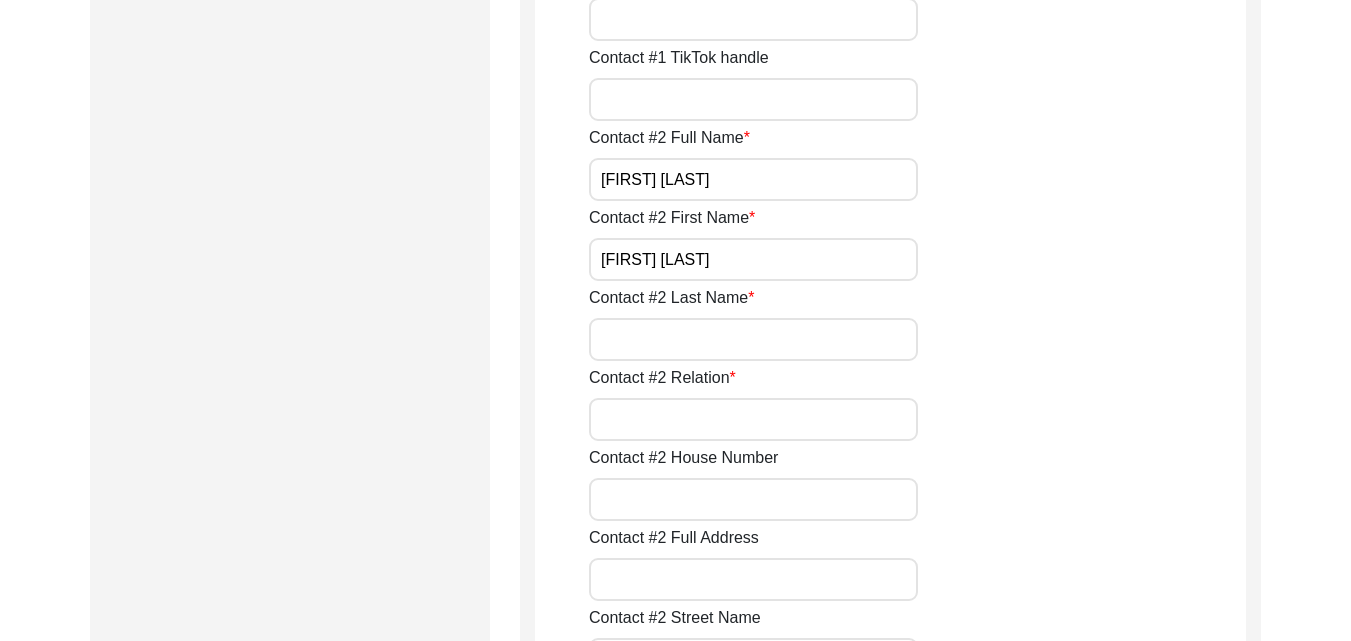 type on "[FIRST] [LAST]" 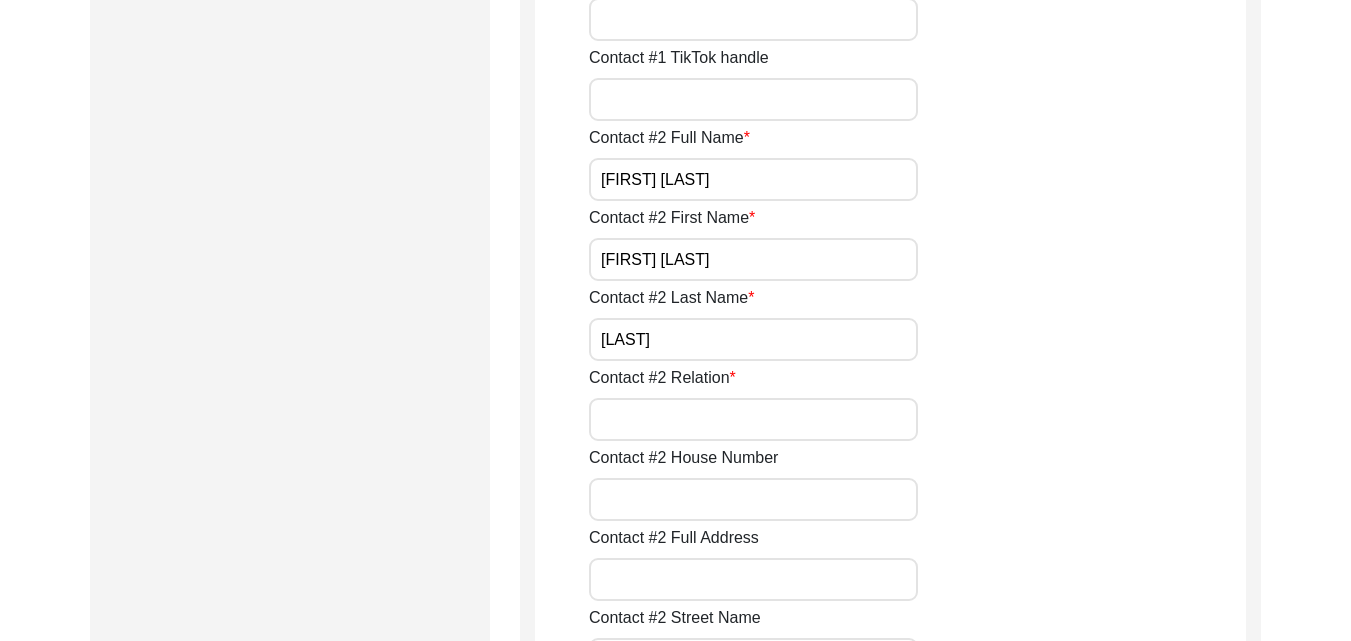 type on "[LAST]" 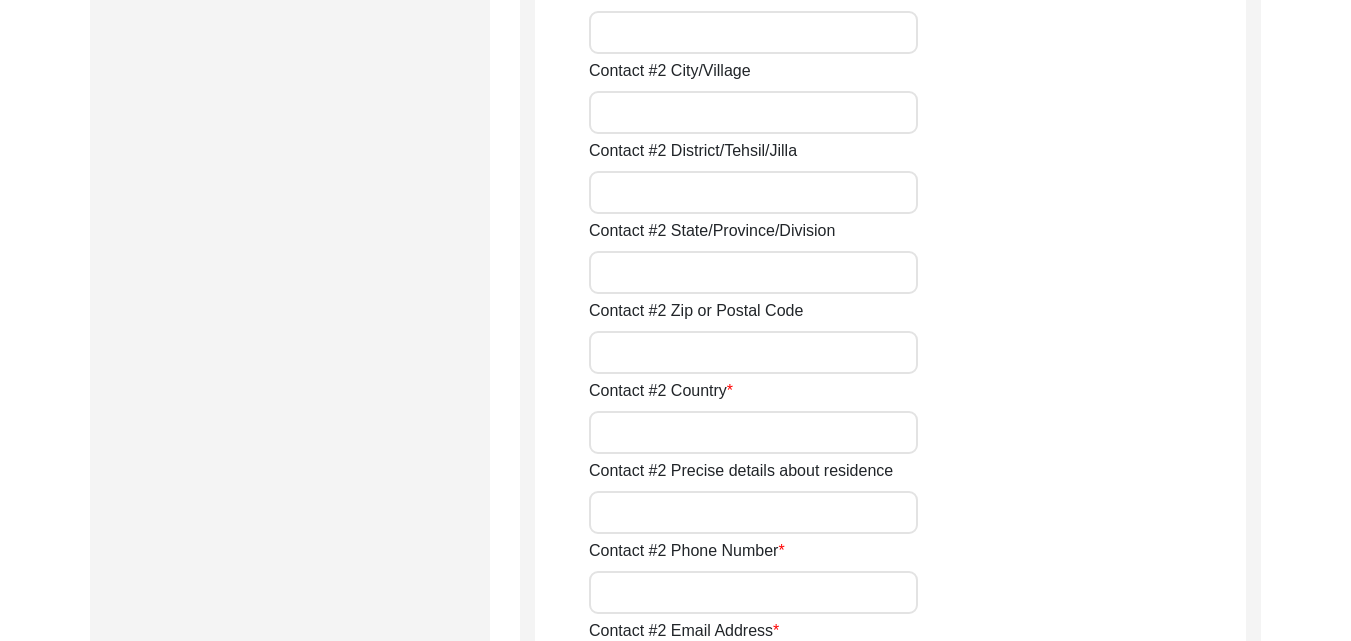 scroll, scrollTop: 2552, scrollLeft: 0, axis: vertical 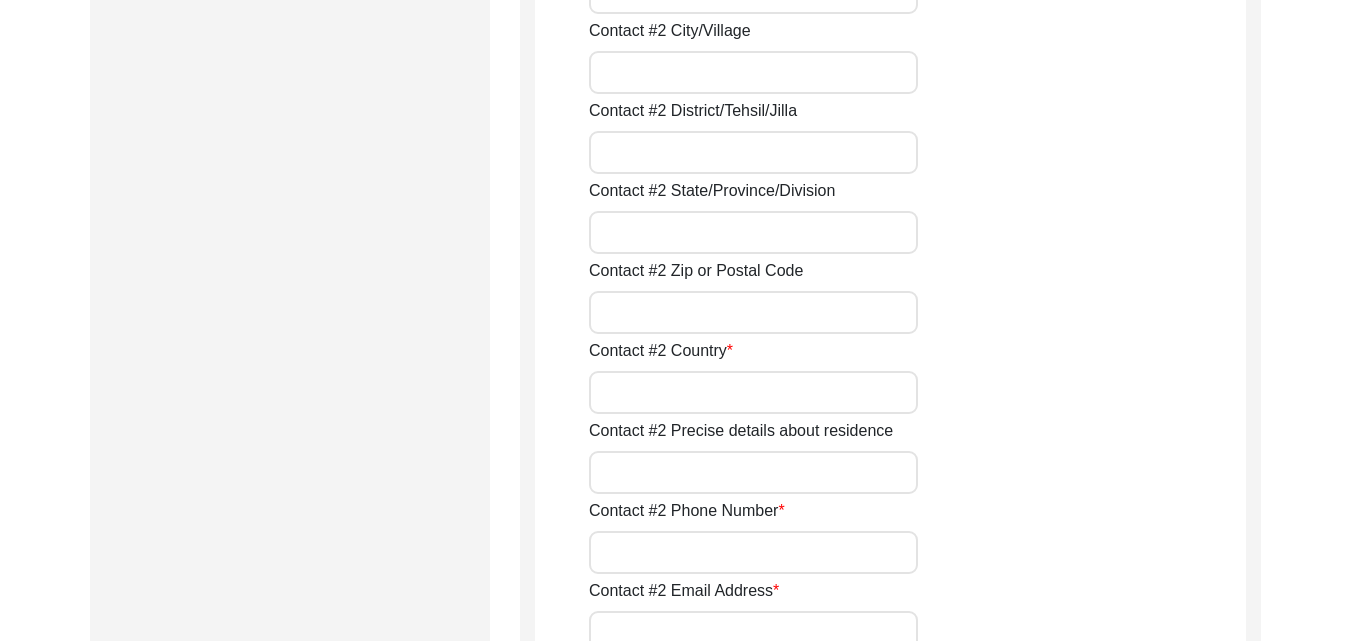 type on "Son" 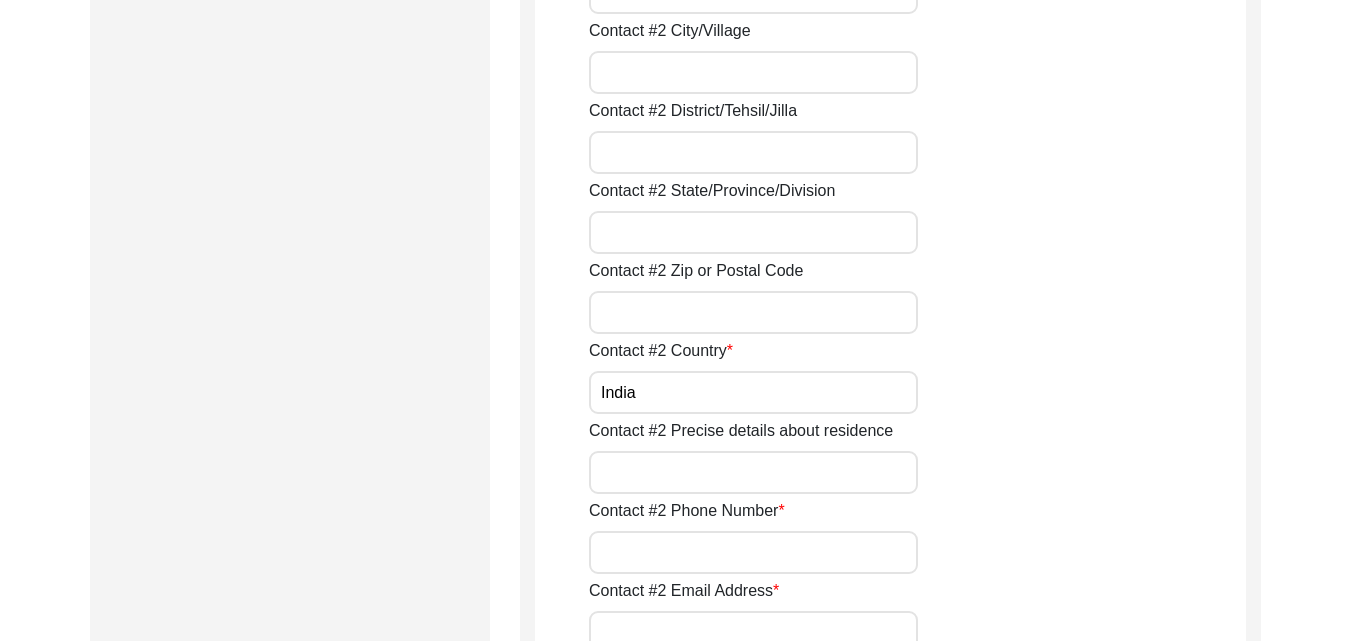 type on "India" 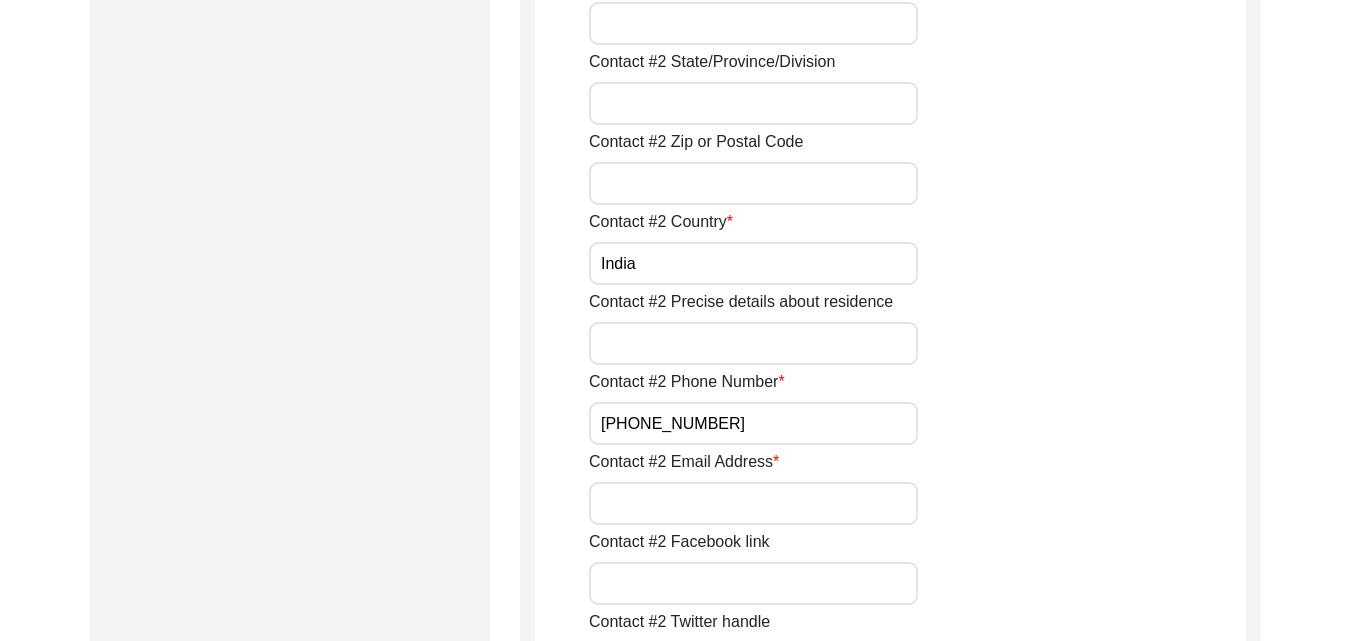 scroll, scrollTop: 2712, scrollLeft: 0, axis: vertical 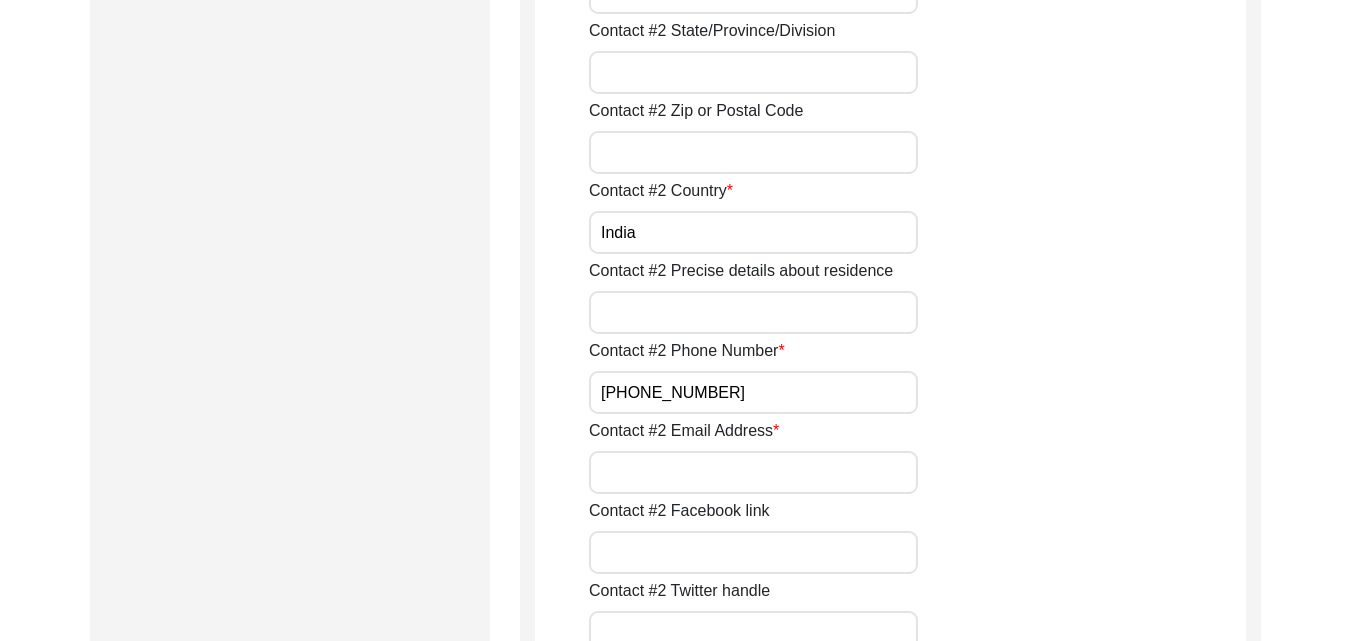 type on "[PHONE_NUMBER]" 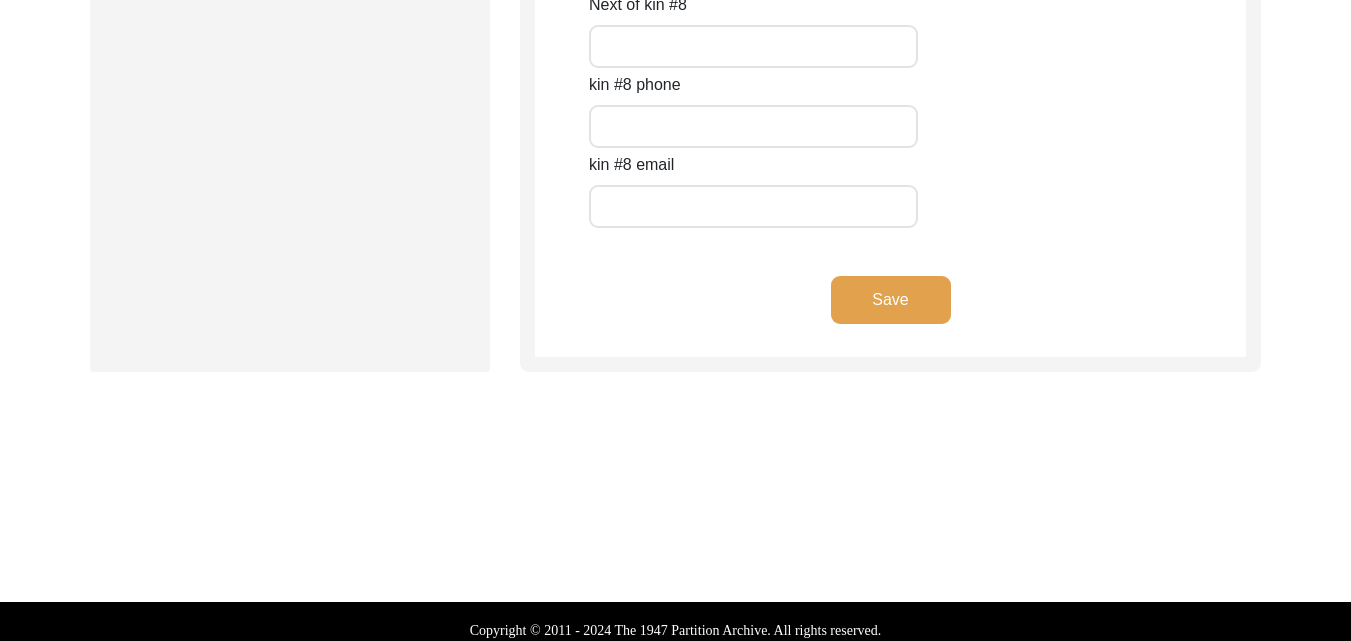 scroll, scrollTop: 9155, scrollLeft: 0, axis: vertical 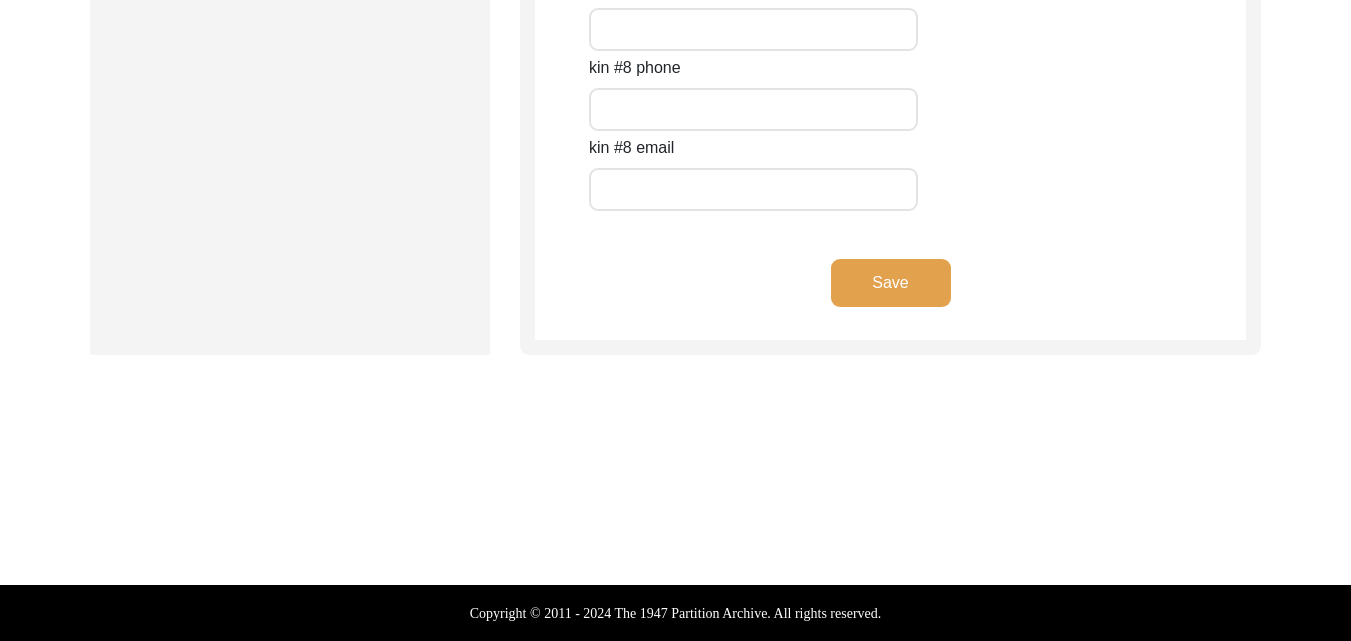 type on "N/A" 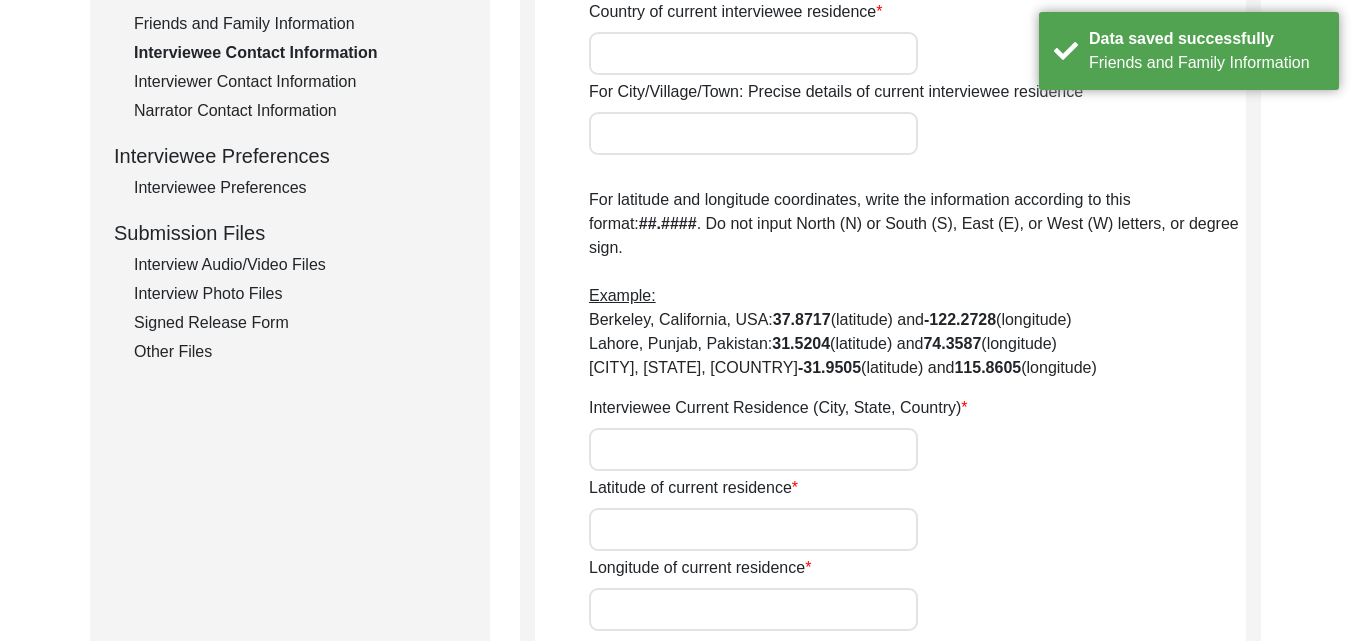 scroll, scrollTop: 220, scrollLeft: 0, axis: vertical 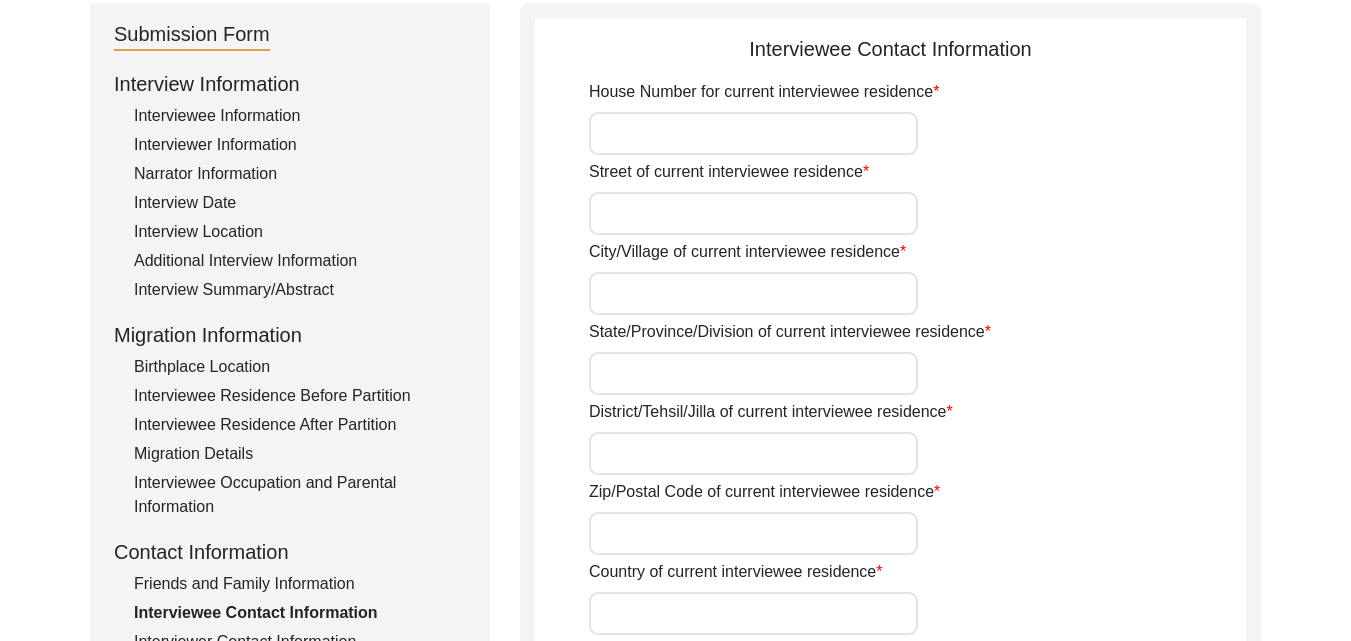 click on "House Number for current interviewee residence" at bounding box center (753, 133) 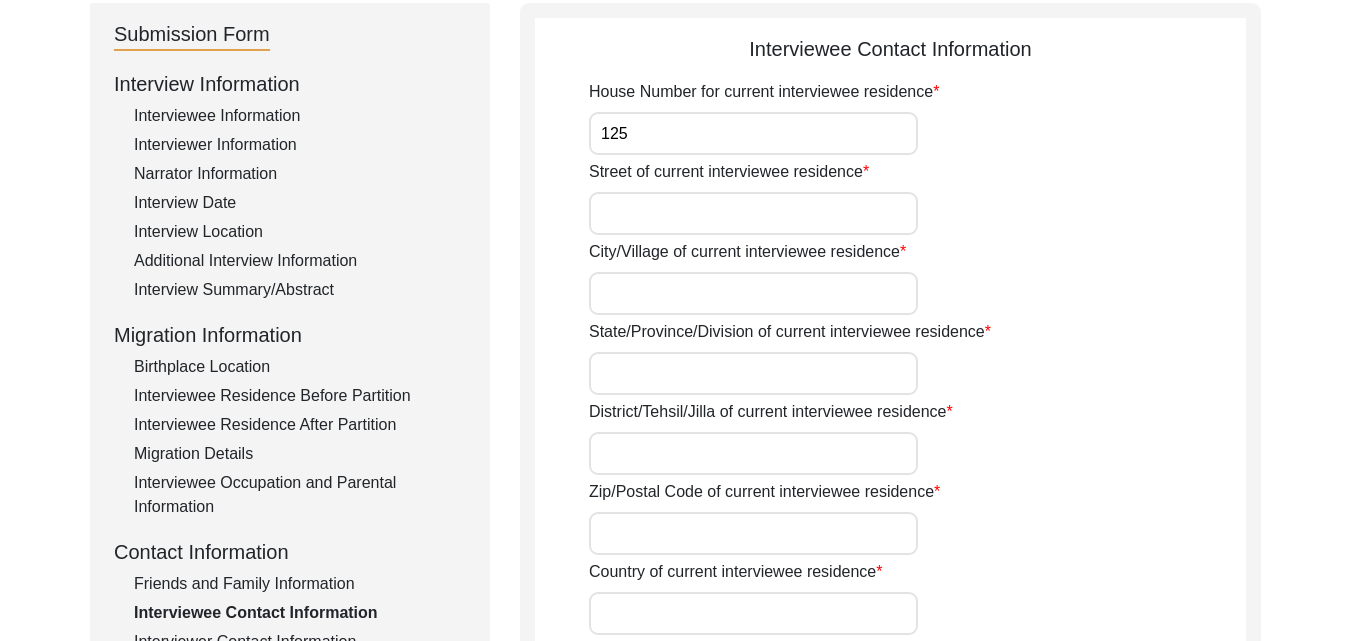 type on "125" 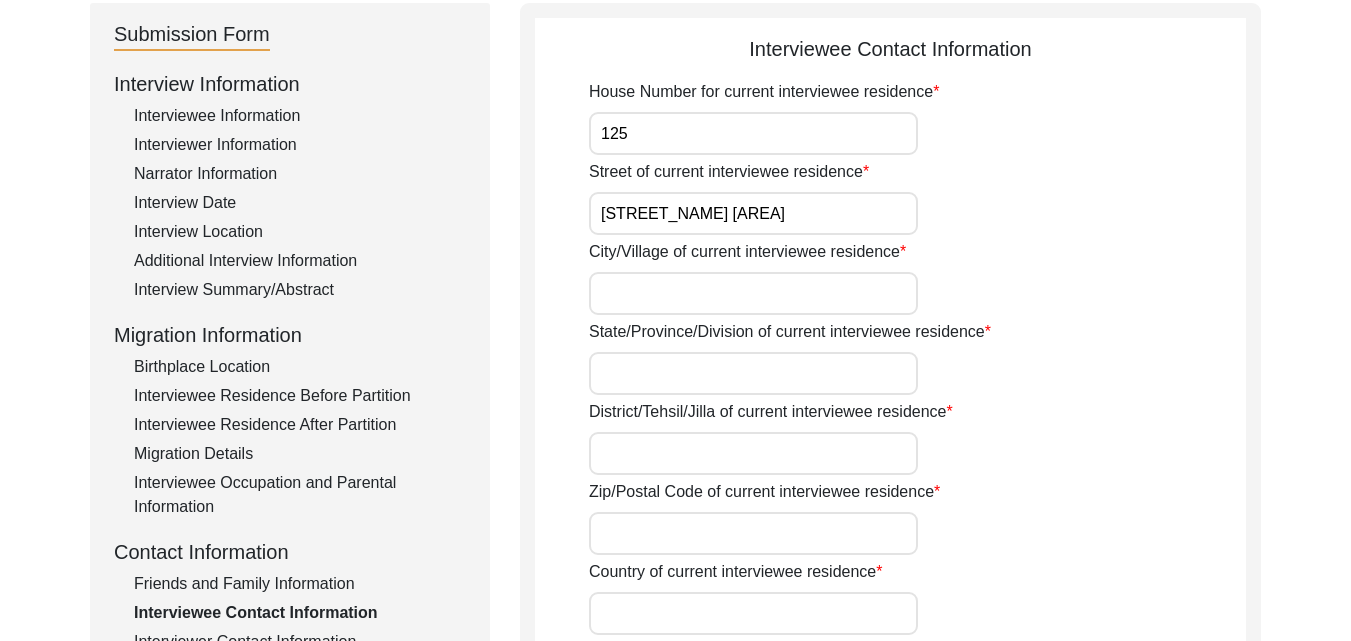 type on "[STREET_NAME] [AREA]" 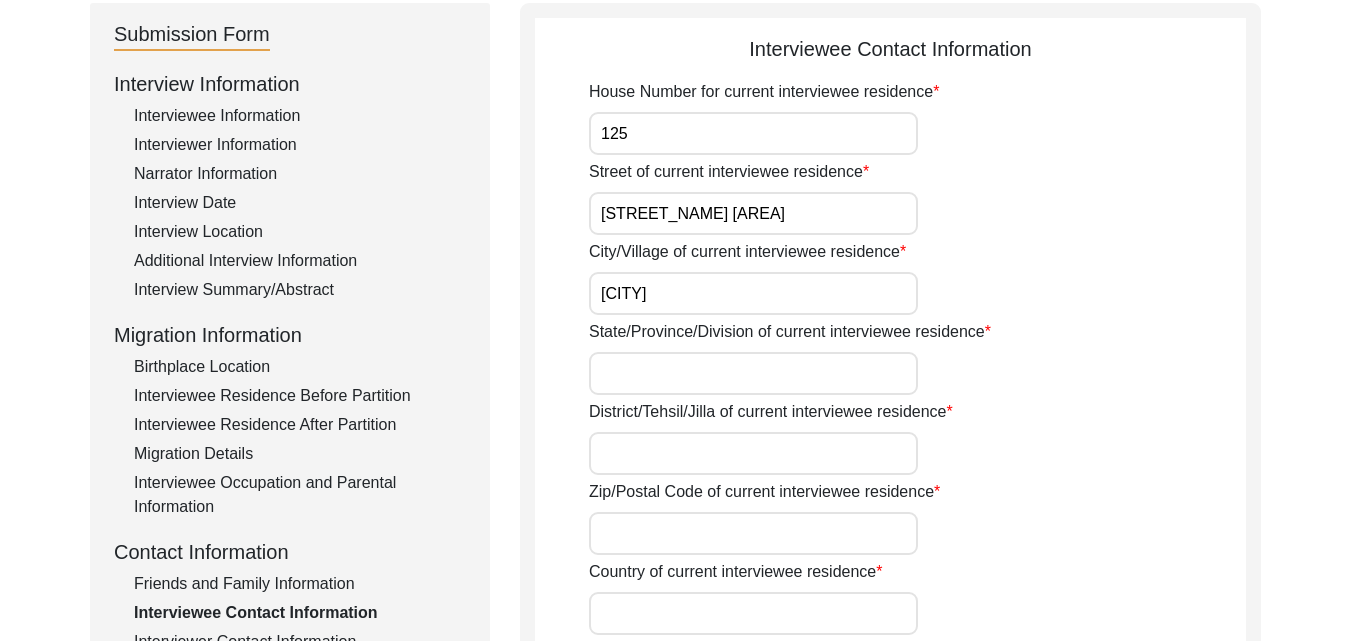 type on "[CITY]" 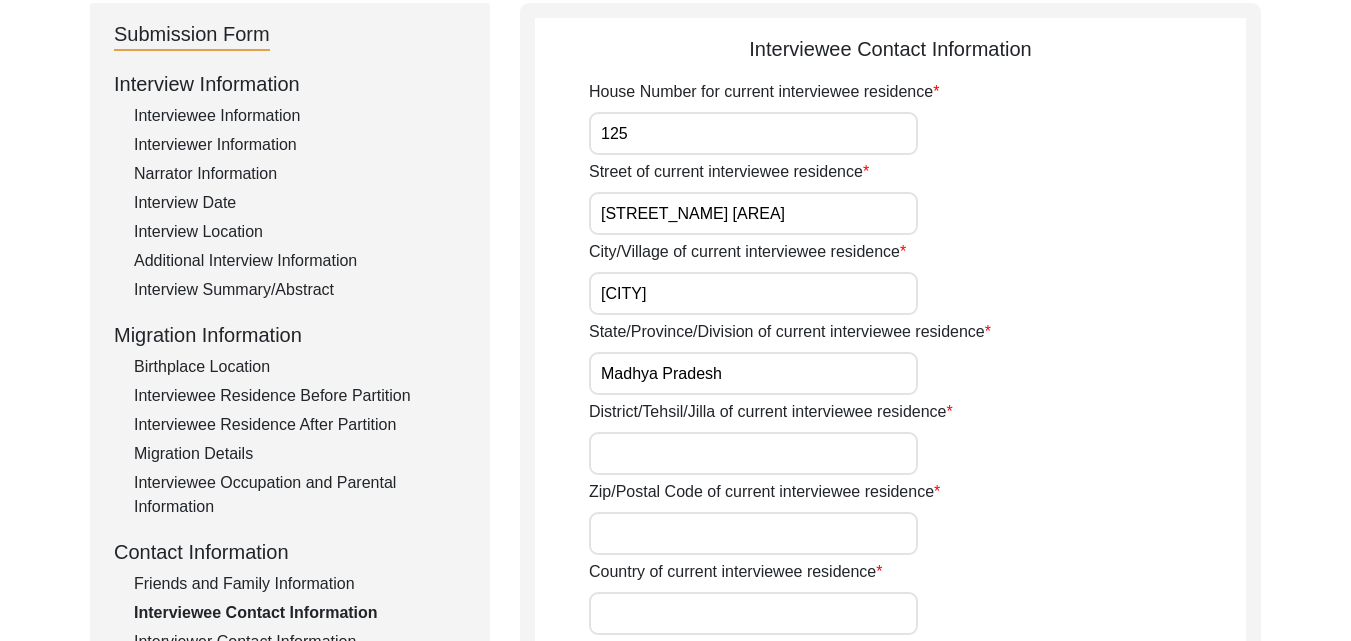 type on "[POSTAL_CODE]" 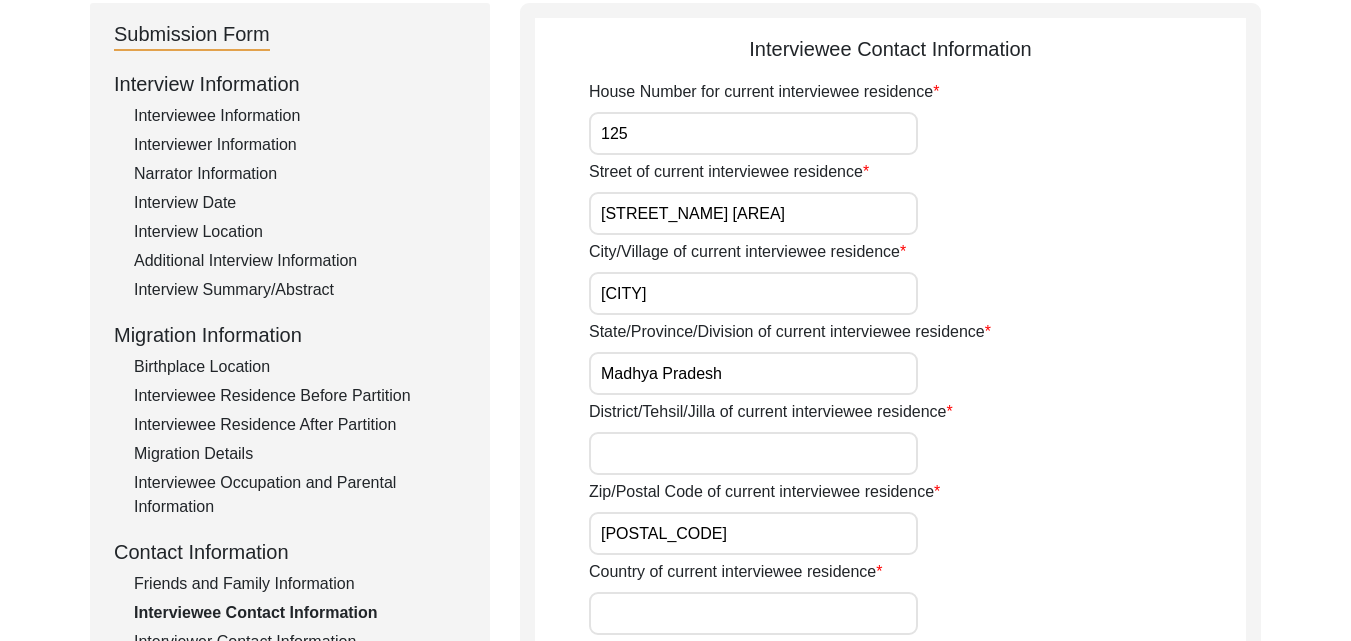 type on "India" 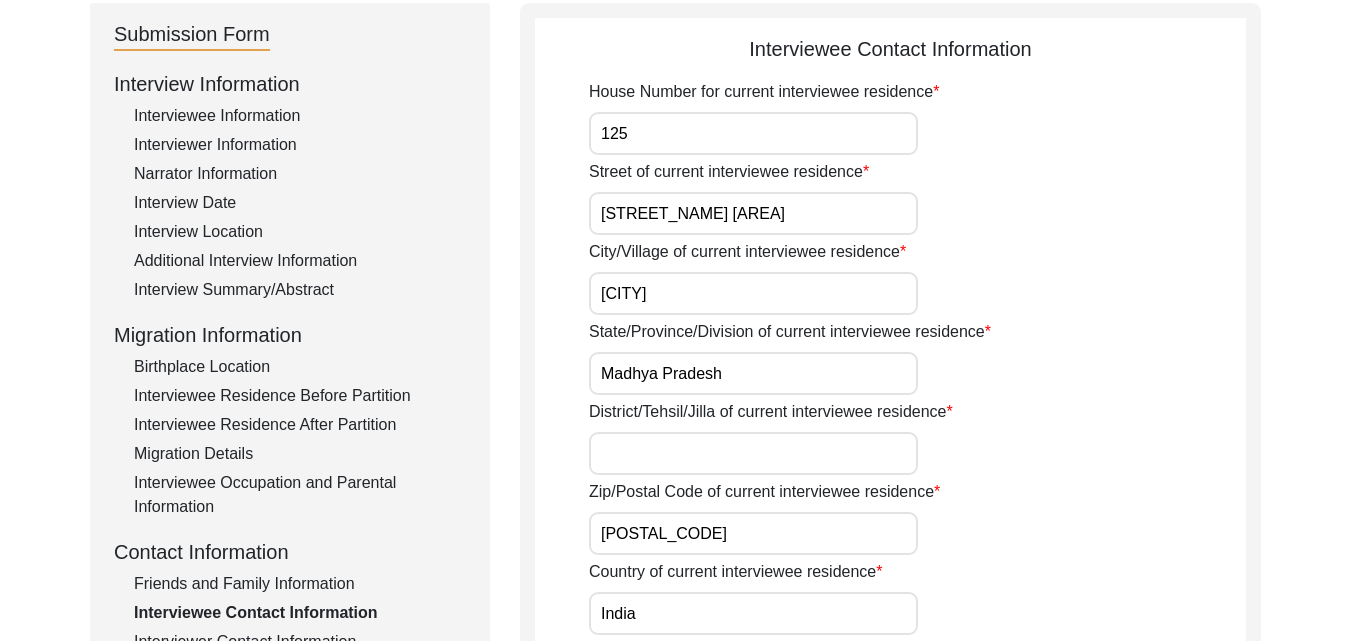 type on "[LOCATION]" 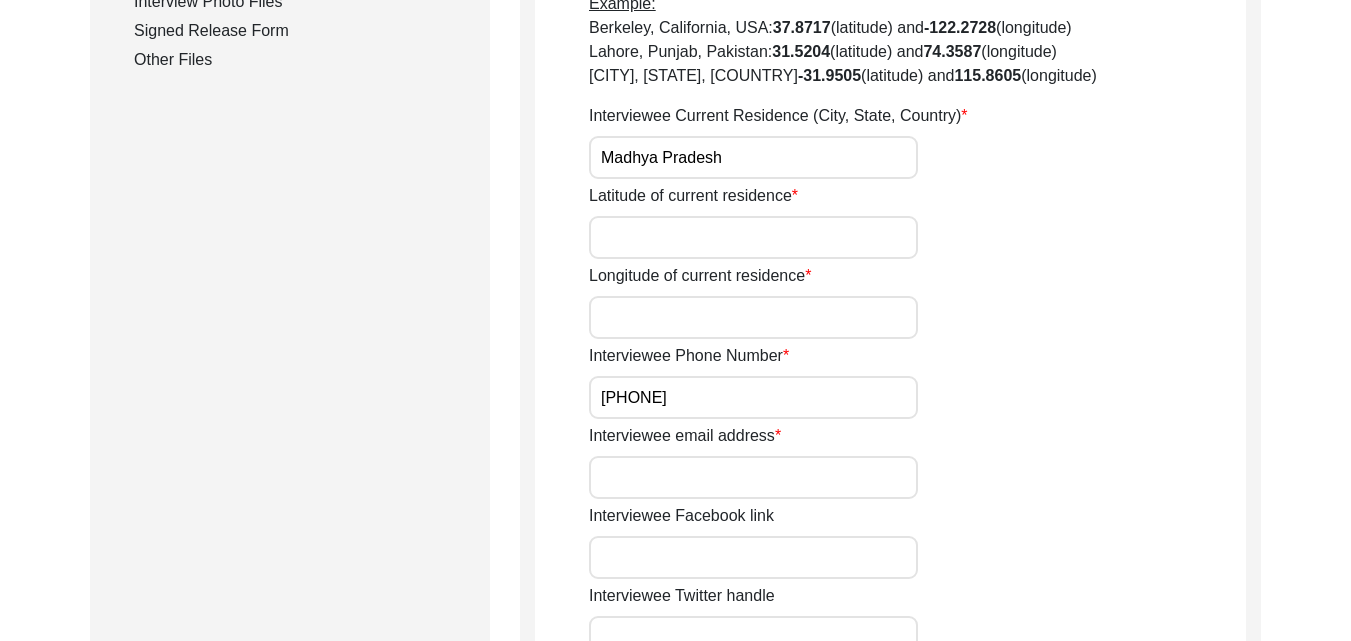 scroll, scrollTop: 1073, scrollLeft: 0, axis: vertical 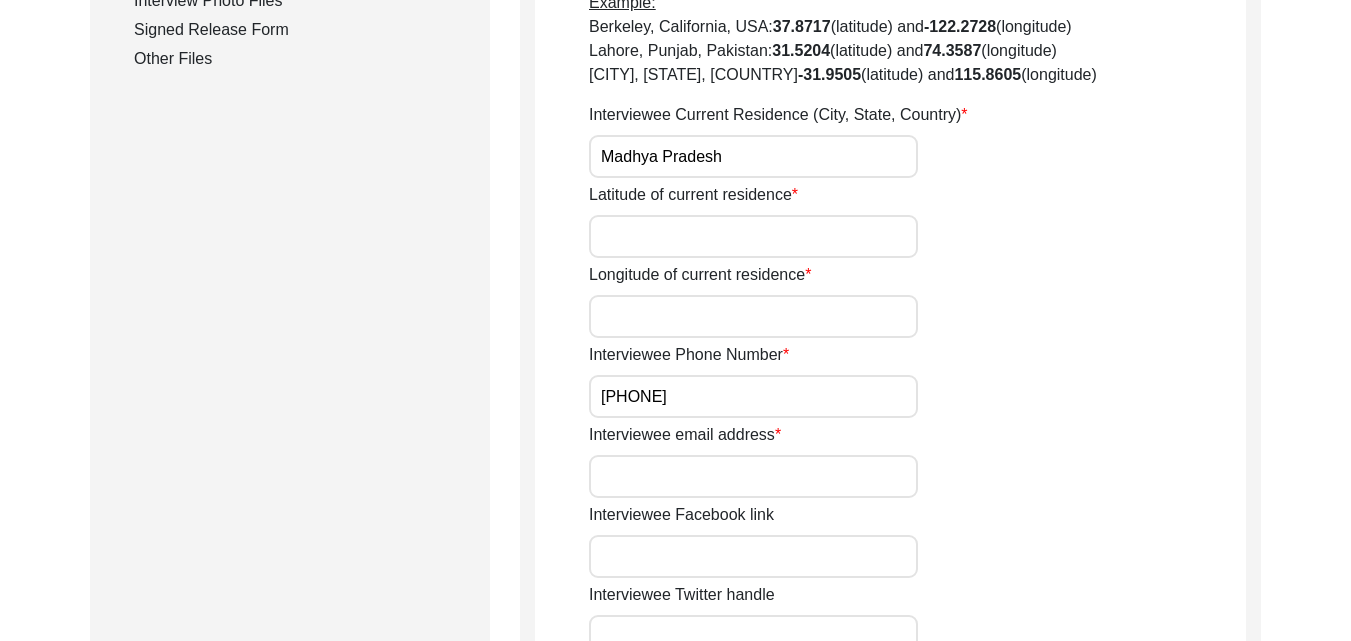 click on "Latitude of current residence" at bounding box center (753, 236) 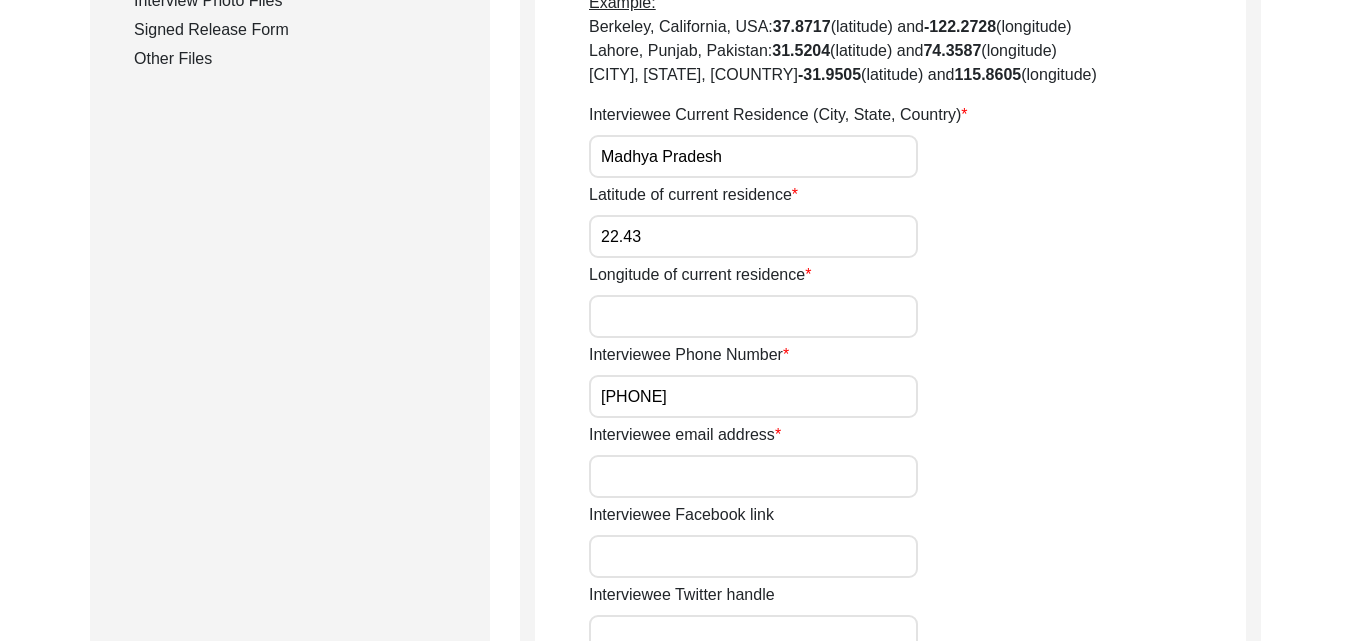 type on "22.43" 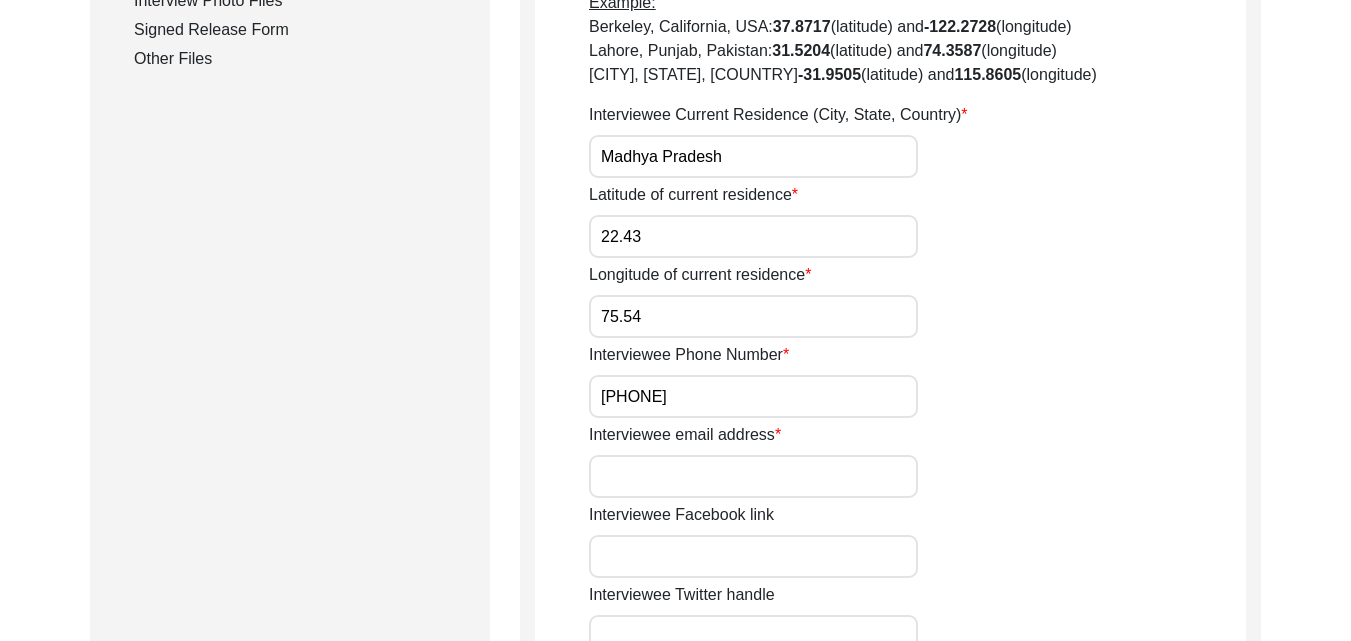type on "75.54" 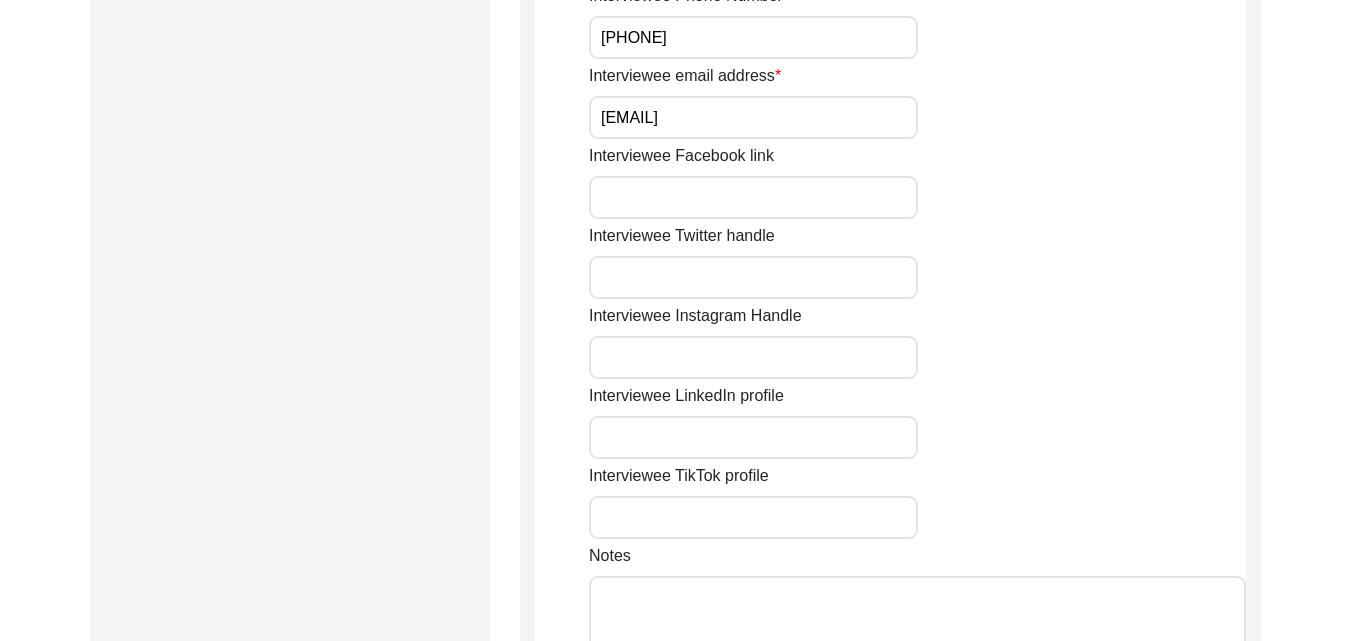 scroll, scrollTop: 1433, scrollLeft: 0, axis: vertical 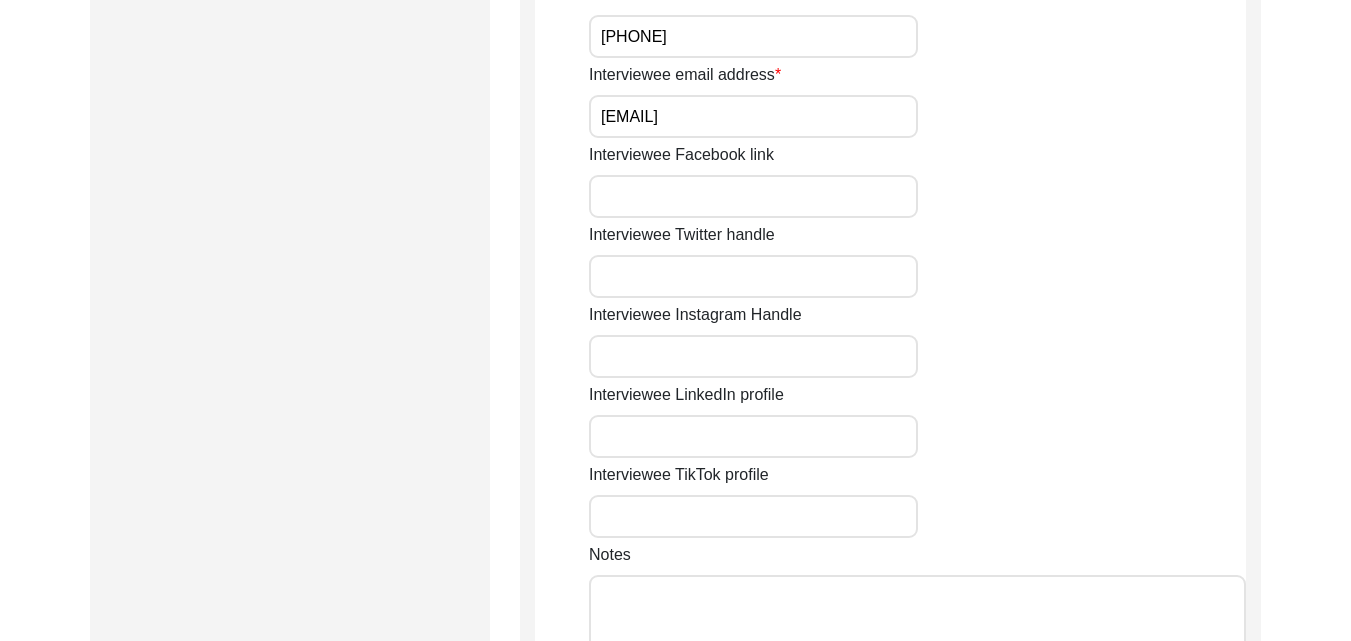 click on "Interviewee Instagram Handle" at bounding box center [753, 356] 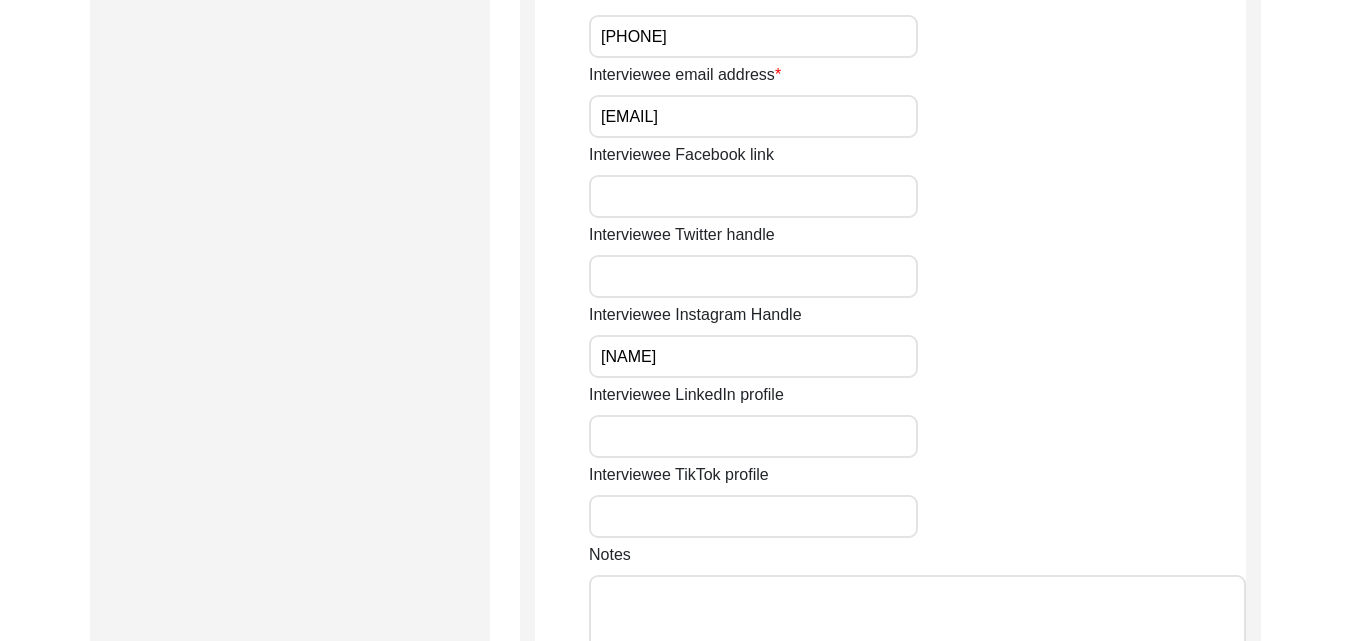 scroll, scrollTop: 1900, scrollLeft: 0, axis: vertical 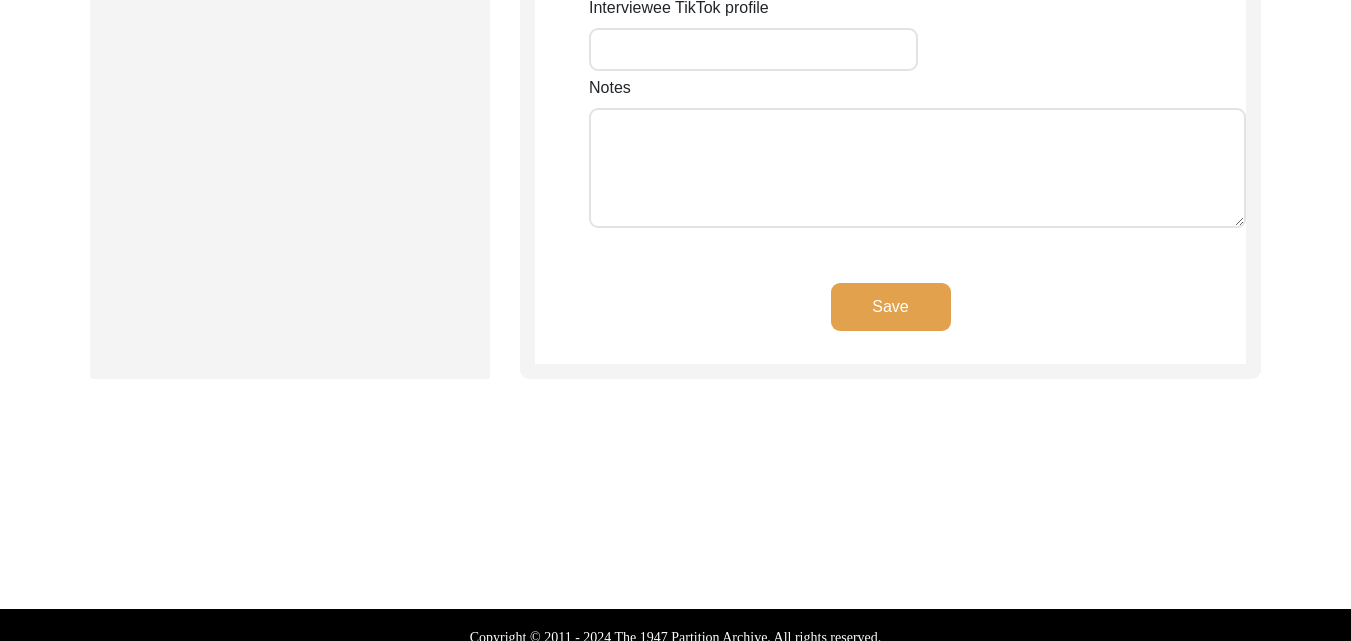type on "[NAME]" 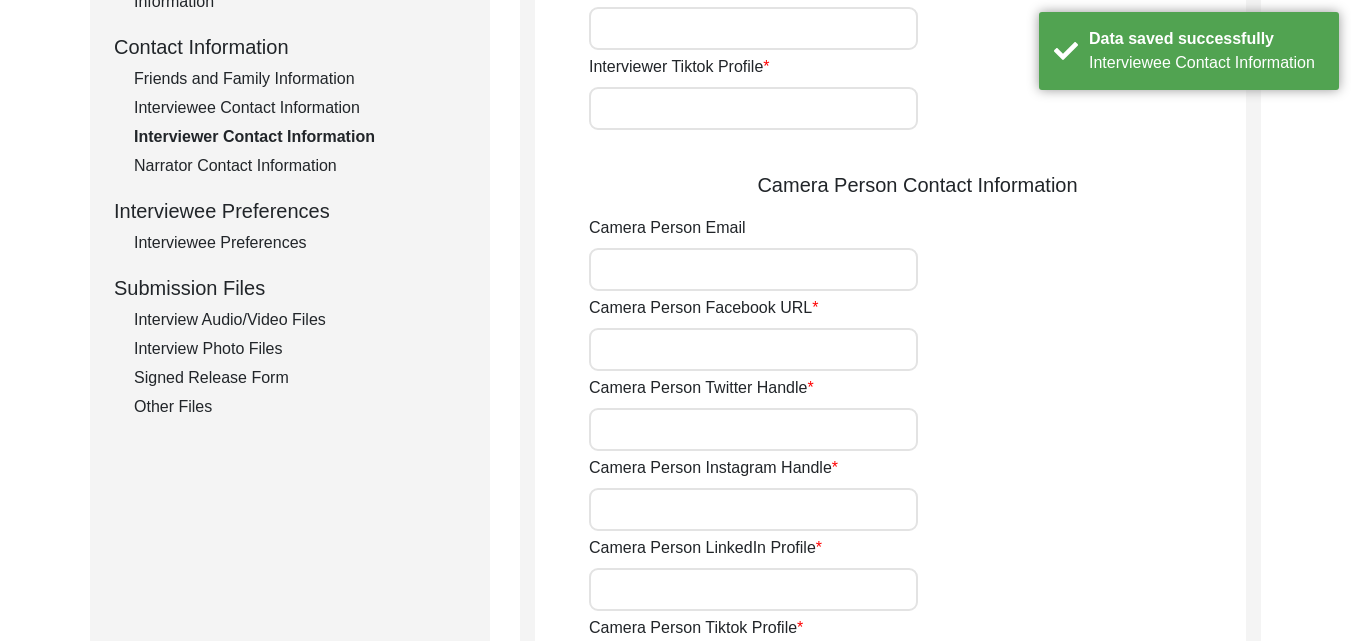scroll, scrollTop: 165, scrollLeft: 0, axis: vertical 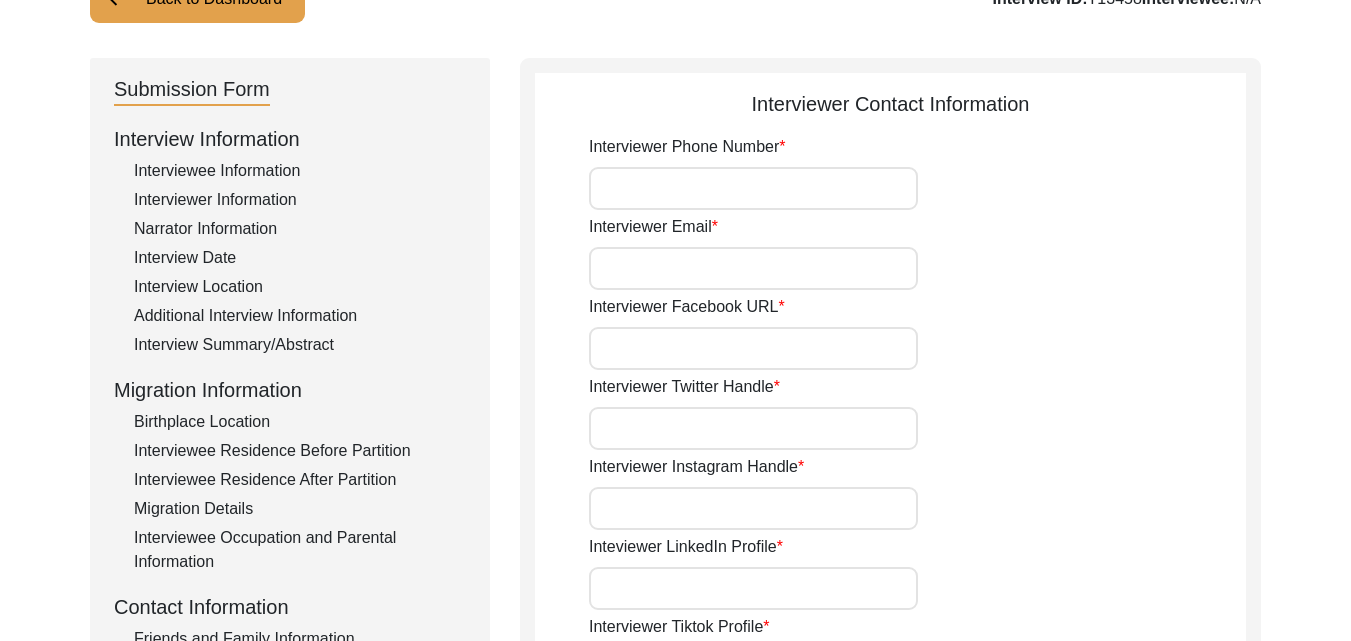 click on "Interviewer Phone Number" at bounding box center [753, 188] 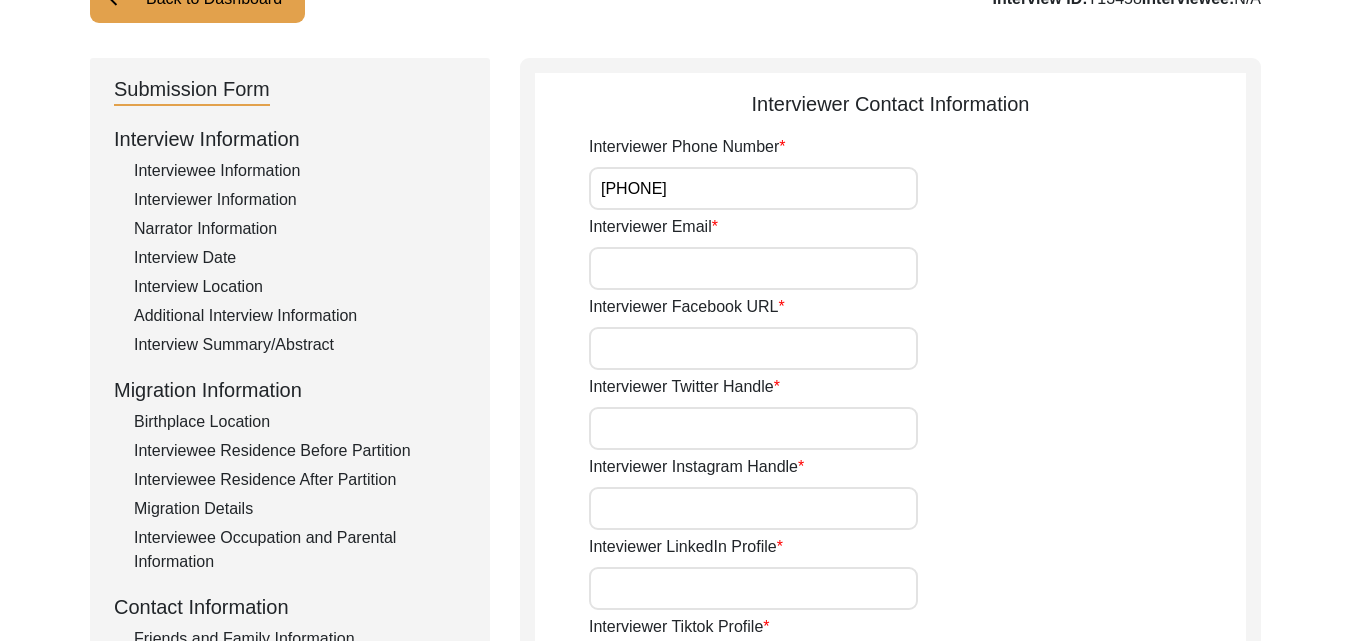click on "Interviewer Email" at bounding box center [753, 268] 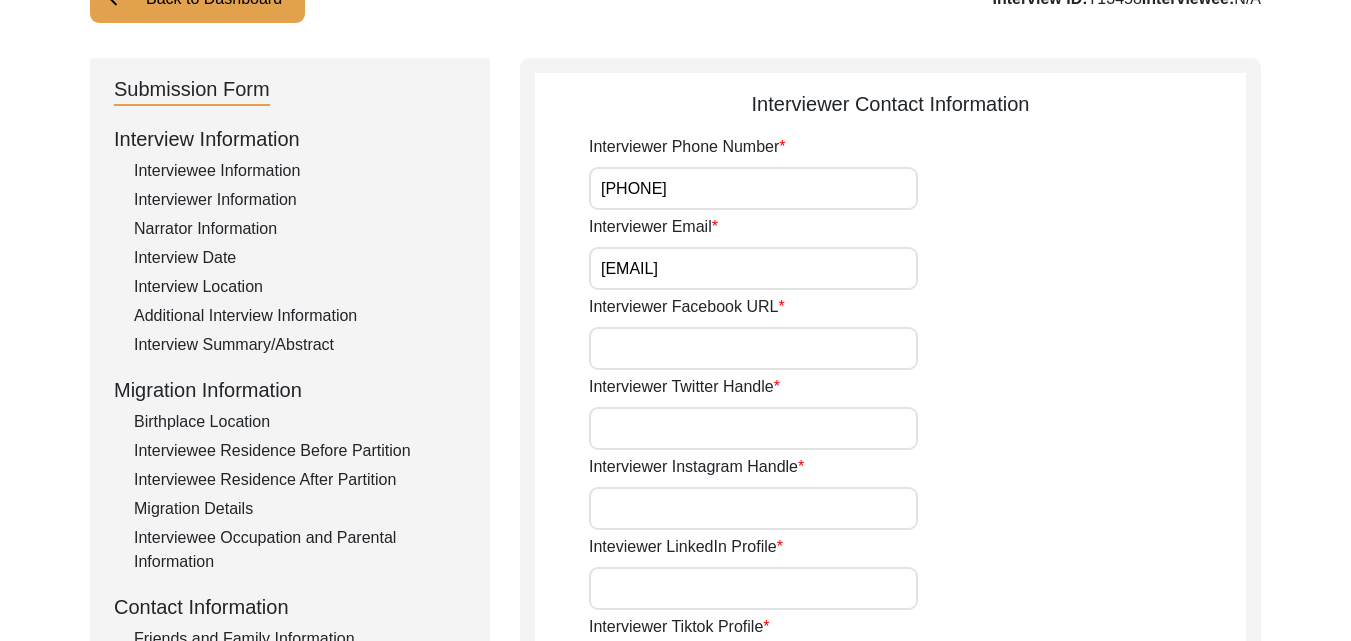 click on "Interviewer Facebook URL" at bounding box center [753, 348] 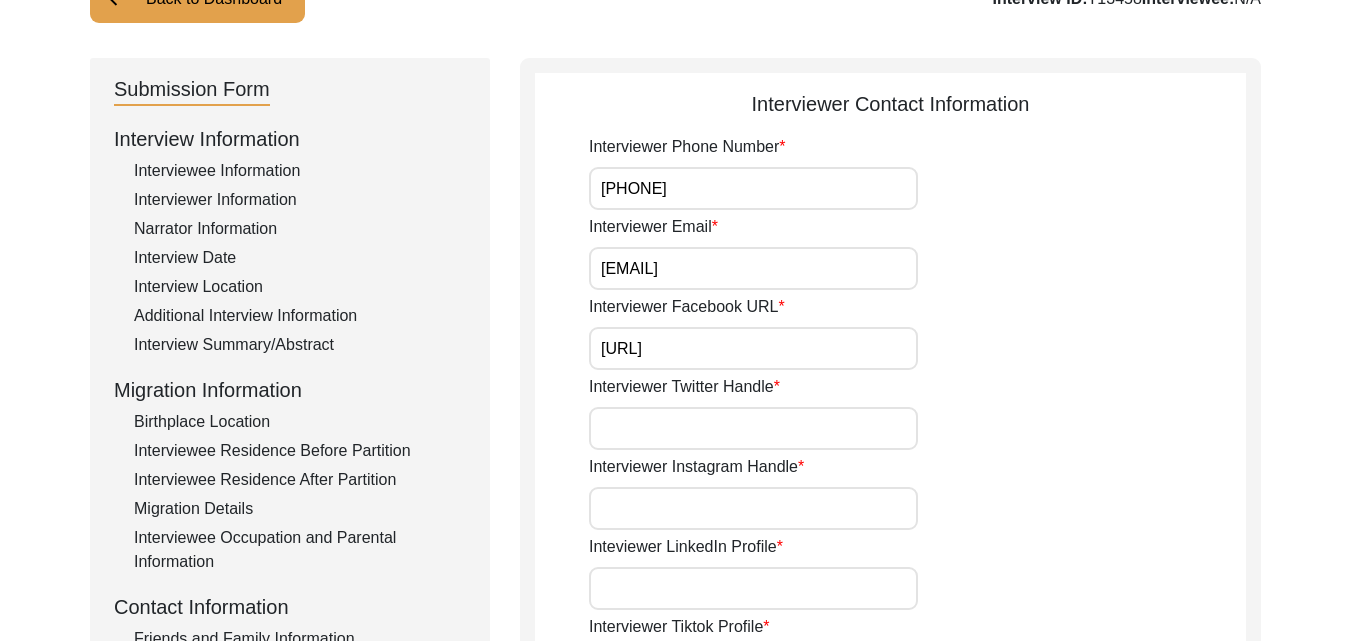 click on "Interviewer Twitter Handle" at bounding box center [753, 428] 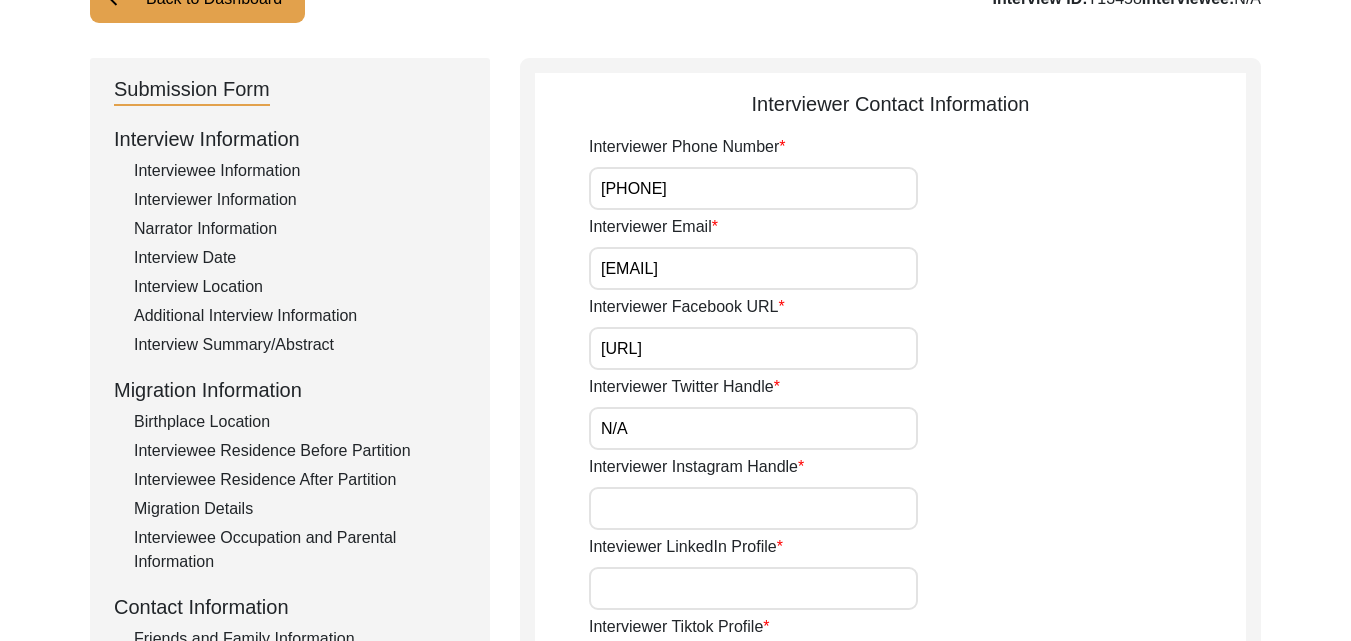 click on "Interviewer Instagram Handle" at bounding box center (753, 508) 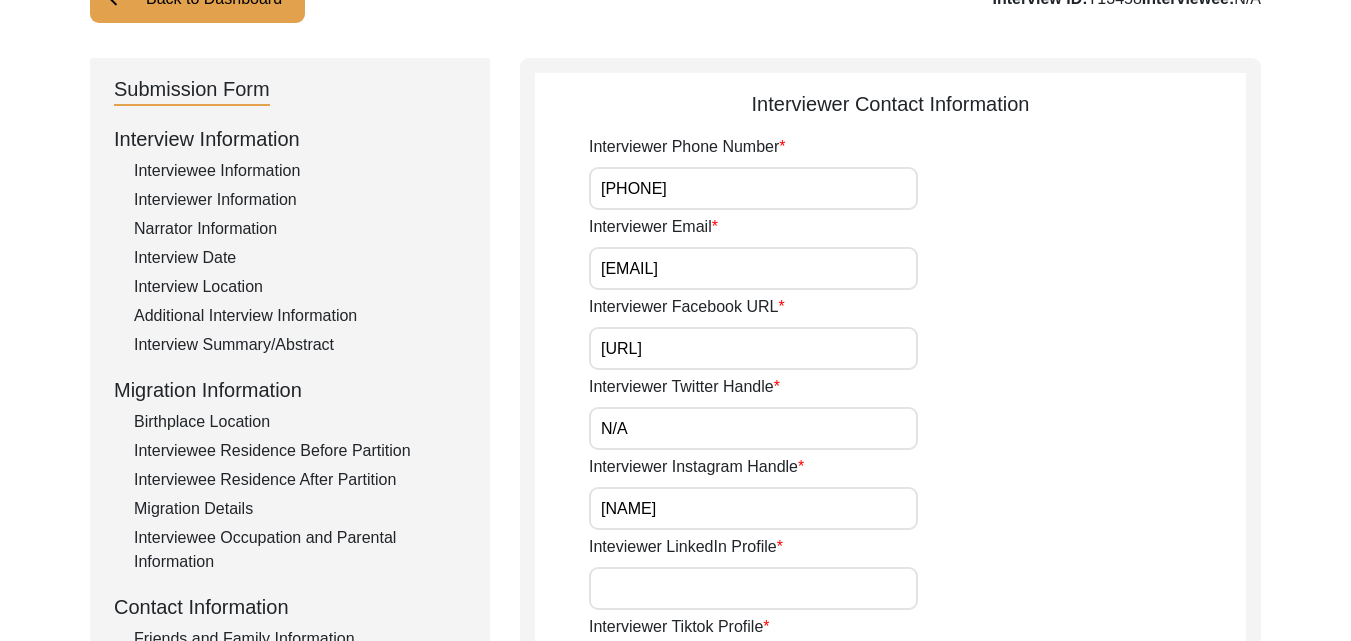 click on "Inteviewer LinkedIn Profile" at bounding box center (753, 588) 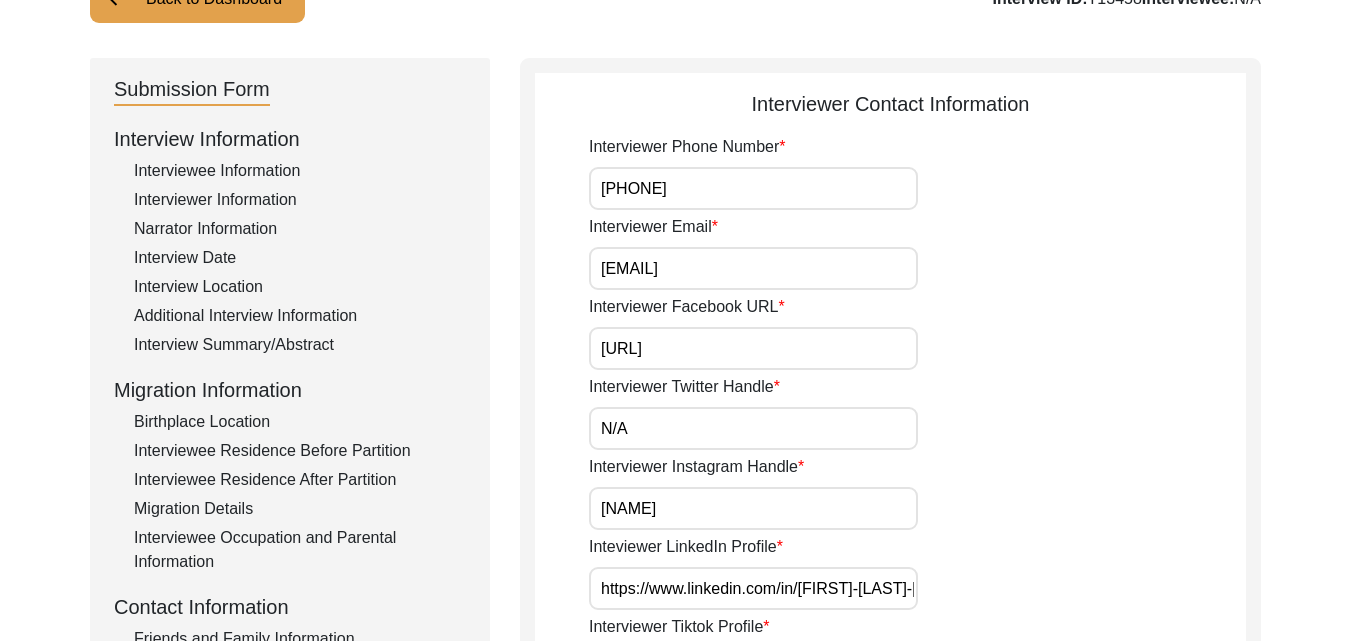 scroll, scrollTop: 725, scrollLeft: 0, axis: vertical 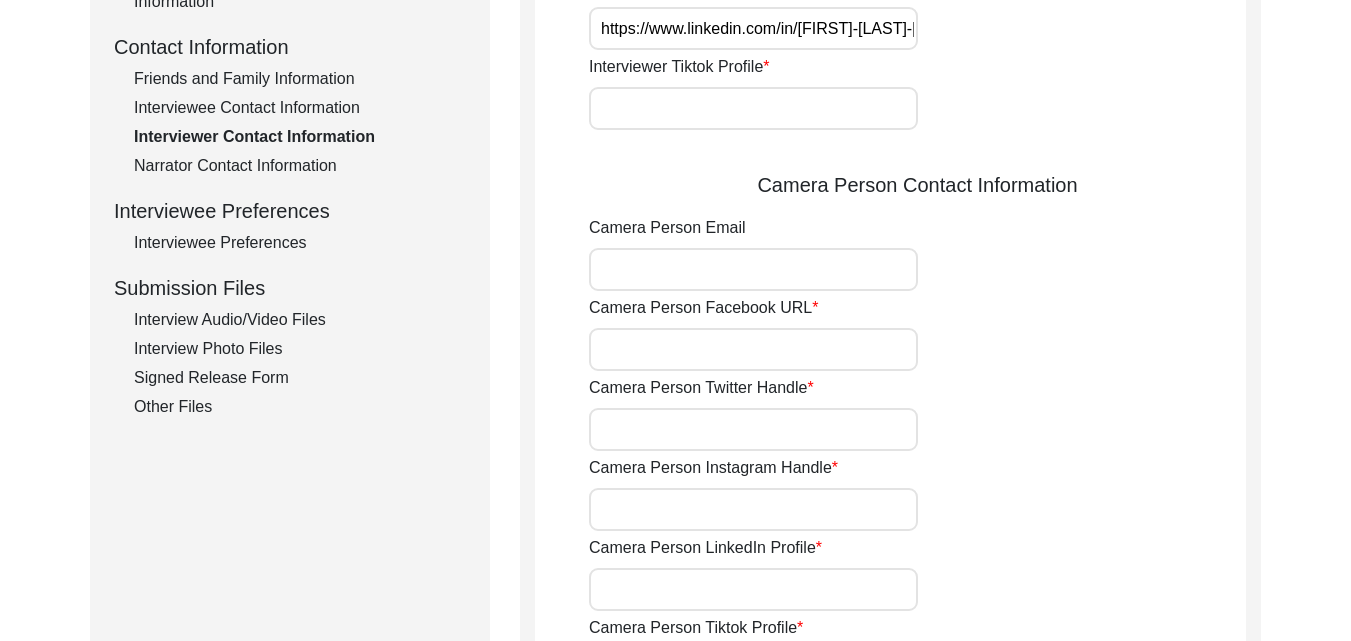 click on "Interviewer Tiktok Profile" at bounding box center (753, 108) 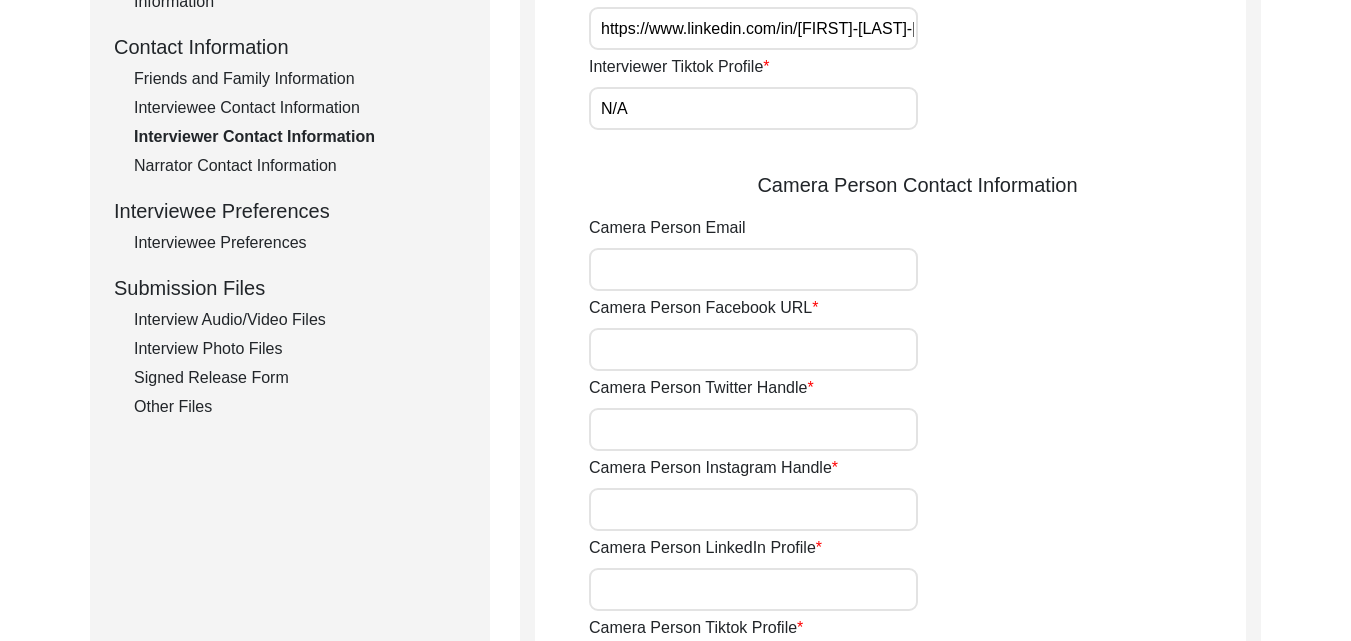 click on "Camera Person Email" at bounding box center (753, 269) 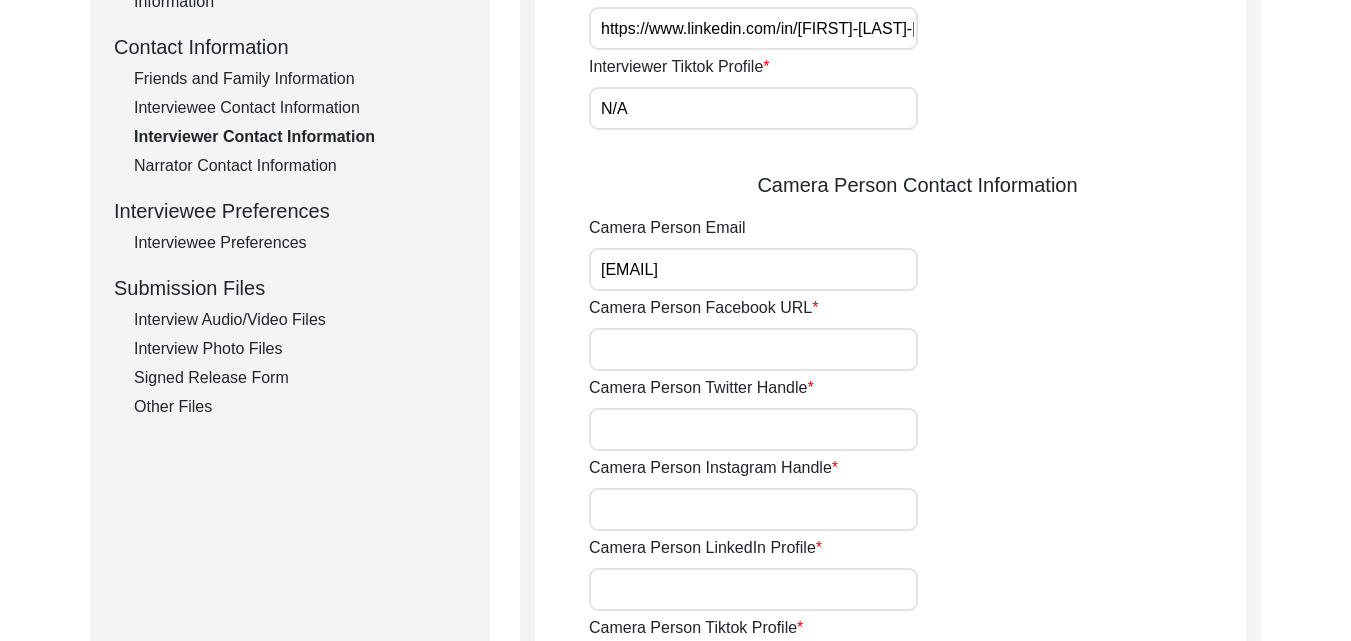click on "Camera Person Facebook URL" at bounding box center (753, 349) 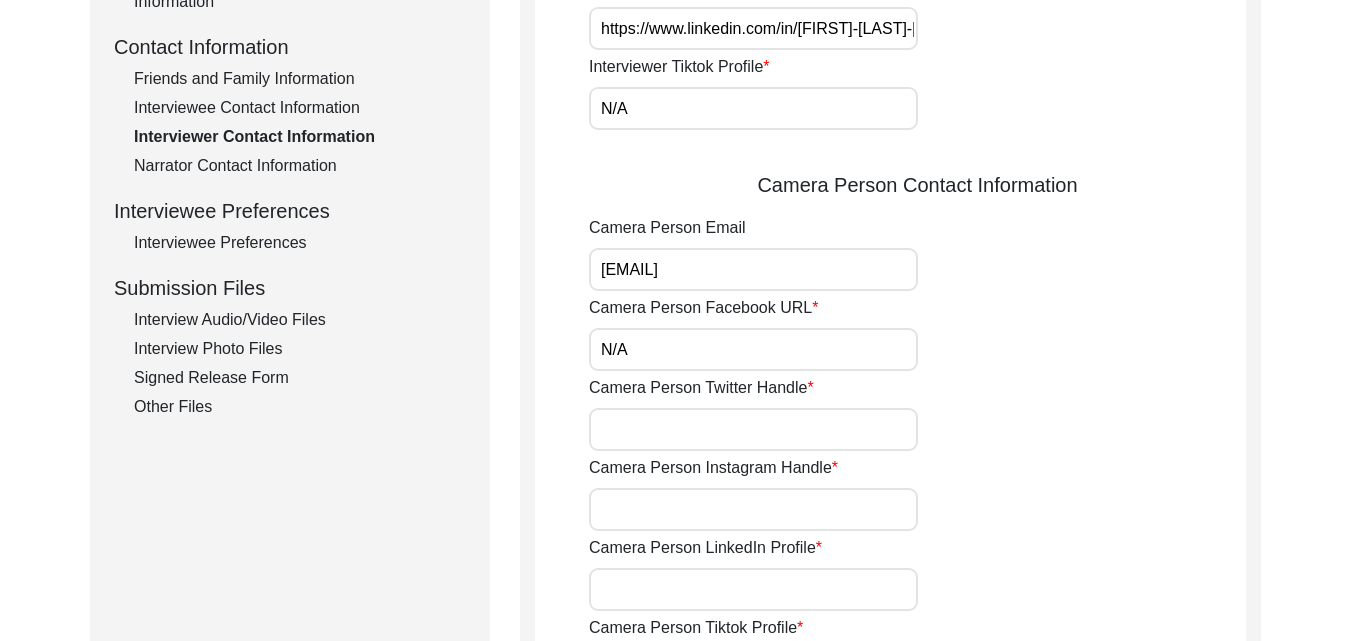 click on "Camera Person Twitter Handle" at bounding box center (753, 429) 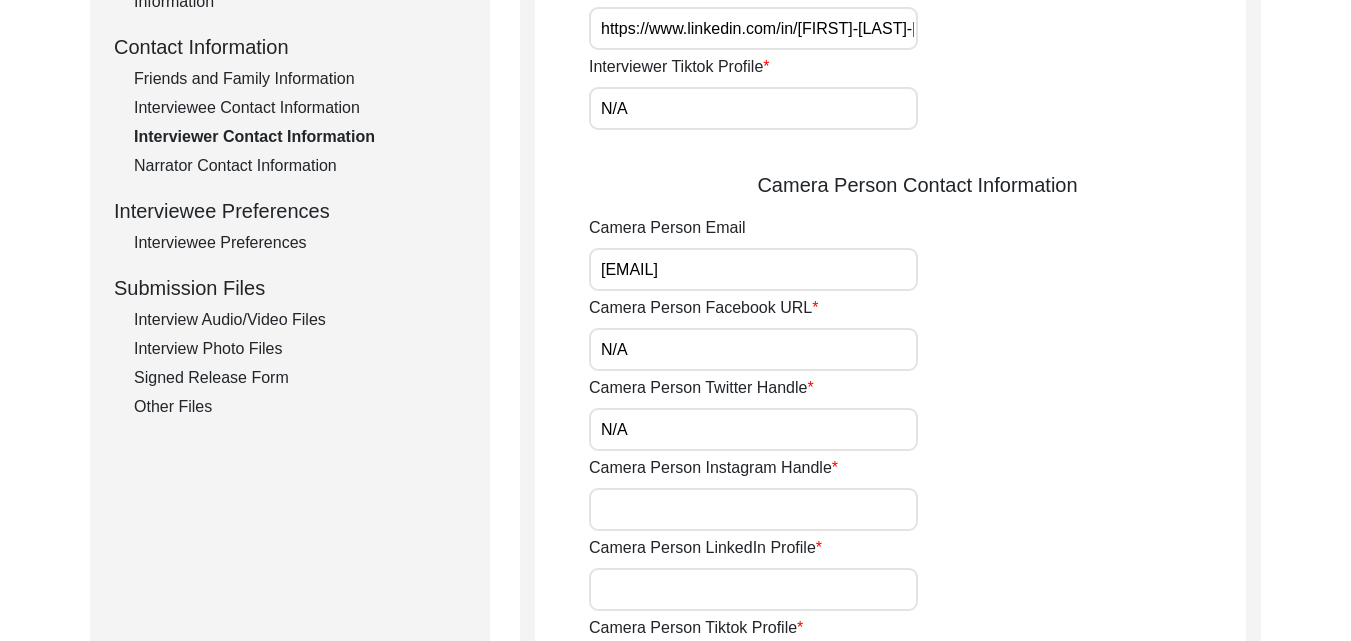 click on "Camera Person LinkedIn Profile" at bounding box center [753, 589] 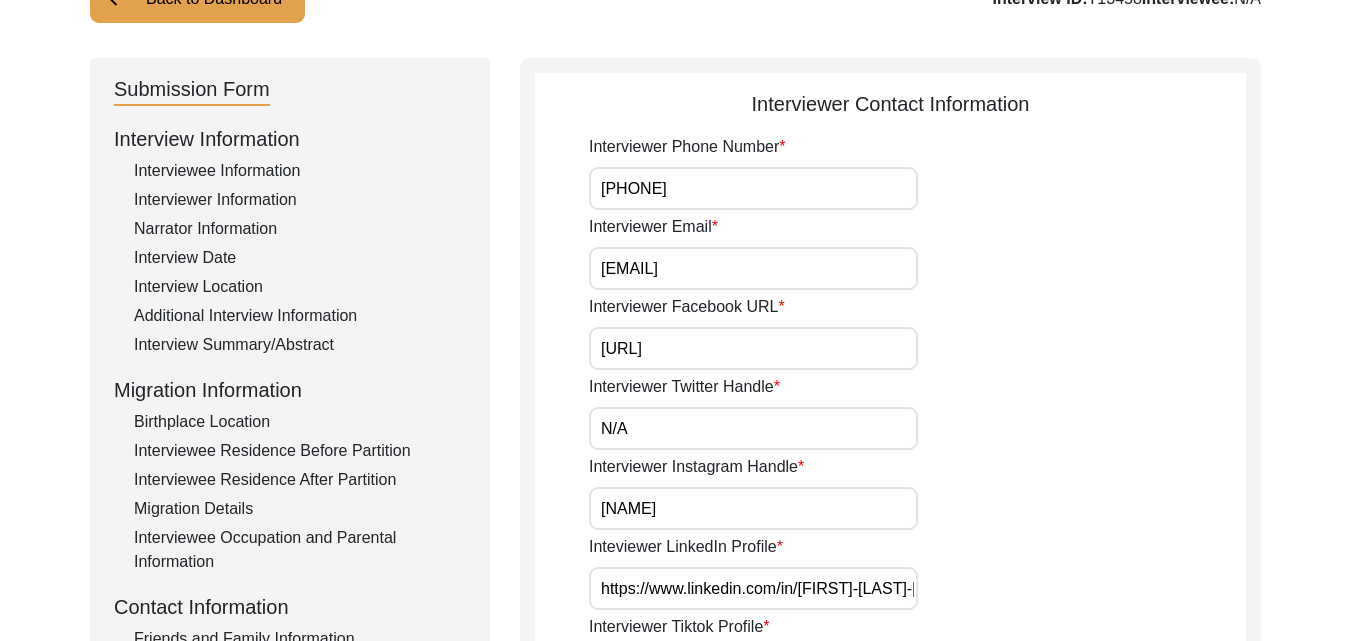 scroll, scrollTop: 0, scrollLeft: 27, axis: horizontal 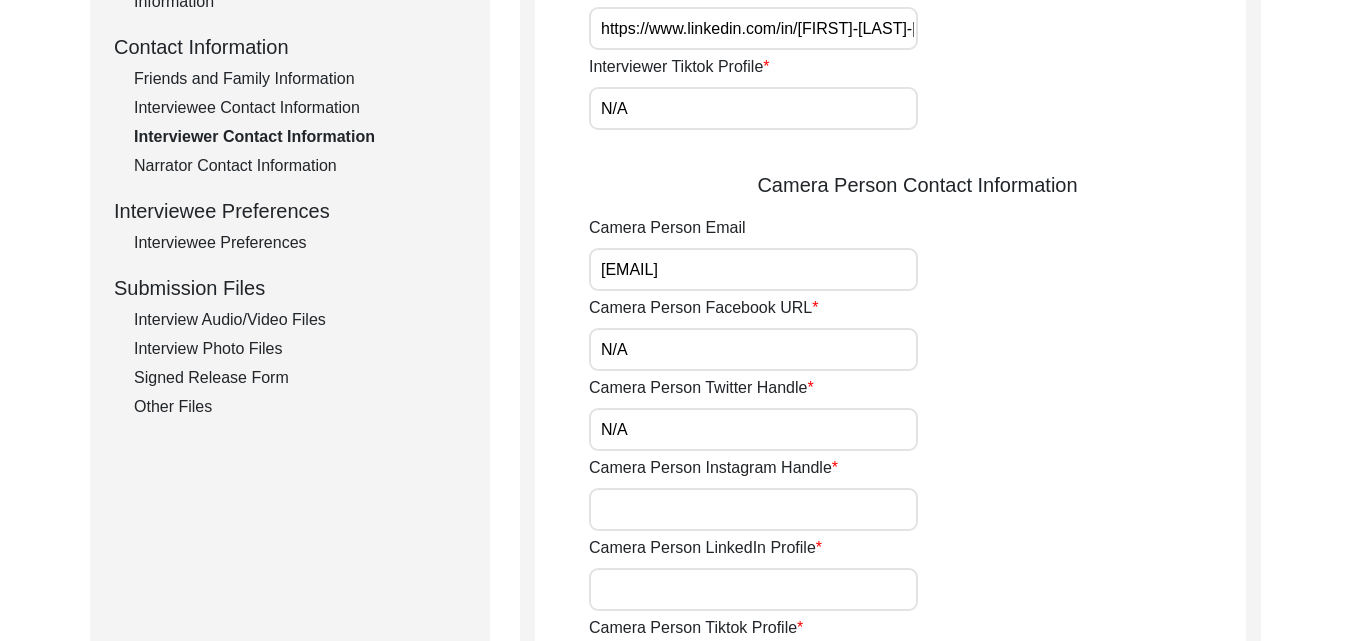 click on "N/A" at bounding box center [753, 349] 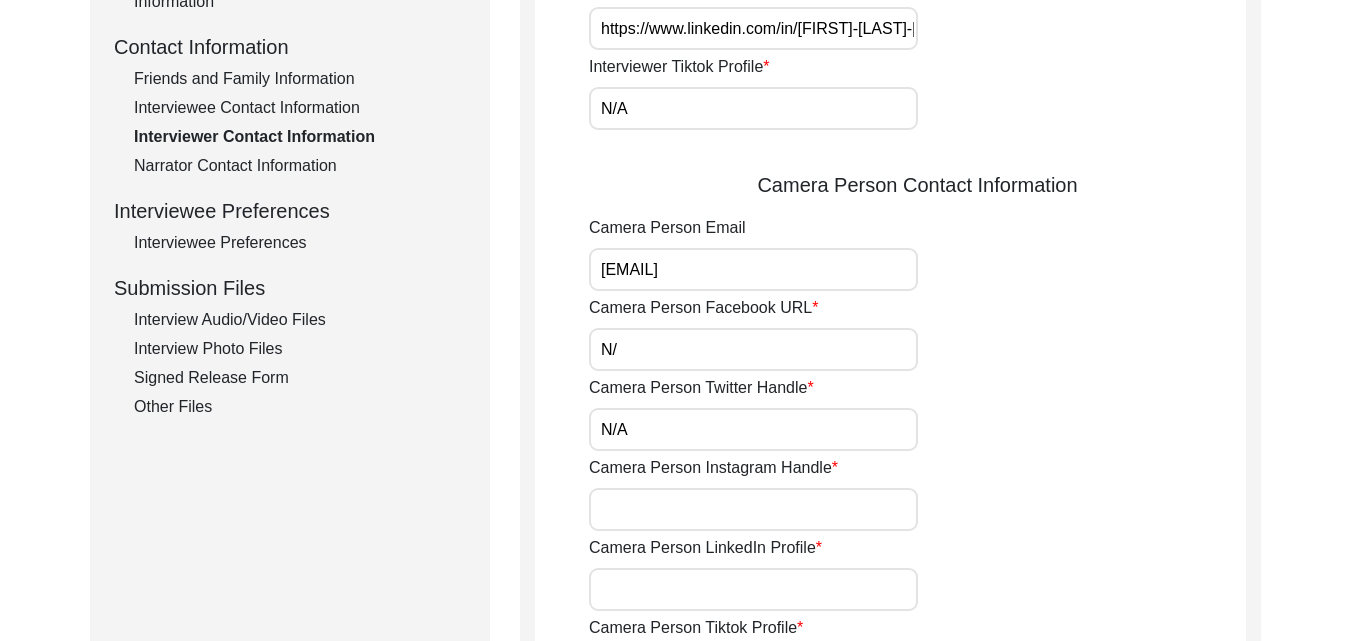 type on "N" 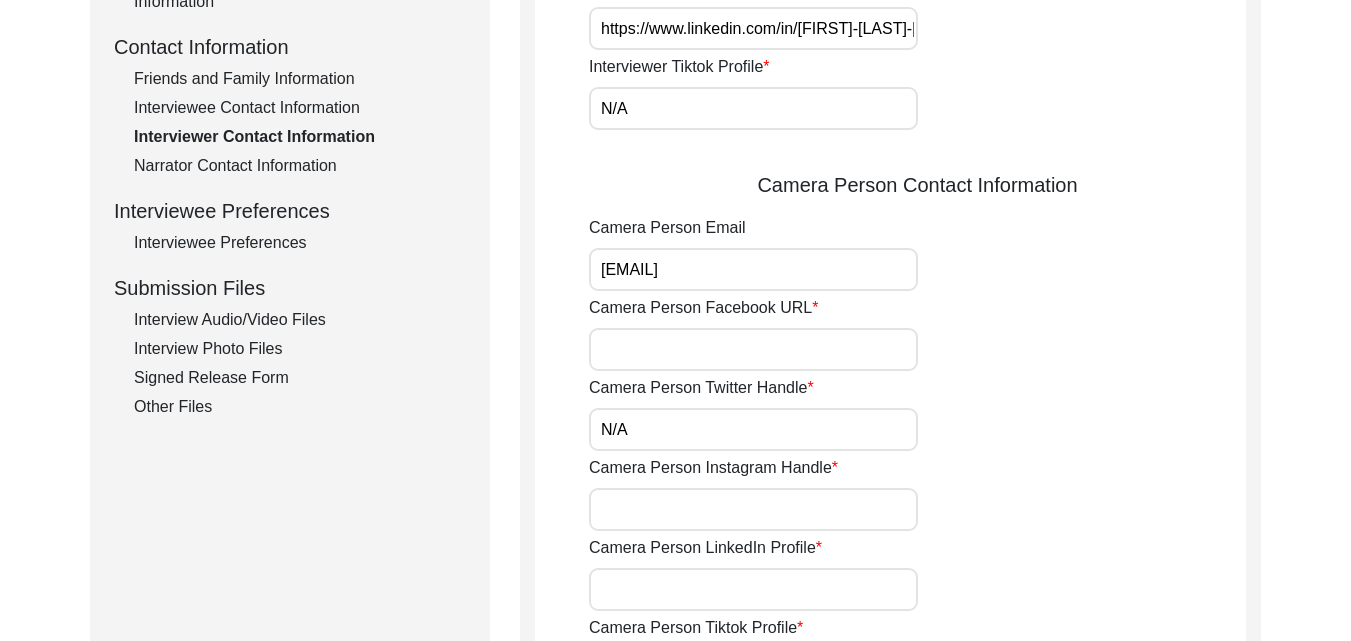 paste on "[URL]" 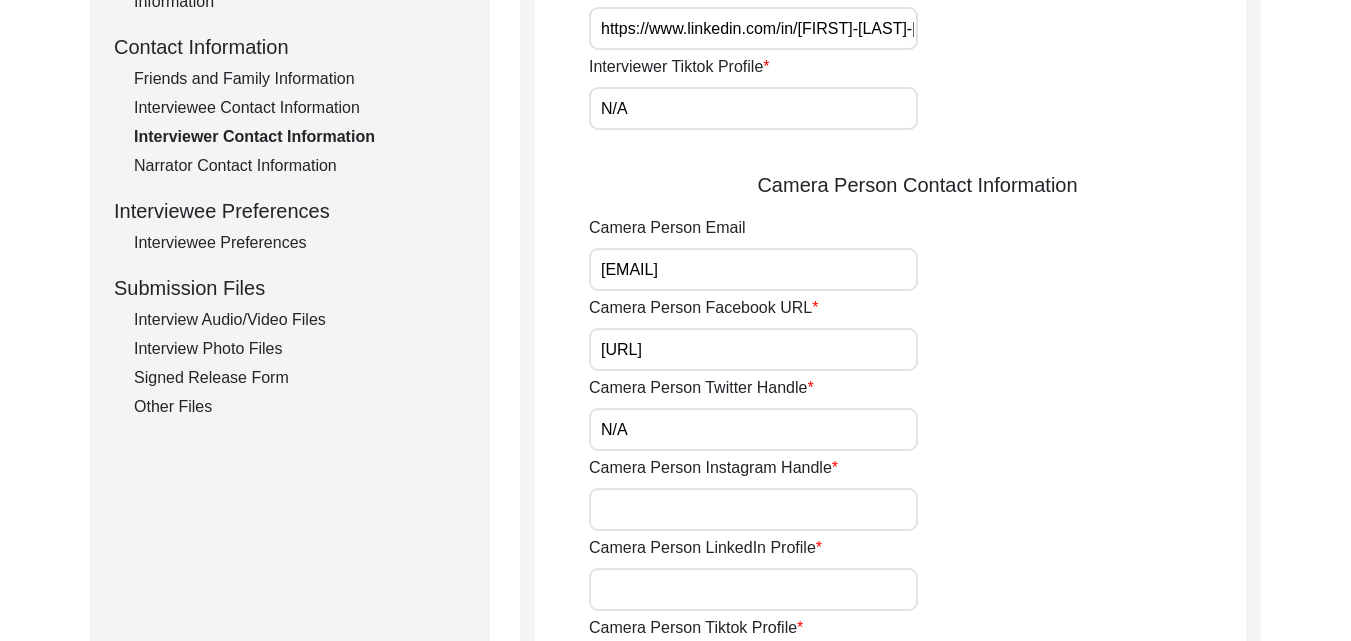 scroll, scrollTop: 0, scrollLeft: 27, axis: horizontal 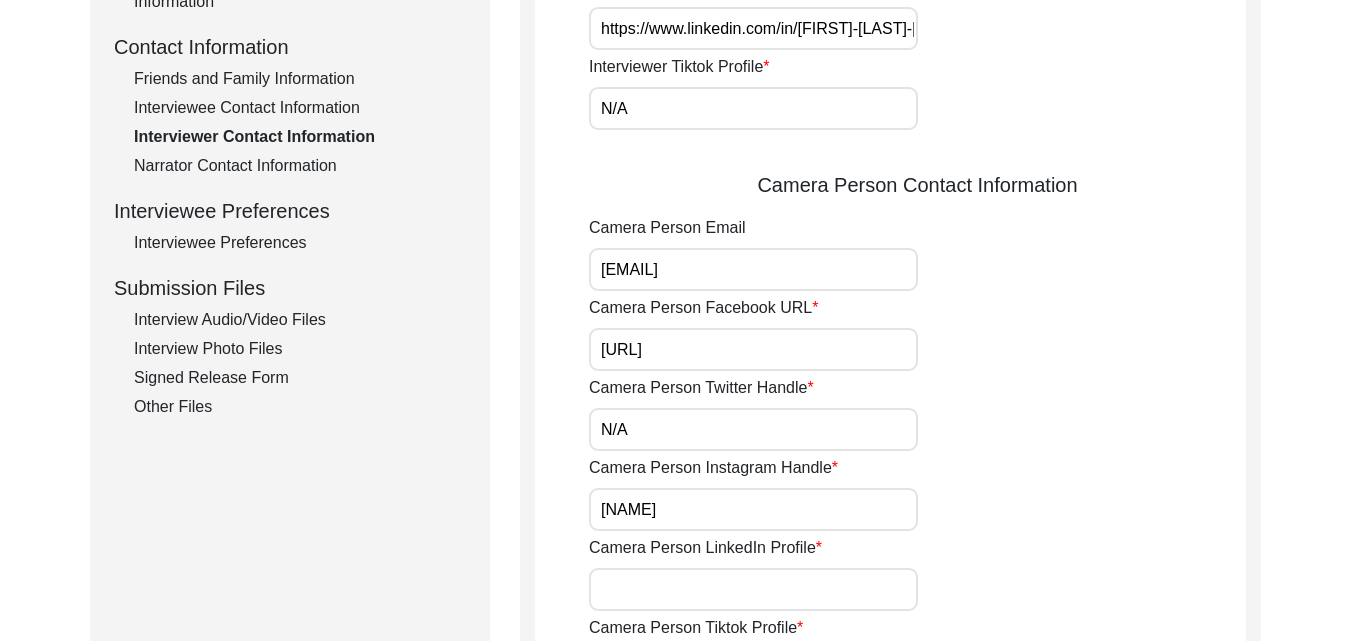type on "[NAME]" 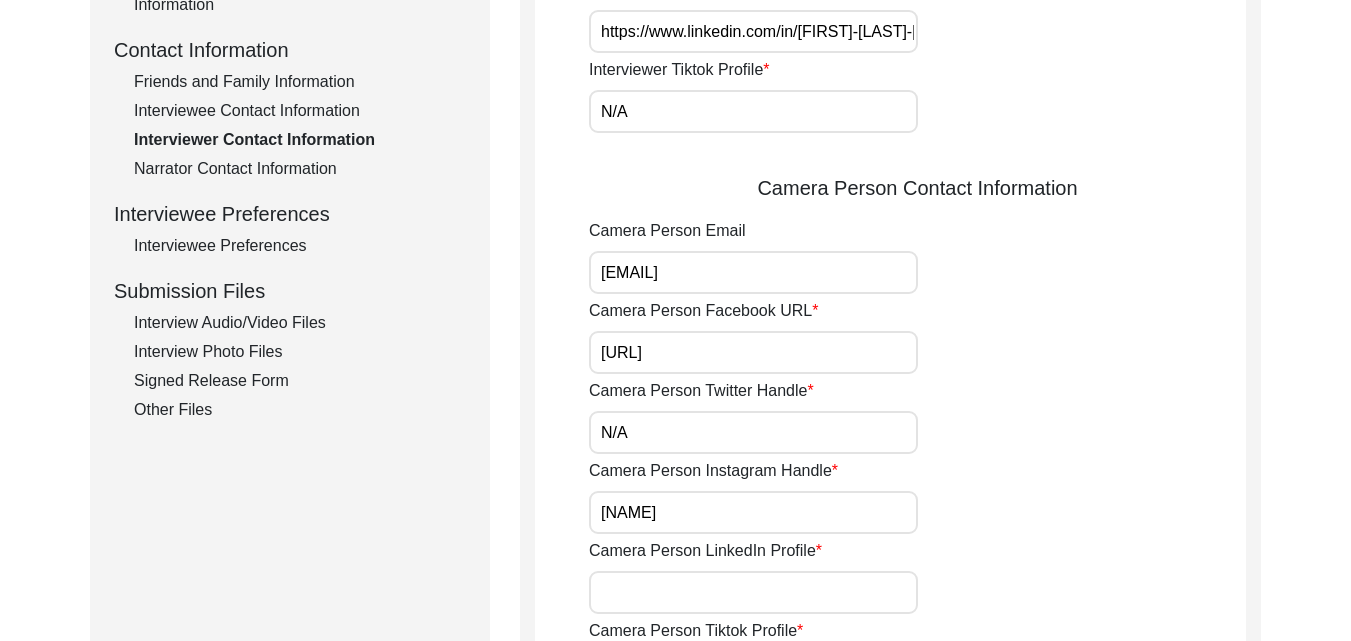 scroll, scrollTop: 0, scrollLeft: 109, axis: horizontal 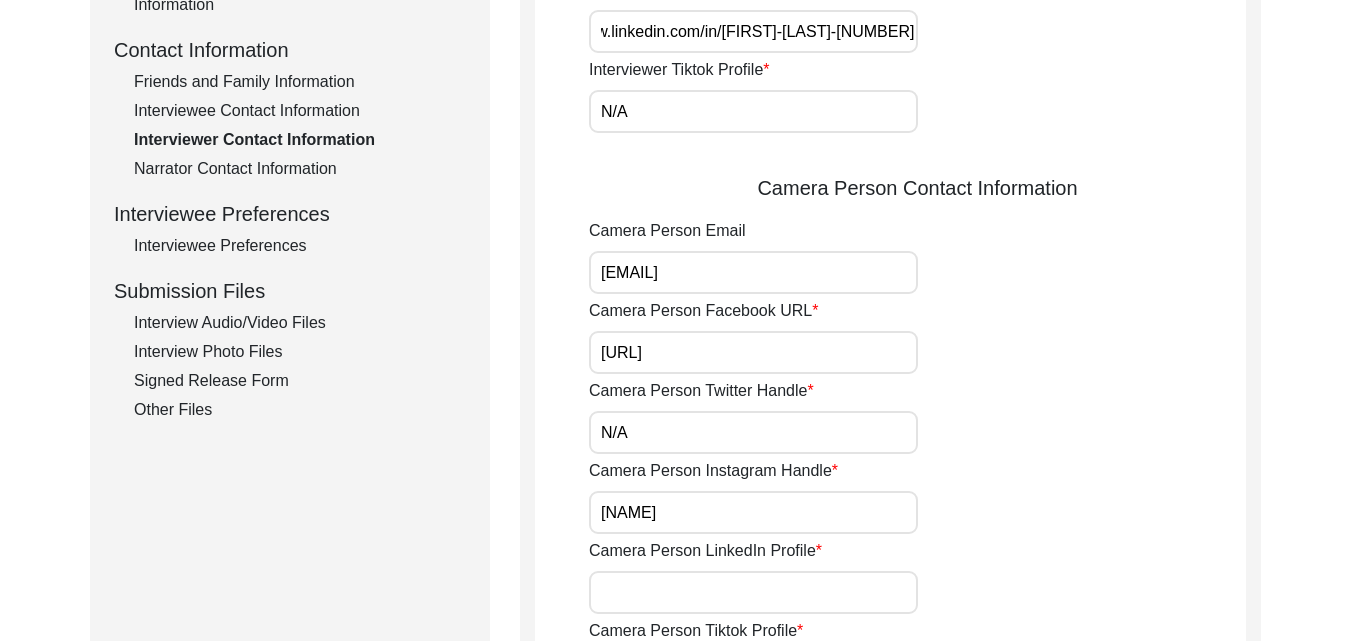drag, startPoint x: 601, startPoint y: 19, endPoint x: 1292, endPoint y: 112, distance: 697.2302 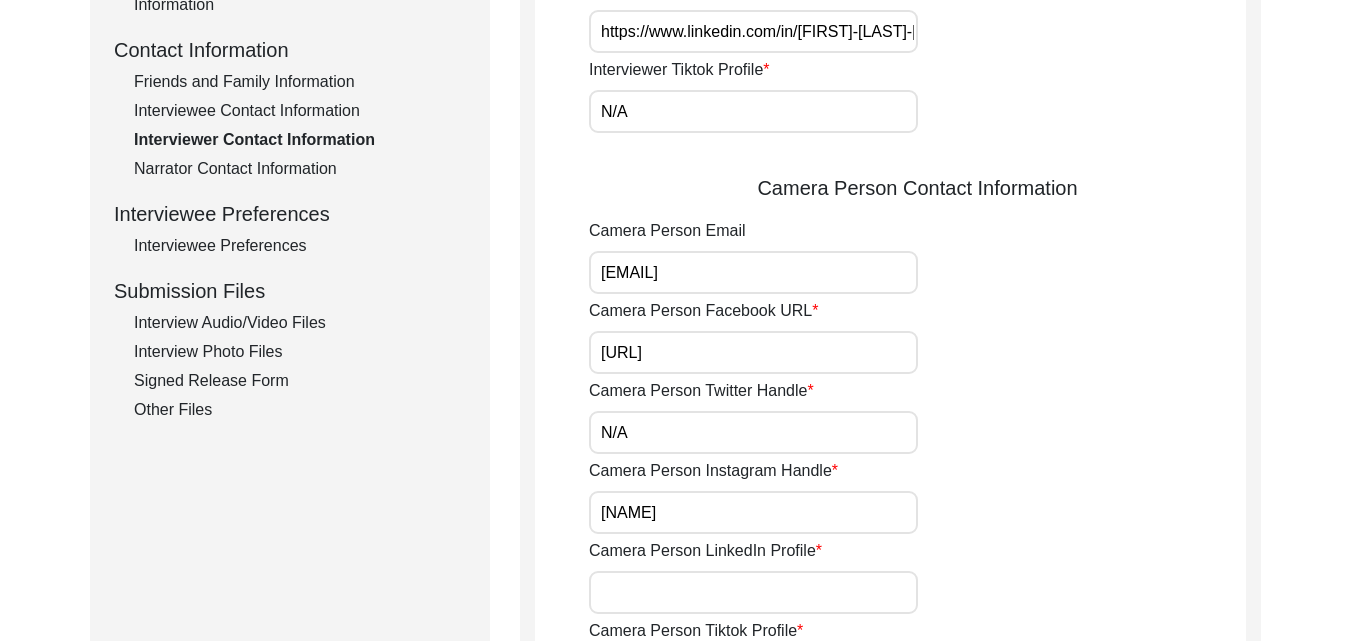 click on "Camera Person LinkedIn Profile" at bounding box center [753, 592] 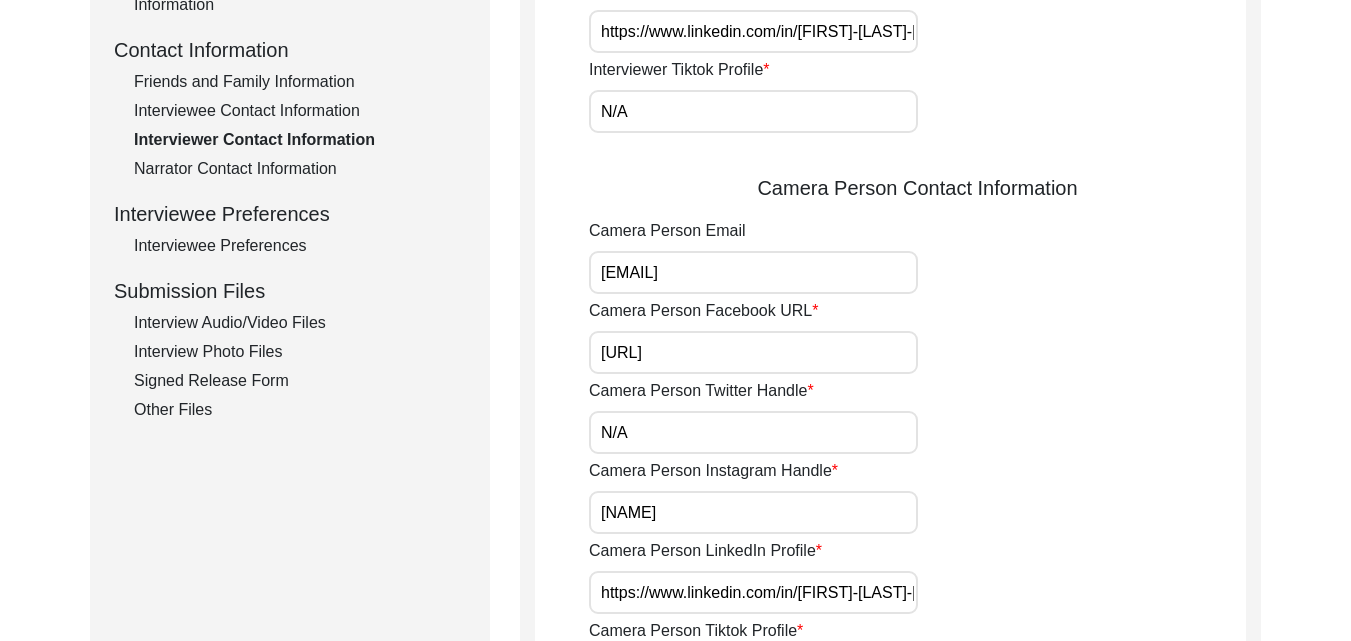 scroll, scrollTop: 0, scrollLeft: 109, axis: horizontal 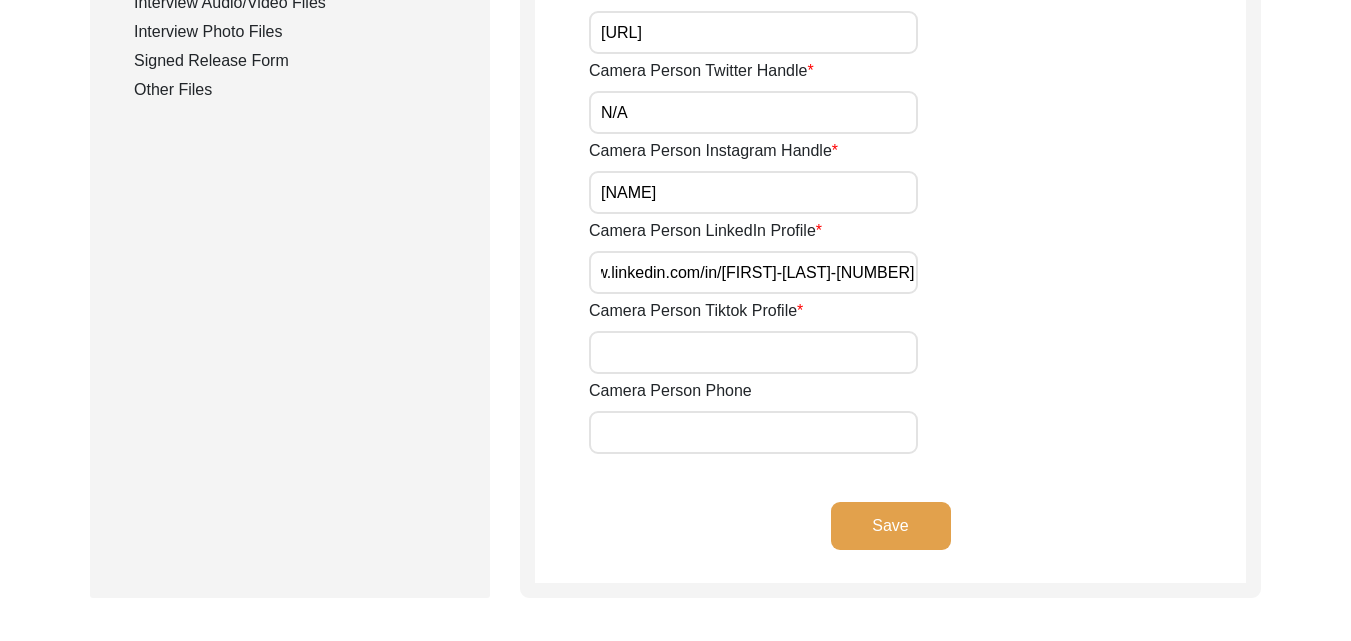 type on "https://www.linkedin.com/in/[FIRST]-[LAST]-[NUMBER]" 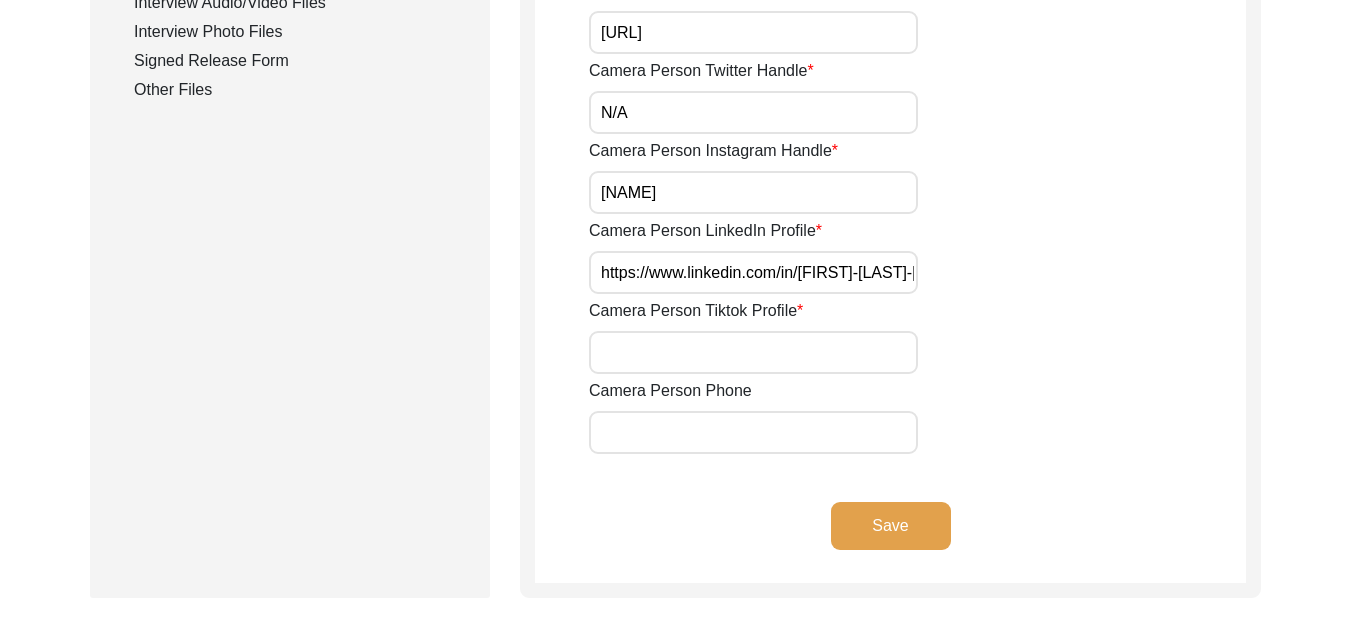 click on "Camera Person Tiktok Profile" at bounding box center [753, 352] 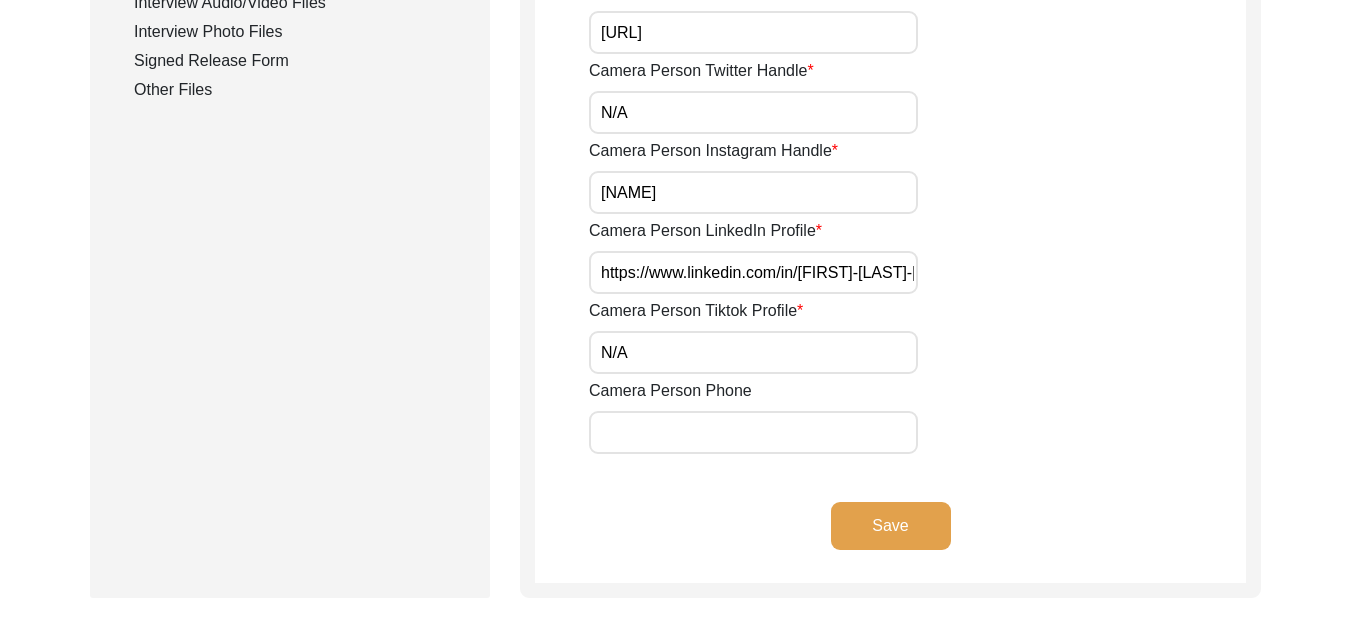 click on "Save" 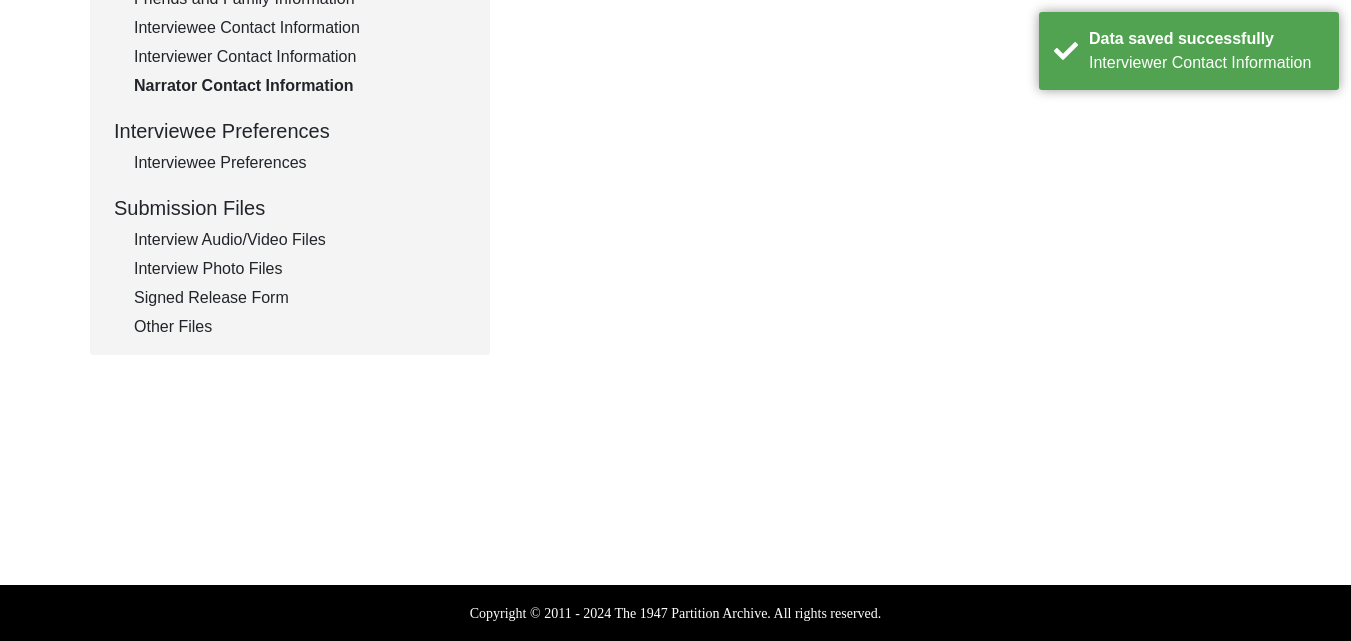 scroll, scrollTop: 245, scrollLeft: 0, axis: vertical 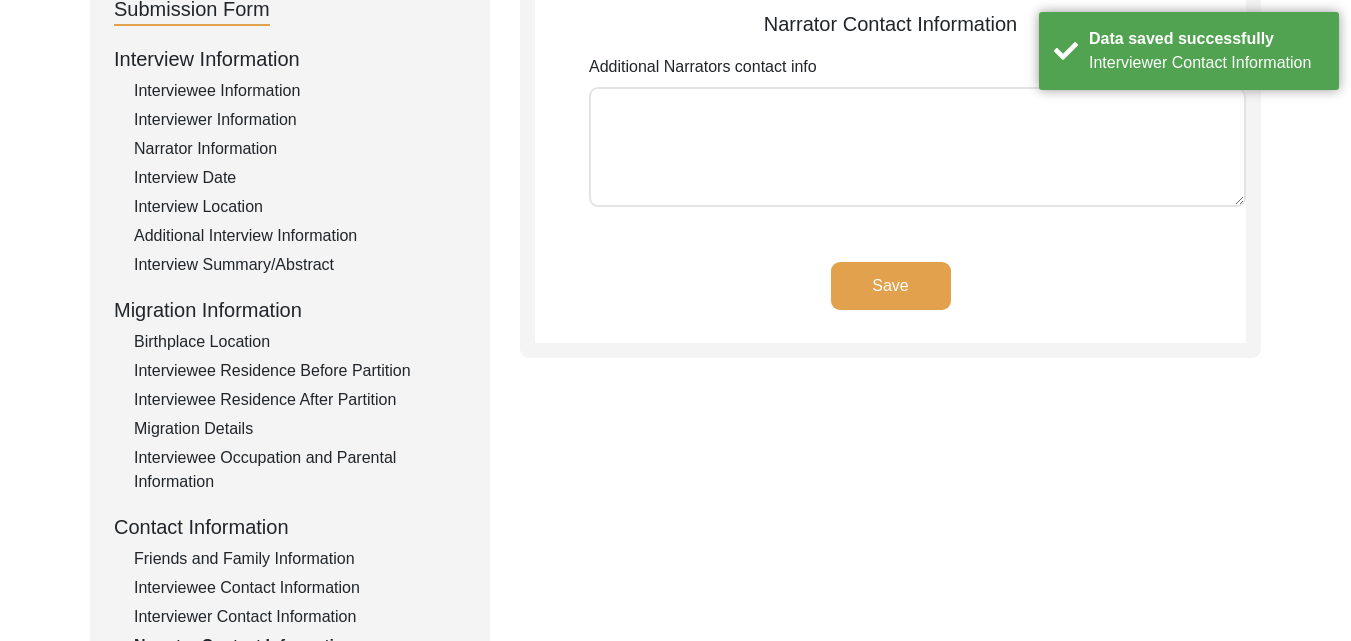 click on "Save" 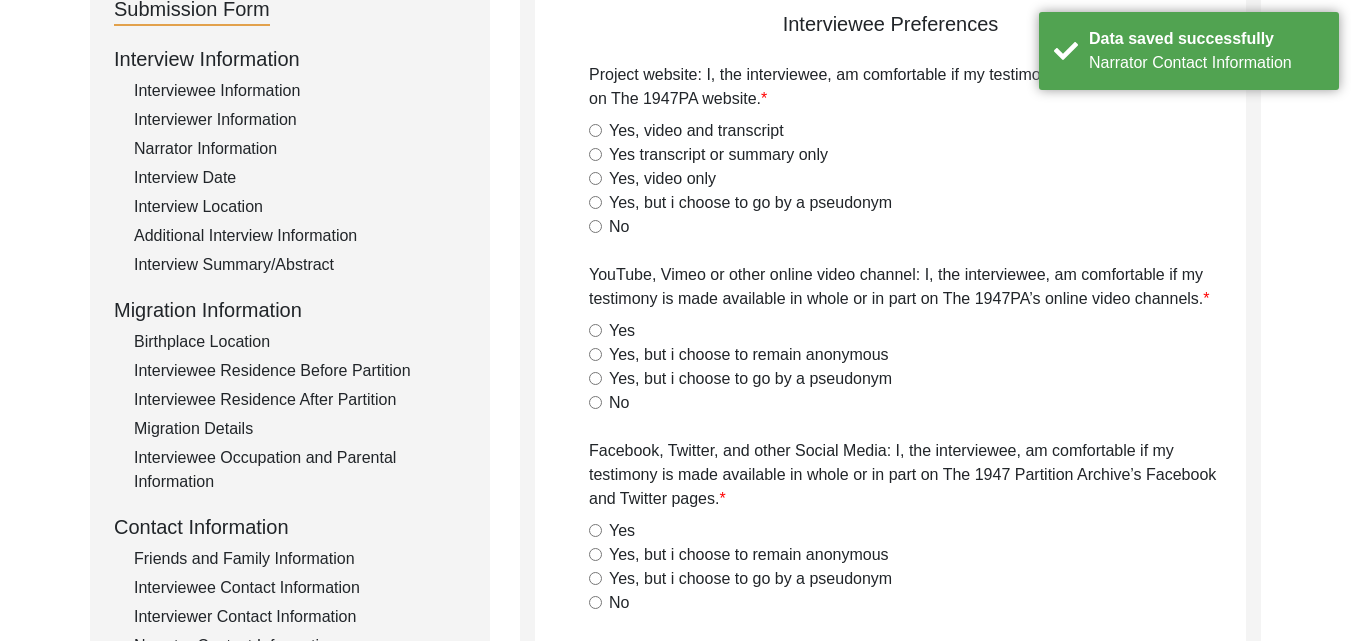 click on "No" at bounding box center (595, 226) 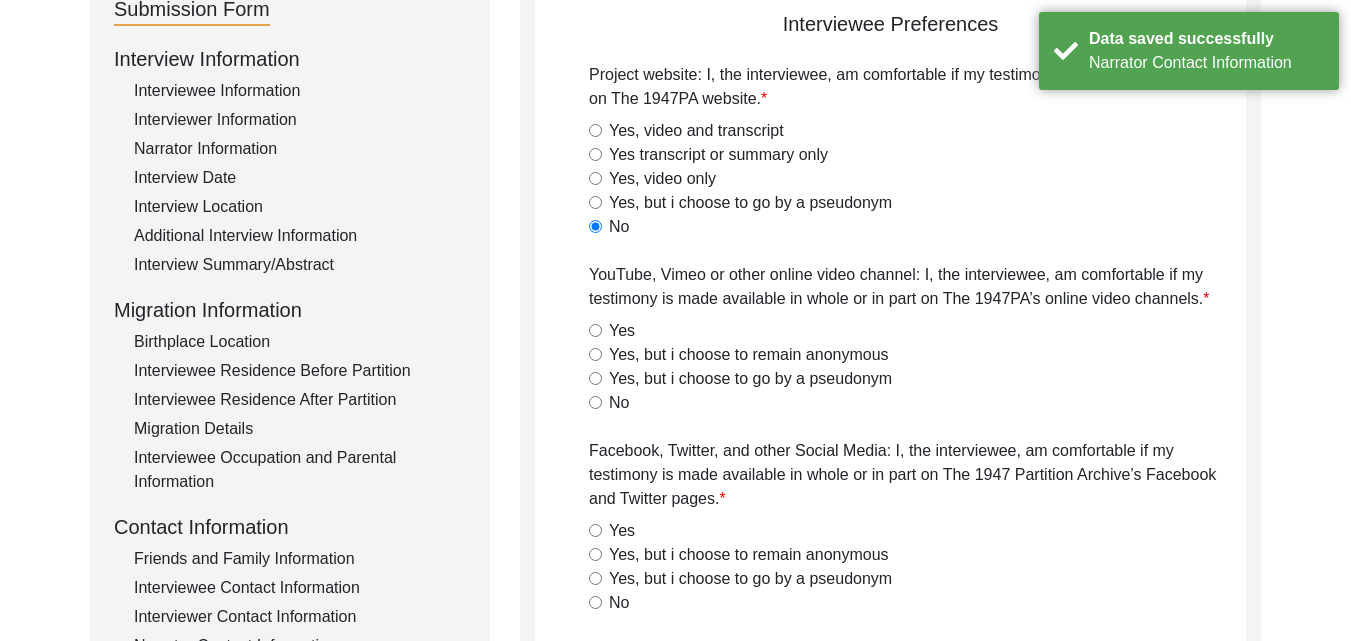 click on "No" 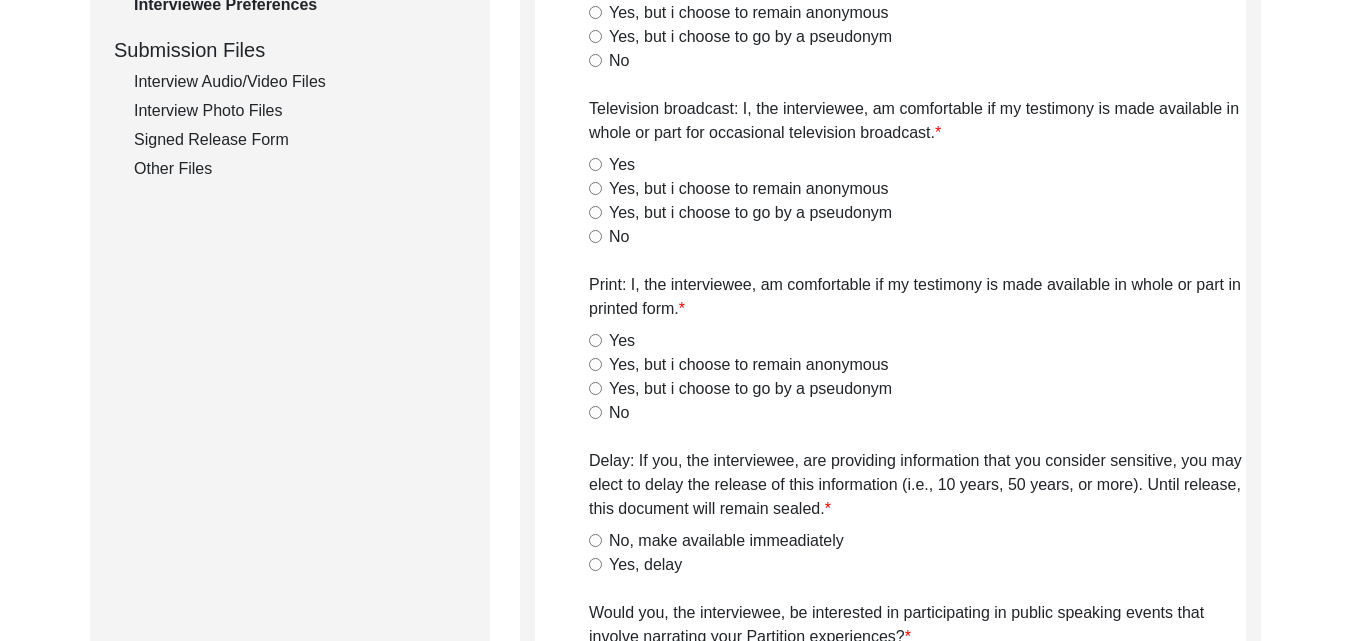 scroll, scrollTop: 1365, scrollLeft: 0, axis: vertical 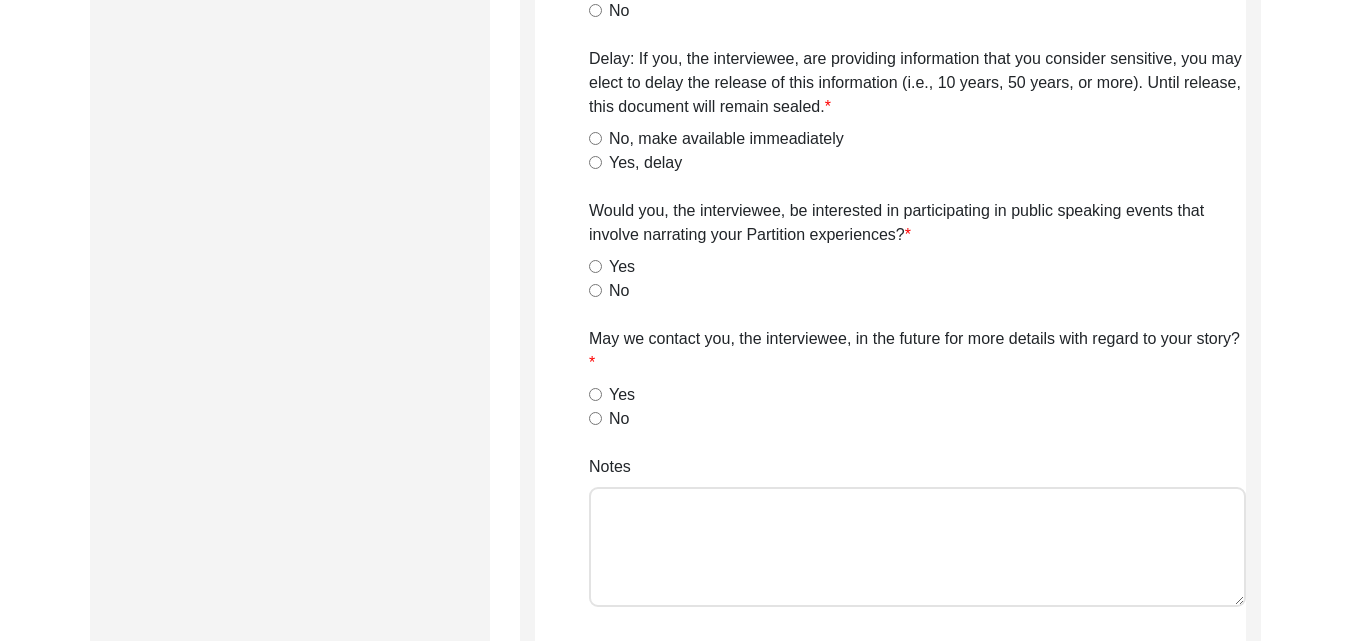 click on "No" 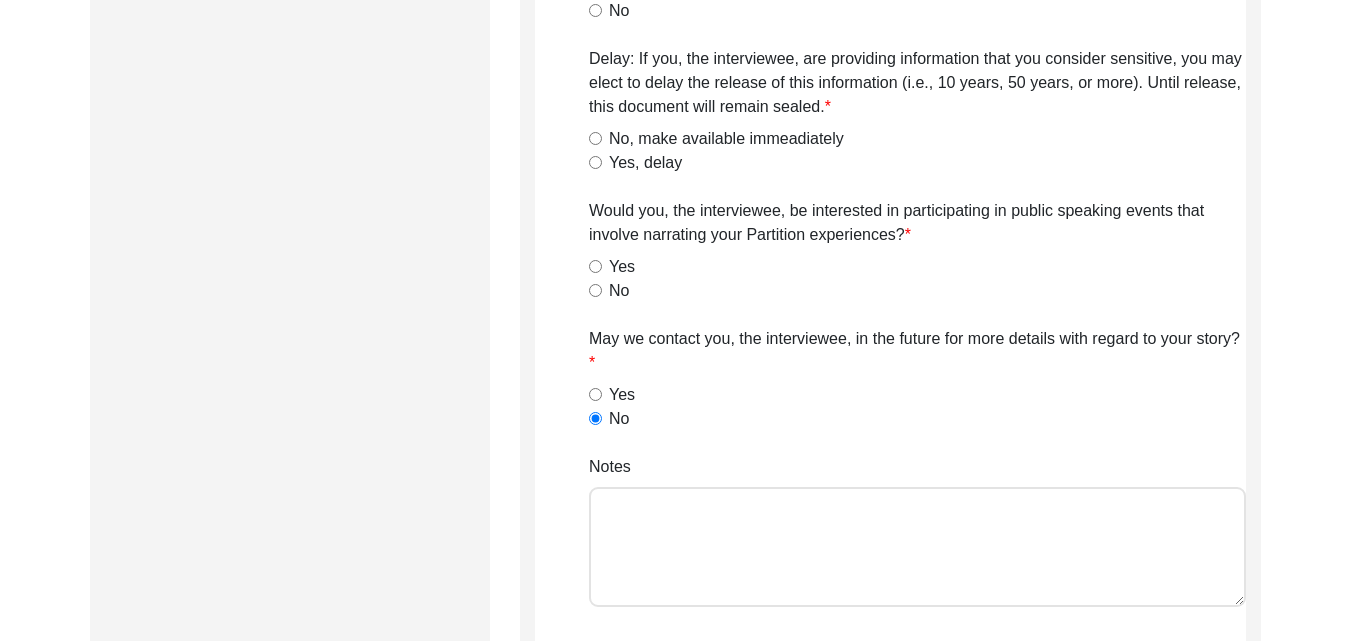 click on "No" at bounding box center [595, 290] 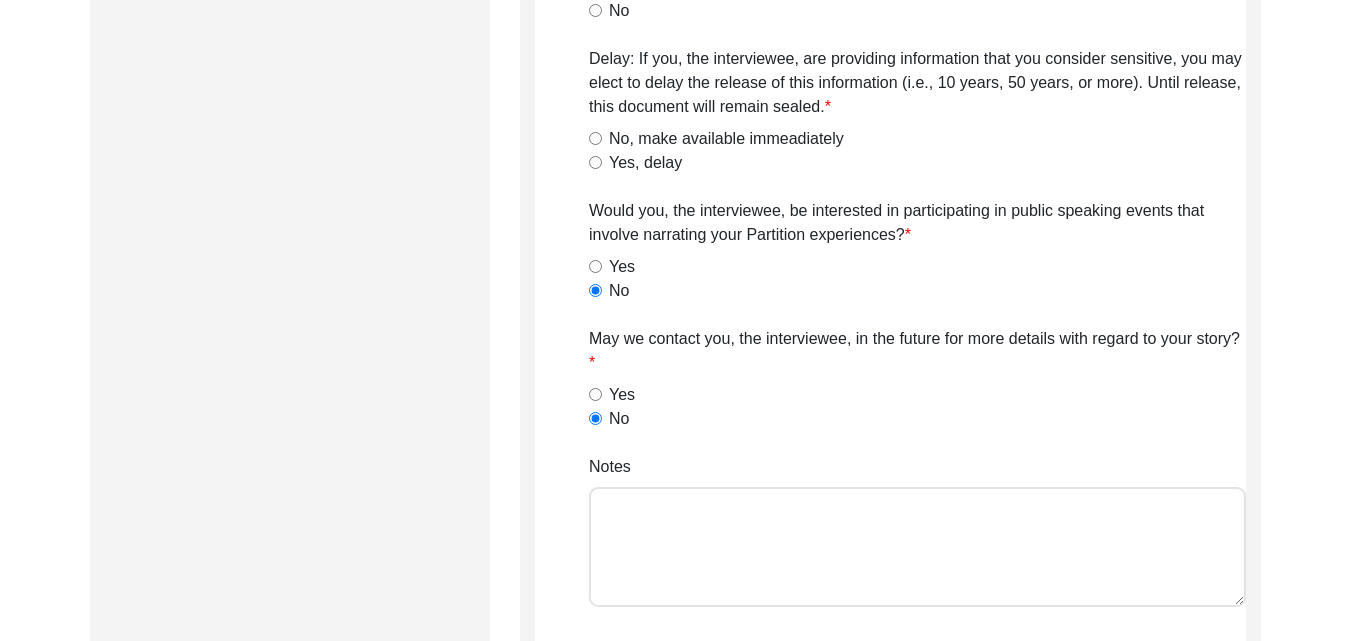 click on "No, make available immeadiately" 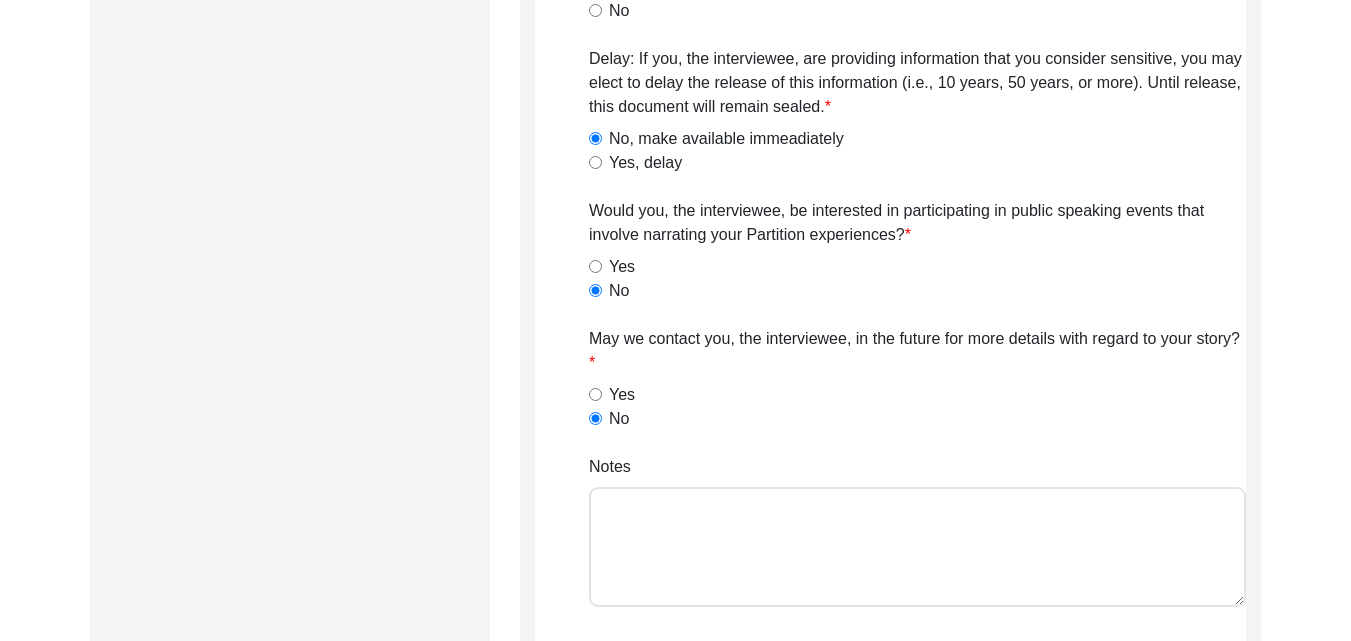 click on "No" at bounding box center (595, 10) 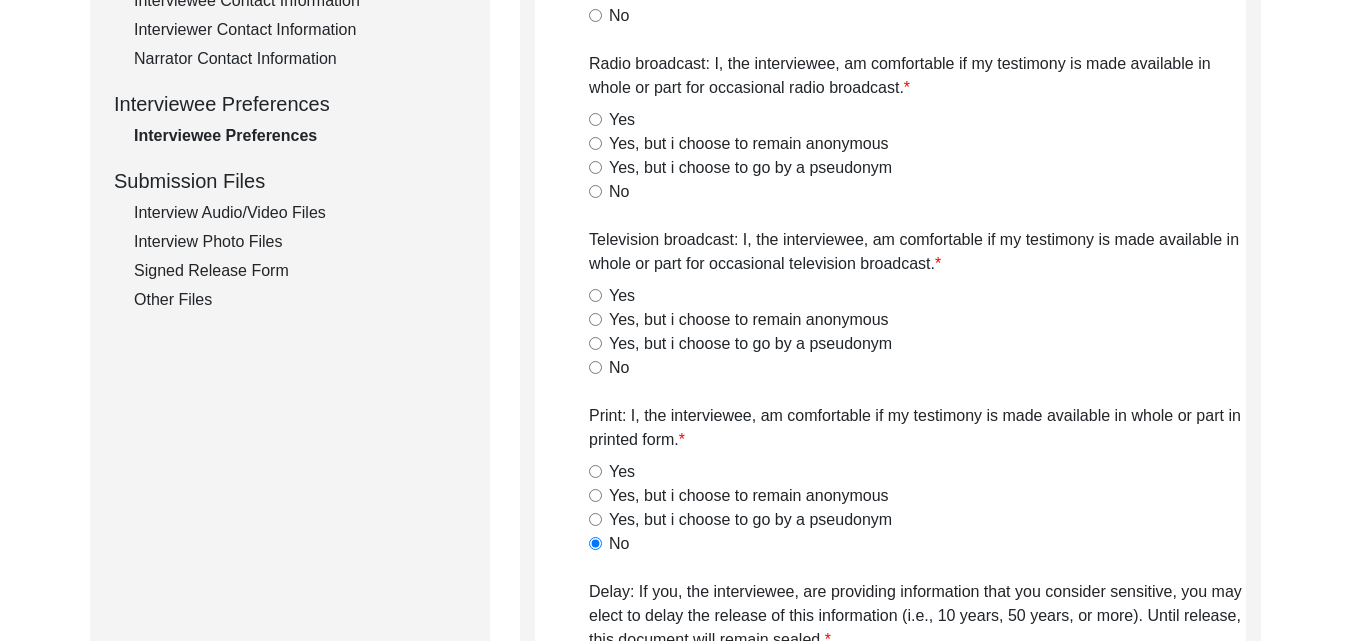 scroll, scrollTop: 805, scrollLeft: 0, axis: vertical 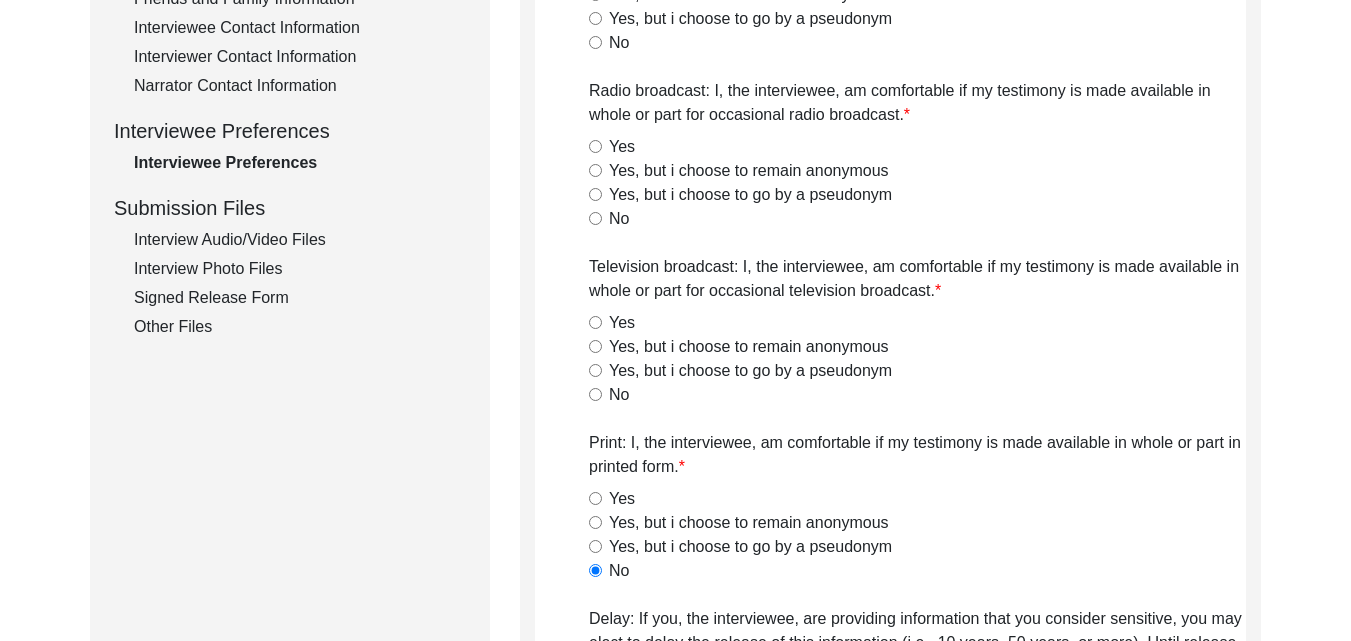 click on "No" 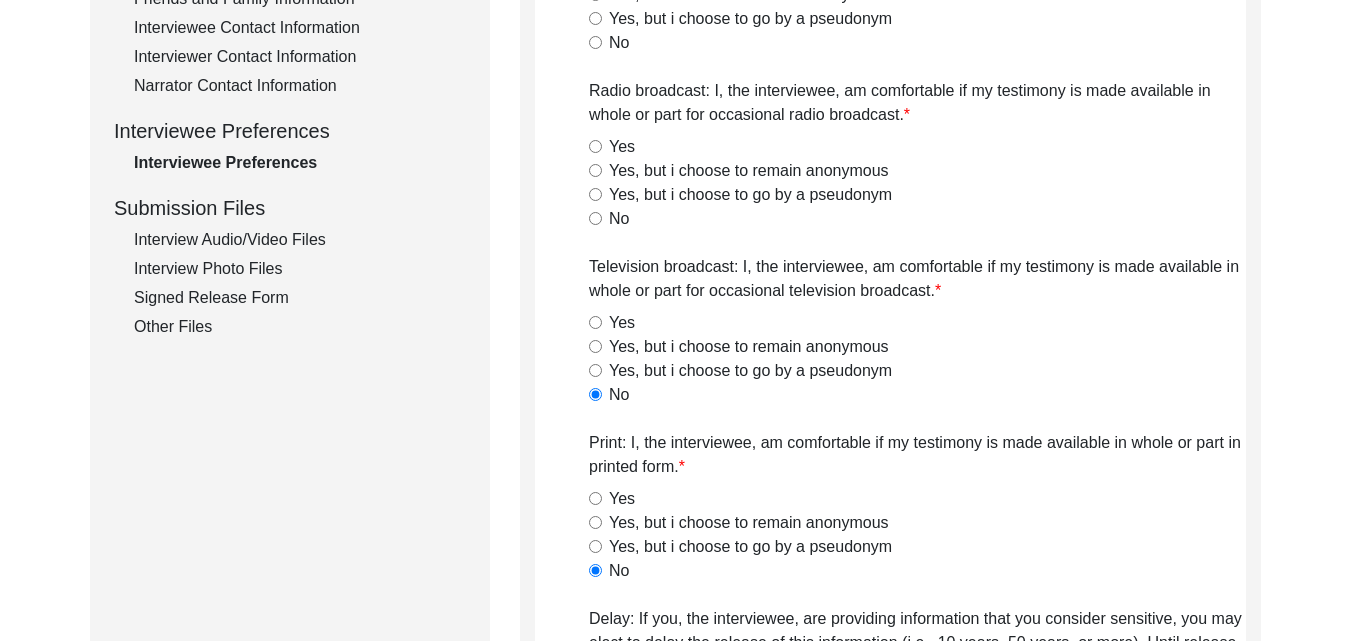 click on "No" 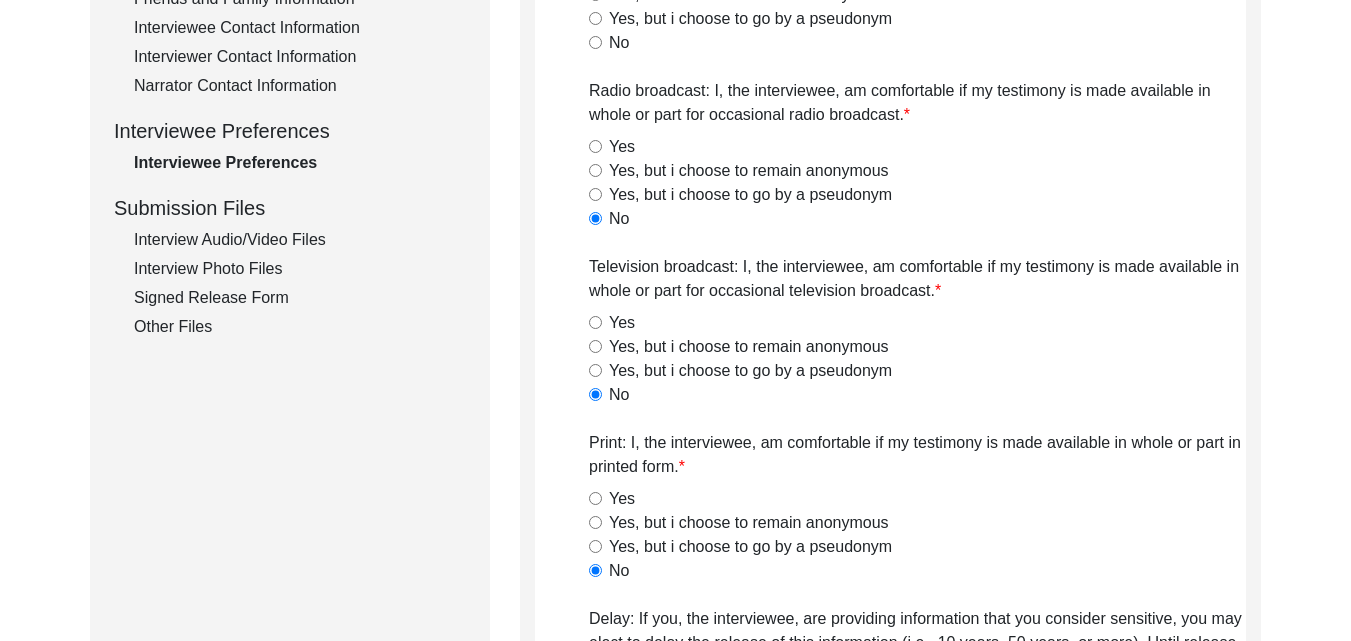 click on "No" at bounding box center [595, 42] 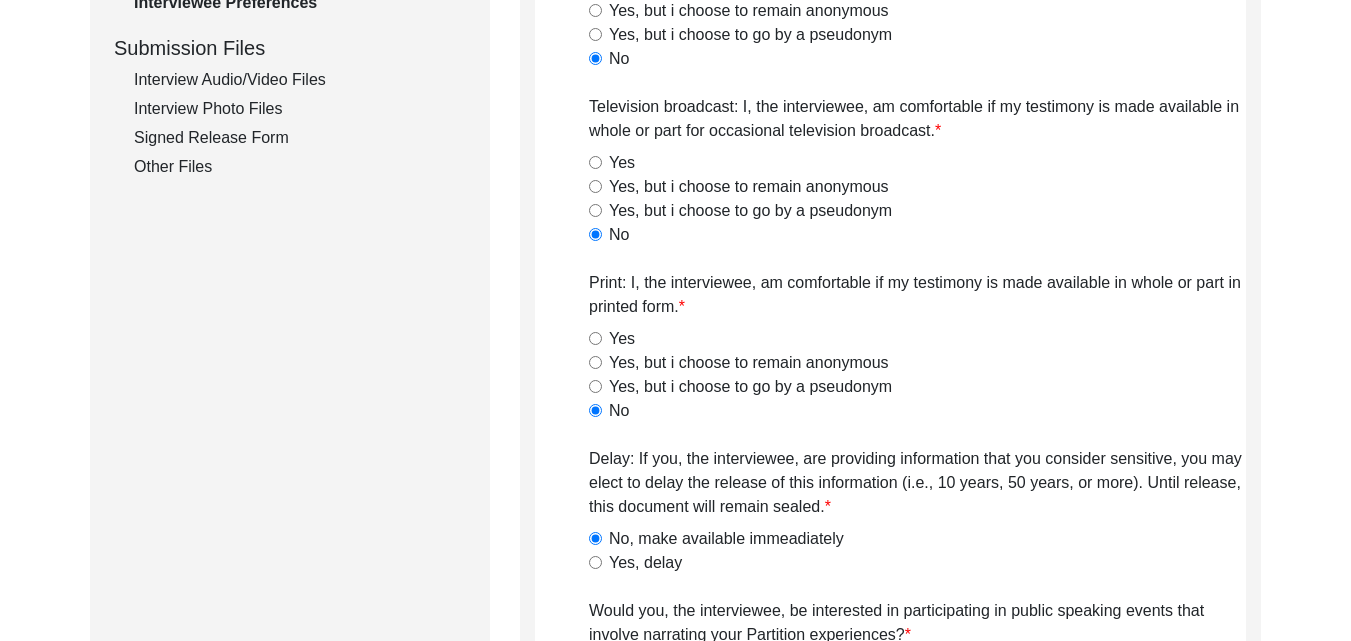scroll, scrollTop: 1525, scrollLeft: 0, axis: vertical 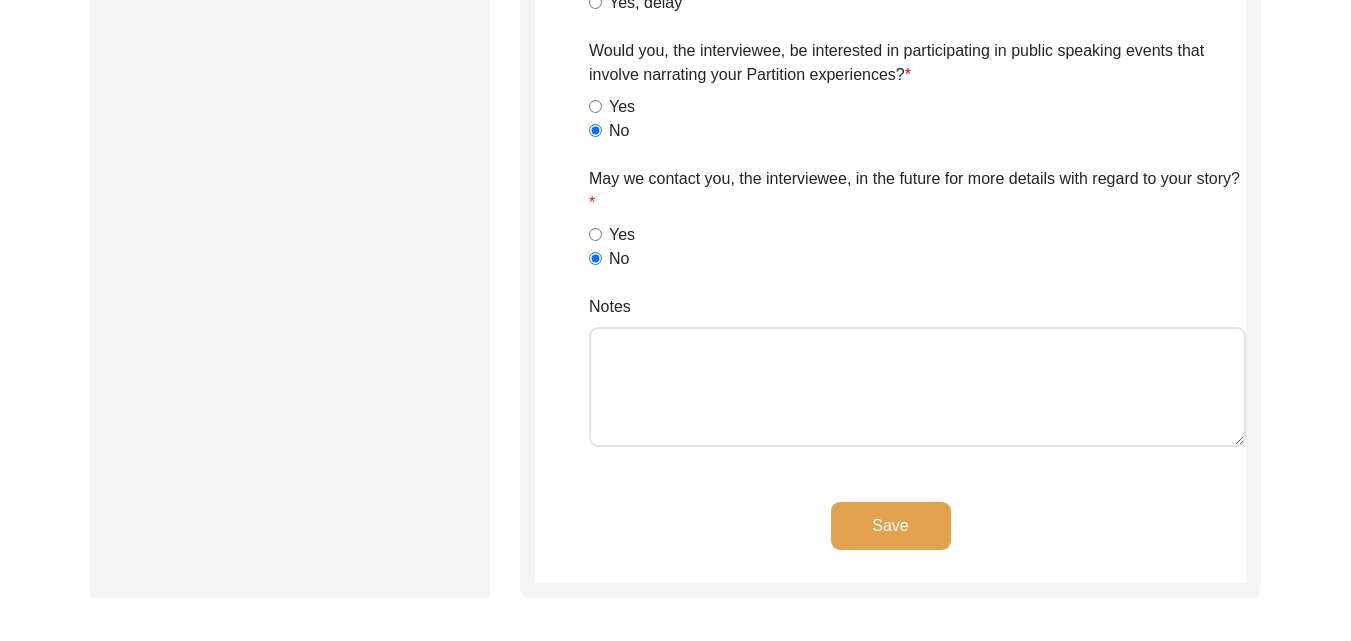 click on "Save" 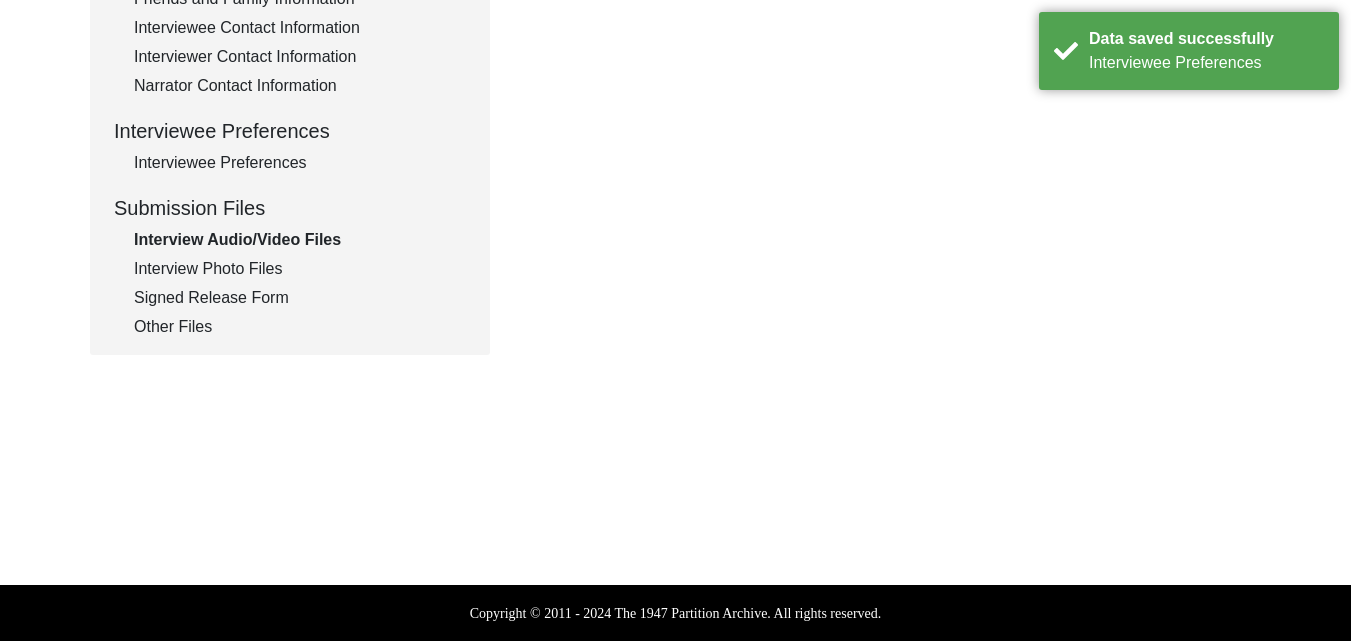 scroll, scrollTop: 245, scrollLeft: 0, axis: vertical 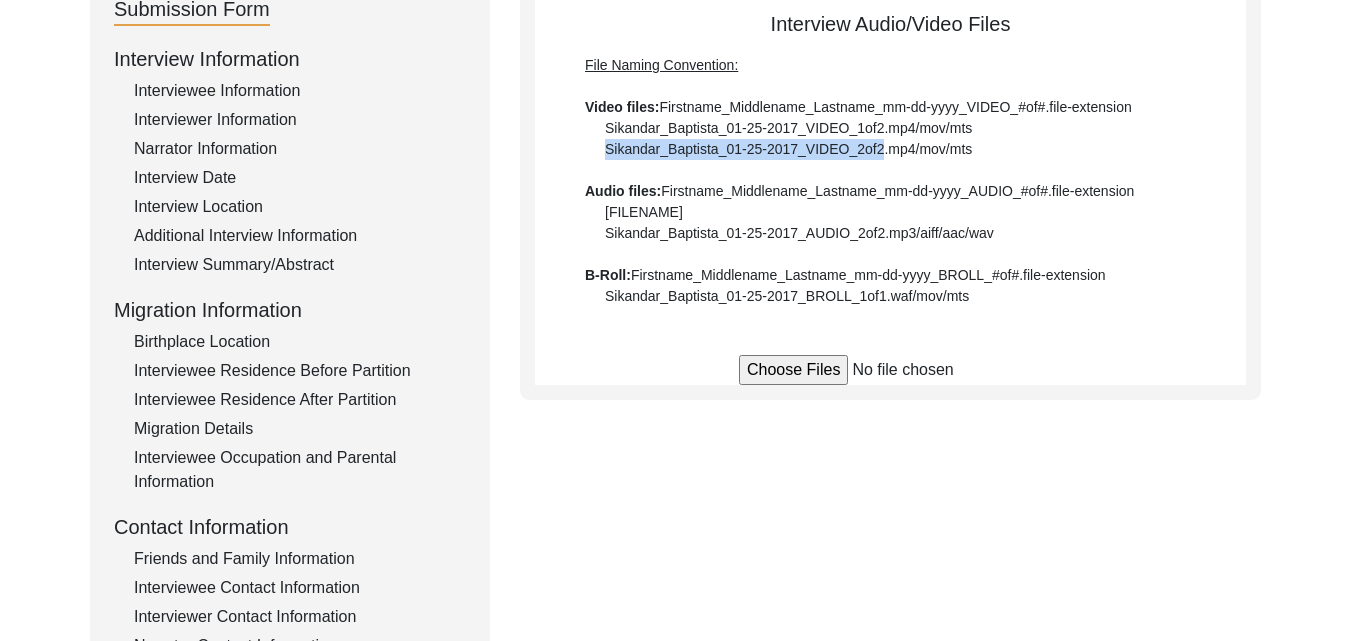 drag, startPoint x: 883, startPoint y: 147, endPoint x: 609, endPoint y: 147, distance: 274 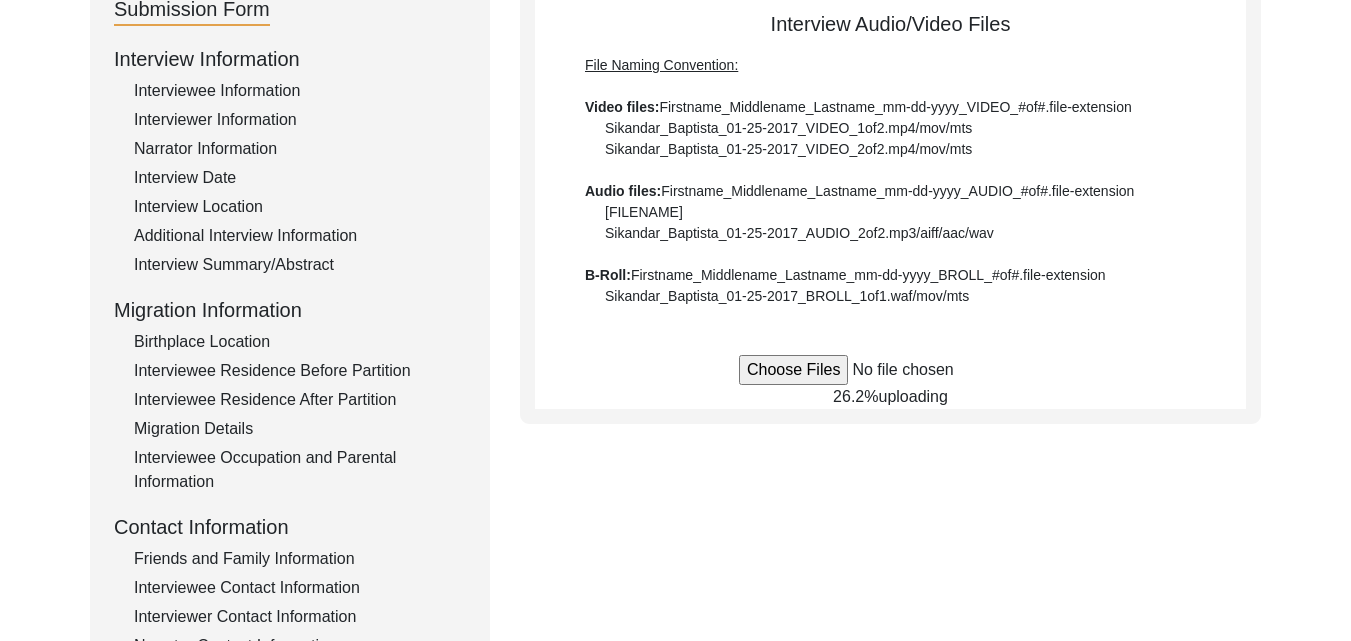 click on "File Naming Convention: Video files:  [FIRST]_[MIDDLE]_[LAST]_mm-dd-yyyy_VIDEO_#of#.file-extension  [FIRST]_[MIDDLE]_[LAST]_01-25-2017_VIDEO_1of2.mp4/mov/mts  [FIRST]_[MIDDLE]_[LAST]_01-25-2017_VIDEO_2of2.mp4/mov/mts  Audio files:  [FIRST]_[MIDDLE]_[LAST]_mm-dd-yyyy_AUDIO_#of#.file-extension  [FIRST]_[MIDDLE]_[LAST]_01-25-2017_AUDIO_1of2.mp3/aiff/aac/wav  [FIRST]_[MIDDLE]_[LAST]_01-25-2017_AUDIO_2of2.mp3/aiff/aac/wav  B-Roll:  [FIRST]_[MIDDLE]_[LAST]_mm-dd-yyyy_BROLL_#of#.file-extension  [FIRST]_[MIDDLE]_[LAST]_01-25-2017_BROLL_1of1.waf/mov/mts" 